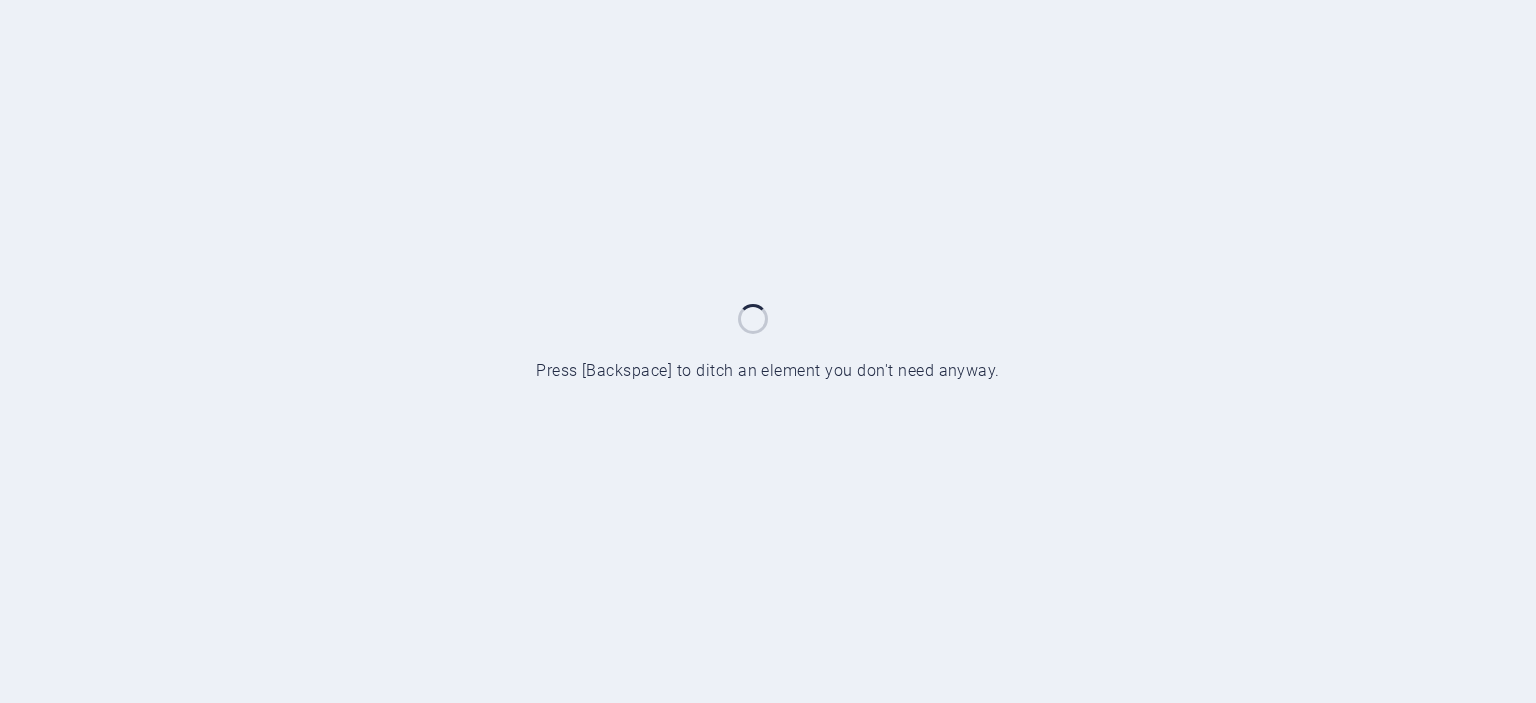 scroll, scrollTop: 0, scrollLeft: 0, axis: both 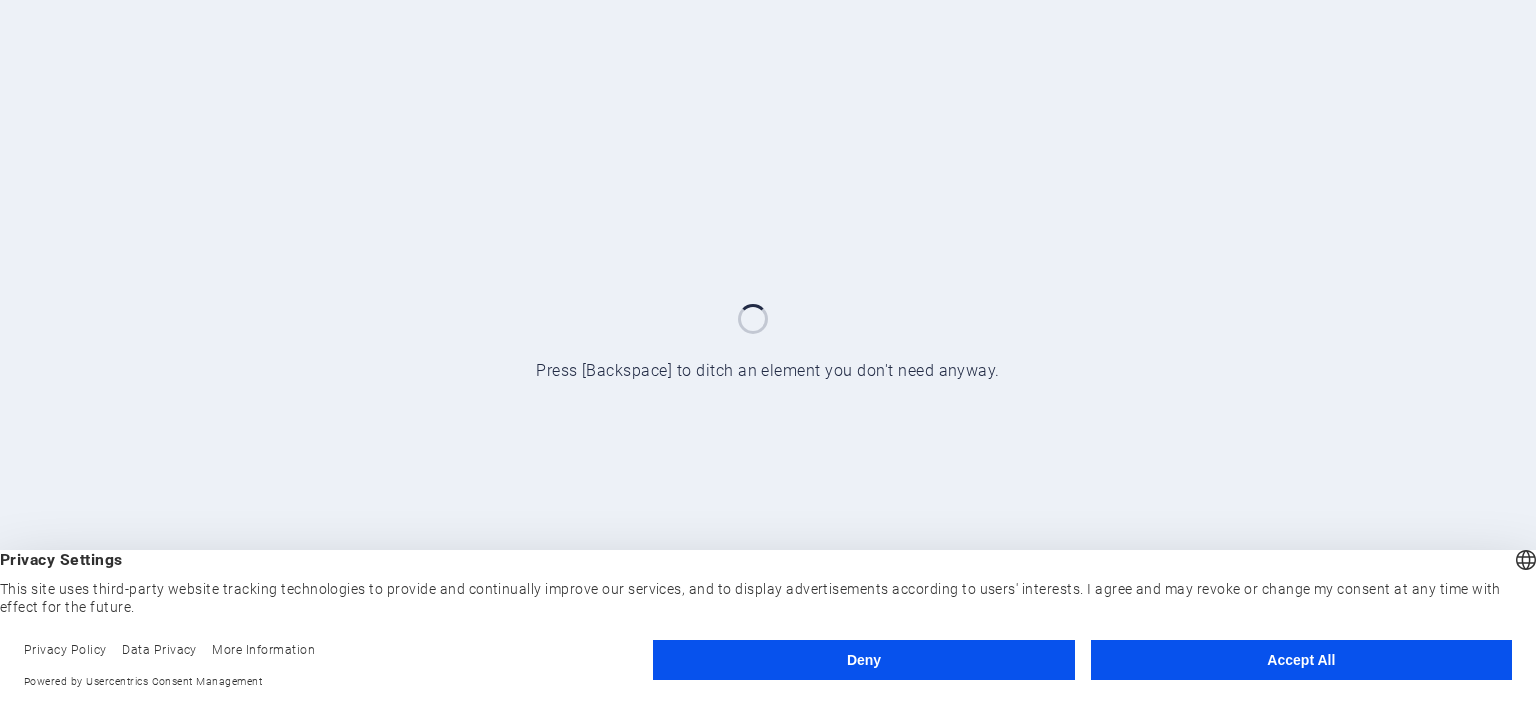 click on "Accept All" at bounding box center (1301, 660) 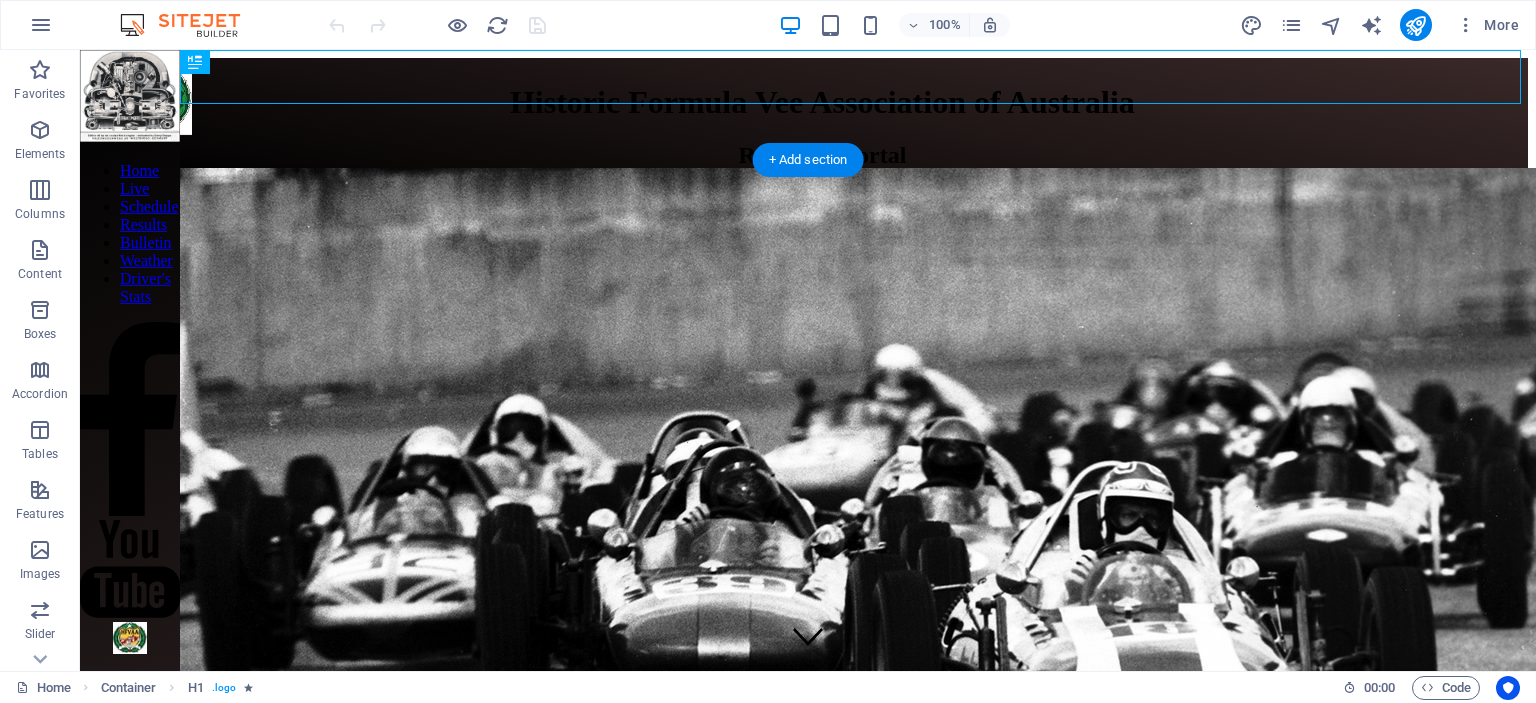 scroll, scrollTop: 0, scrollLeft: 0, axis: both 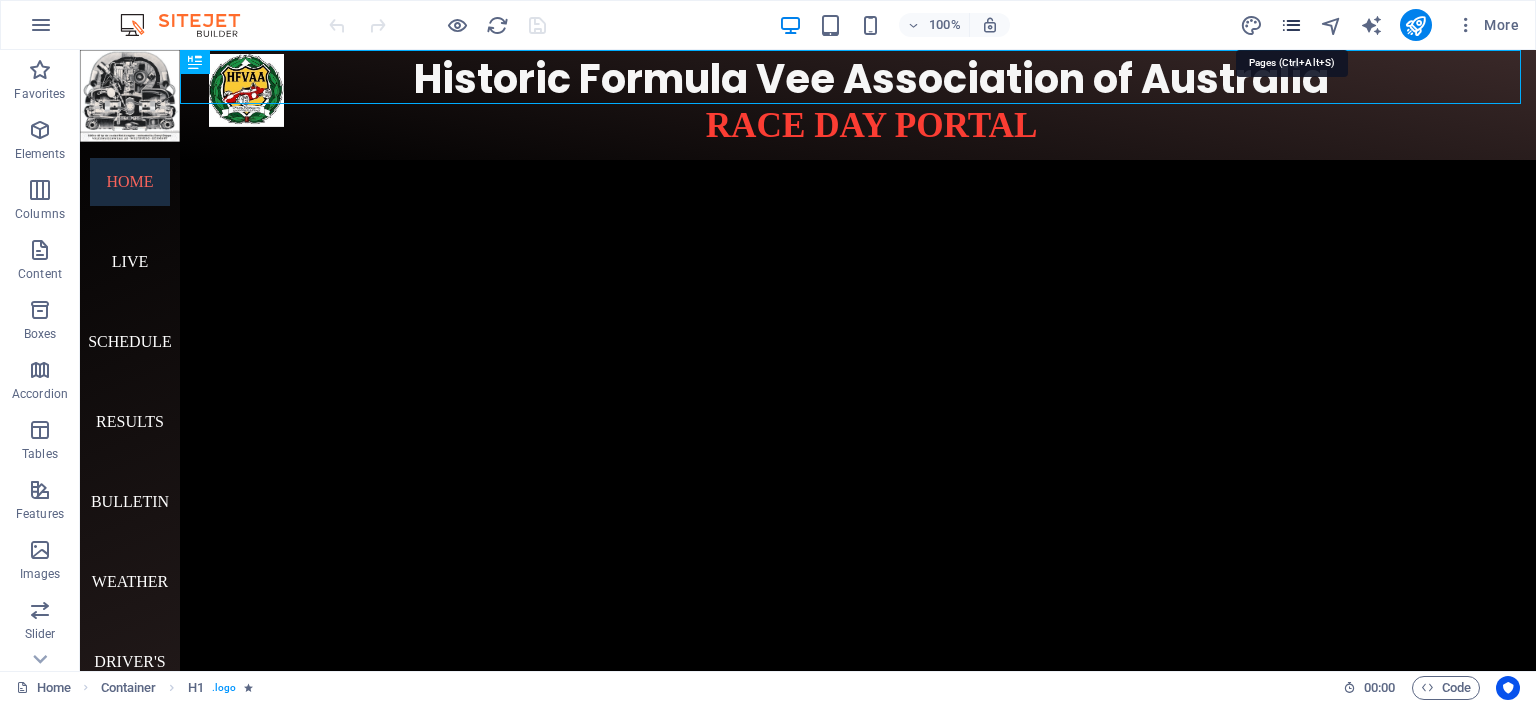 click at bounding box center [1291, 25] 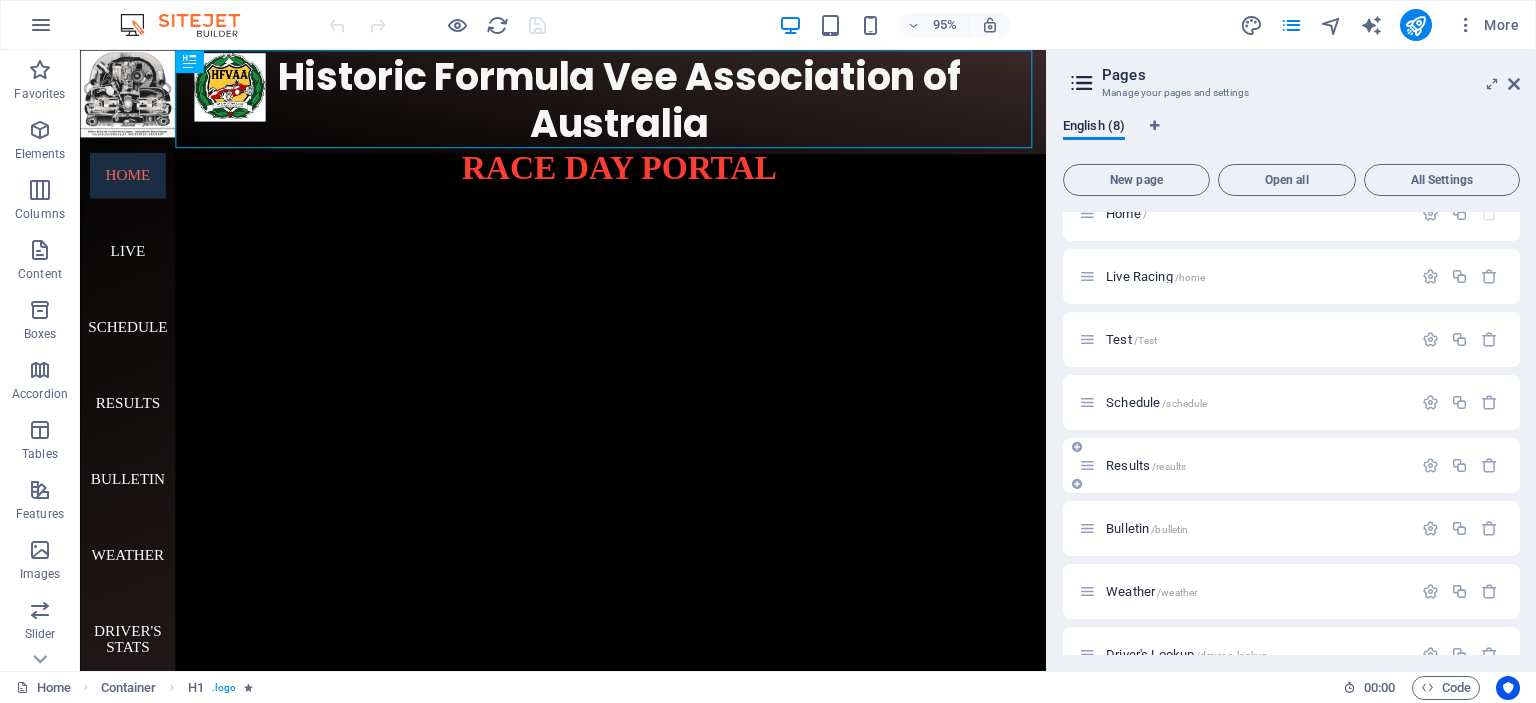 scroll, scrollTop: 0, scrollLeft: 0, axis: both 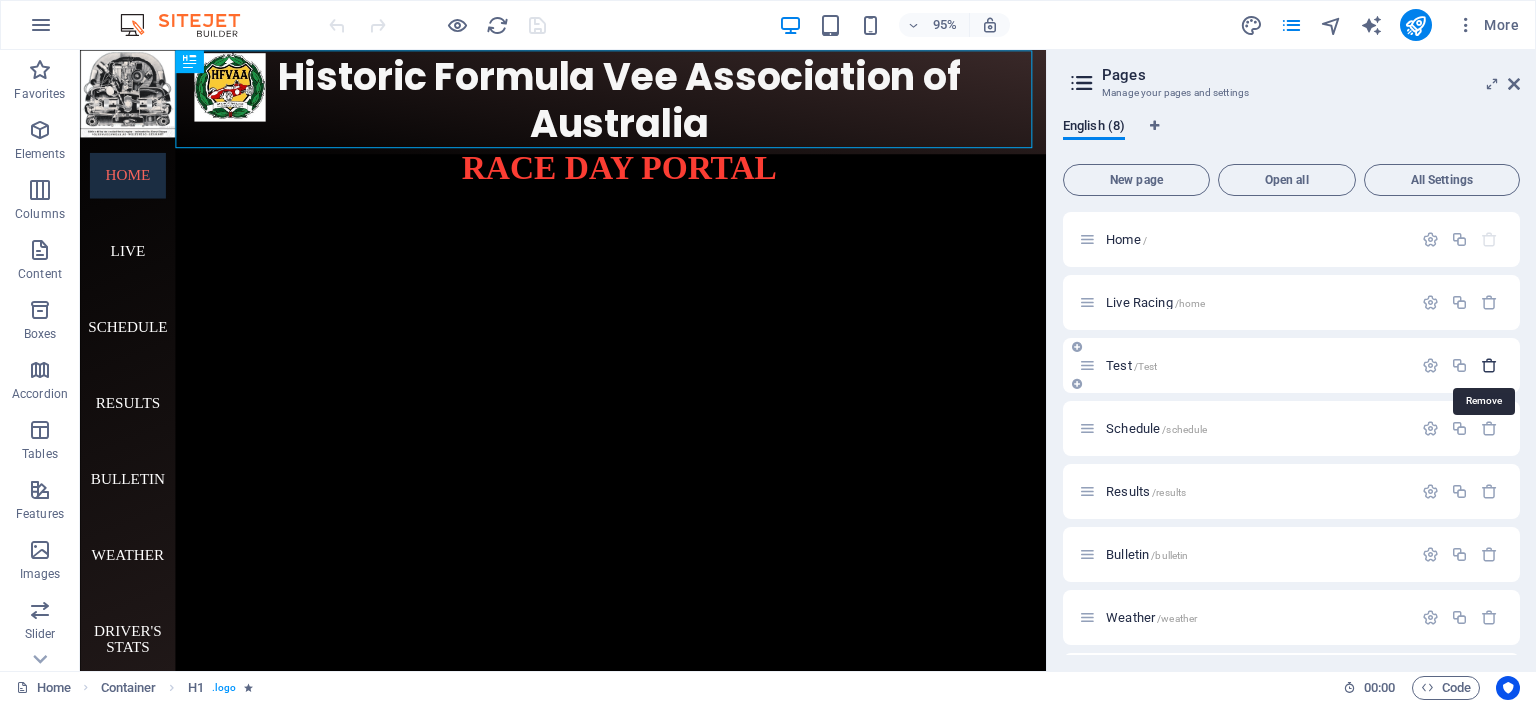click at bounding box center (1489, 365) 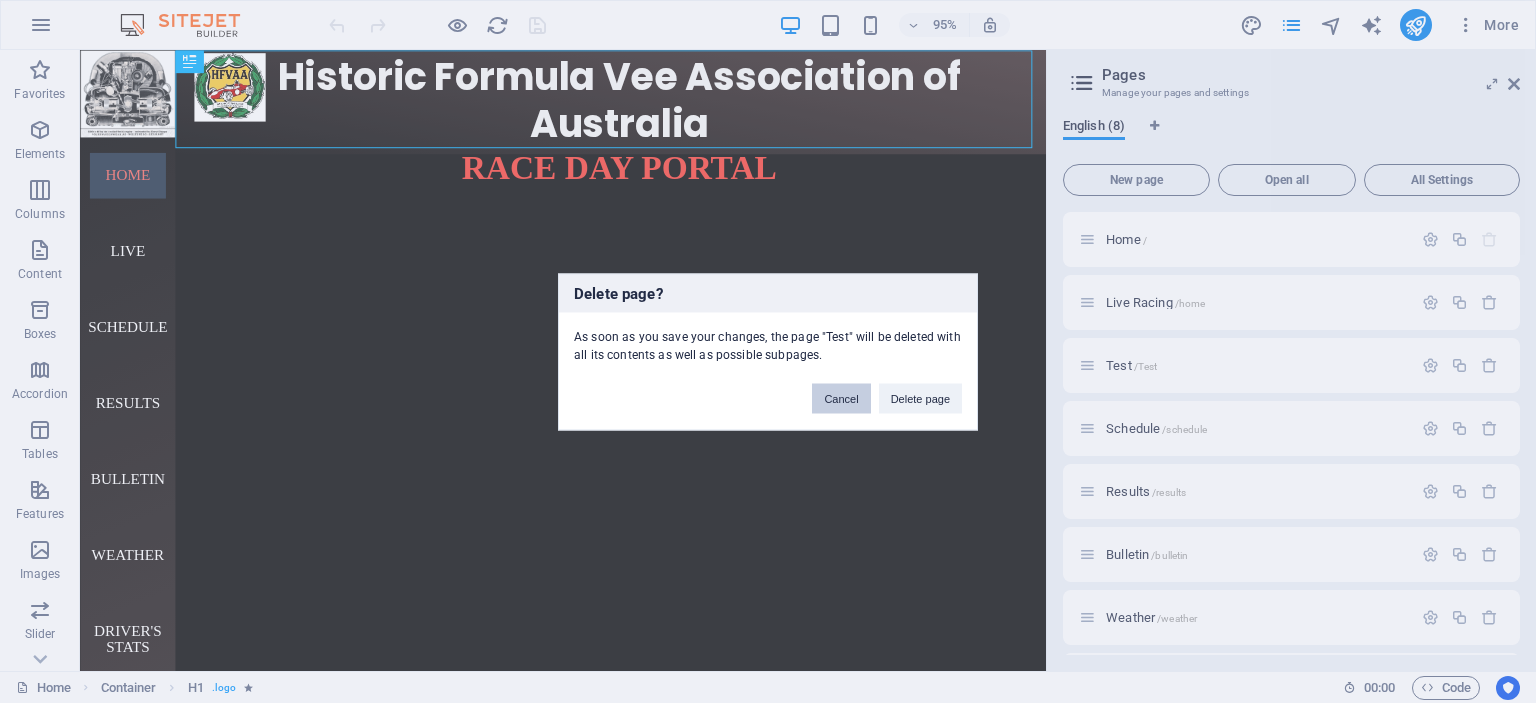 click on "Cancel" at bounding box center [841, 398] 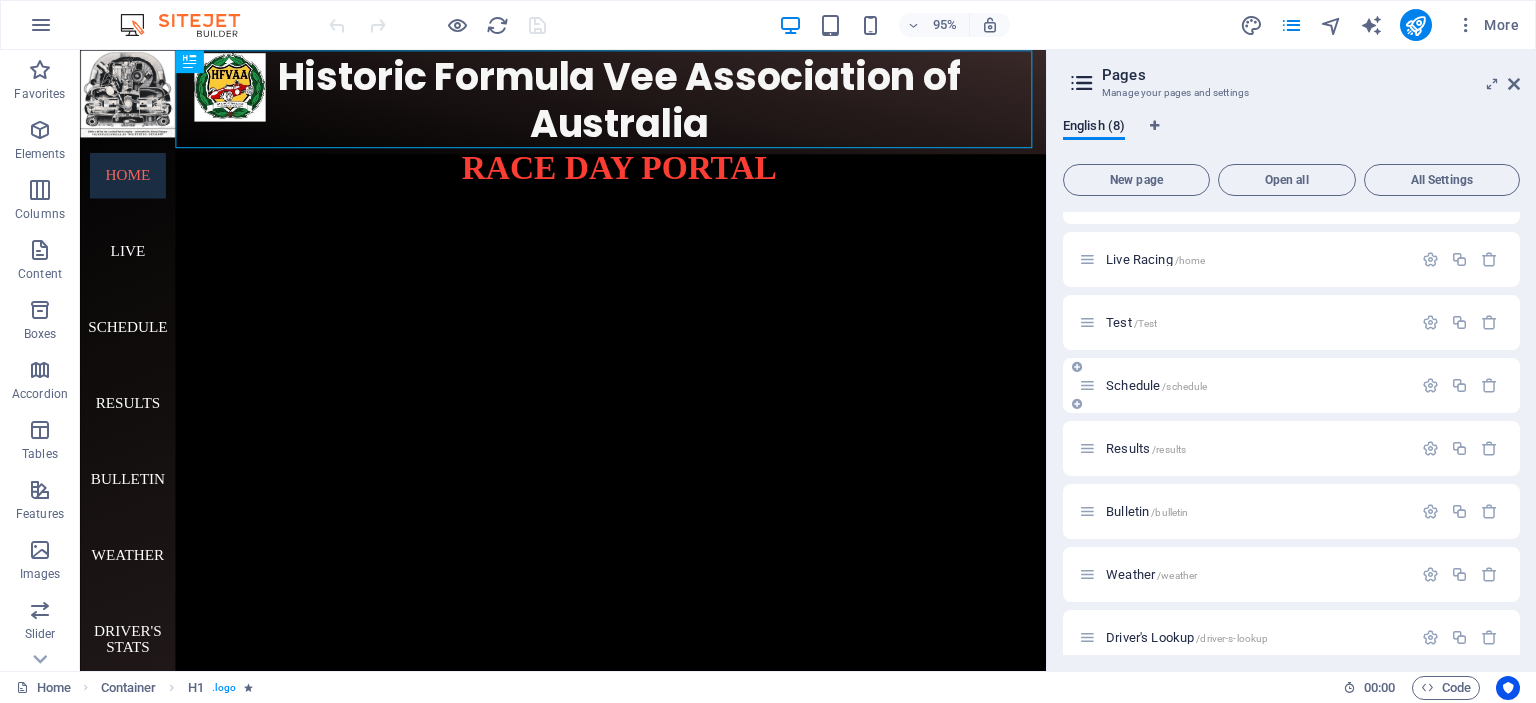 scroll, scrollTop: 60, scrollLeft: 0, axis: vertical 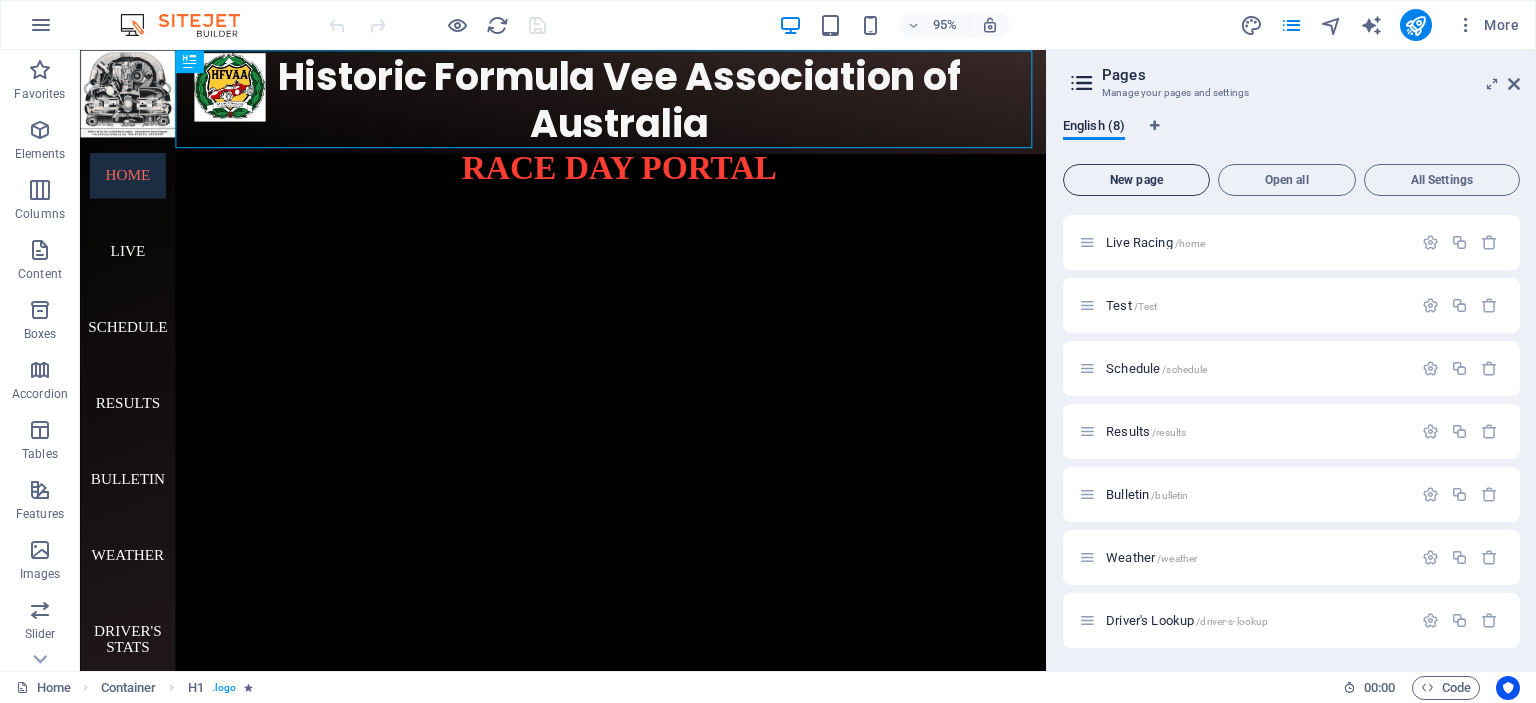 click on "New page" at bounding box center [1136, 180] 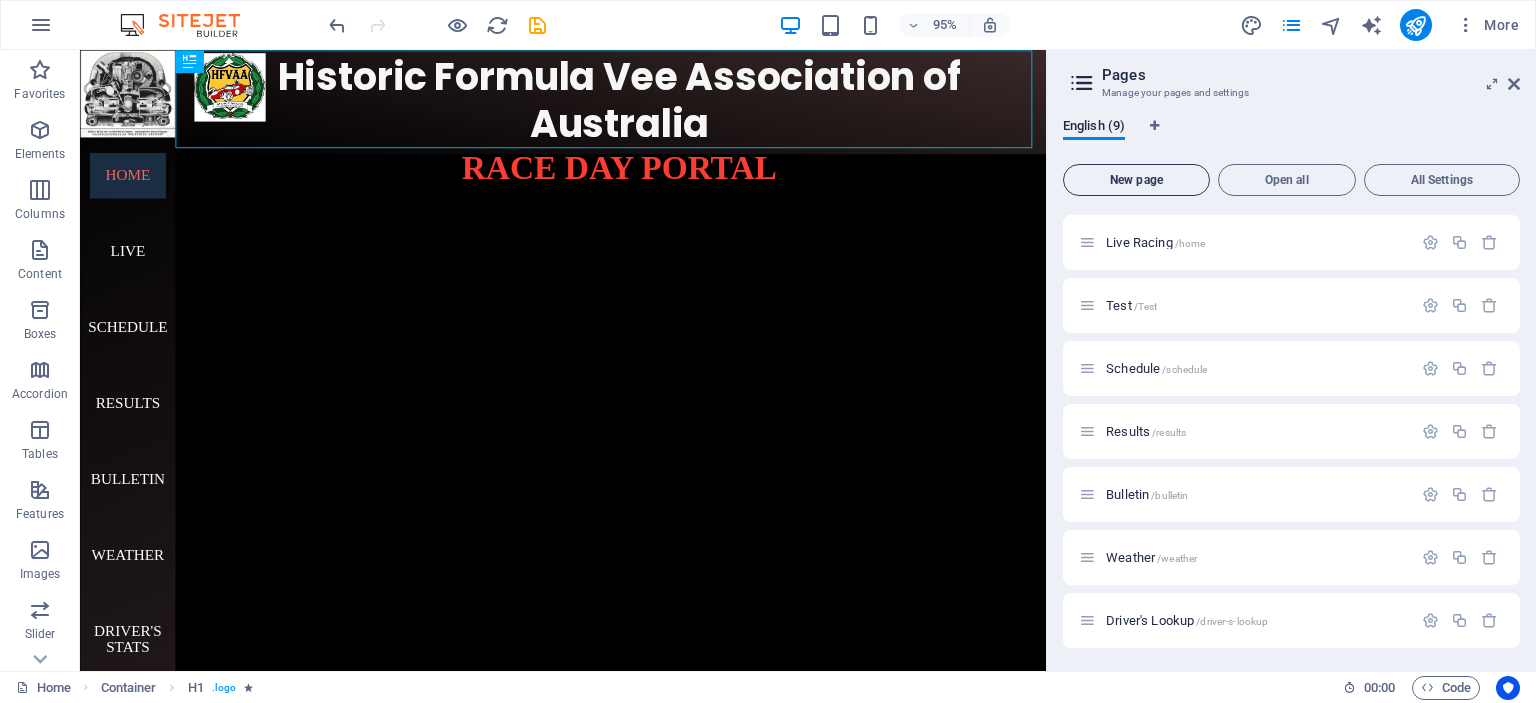 scroll, scrollTop: 385, scrollLeft: 0, axis: vertical 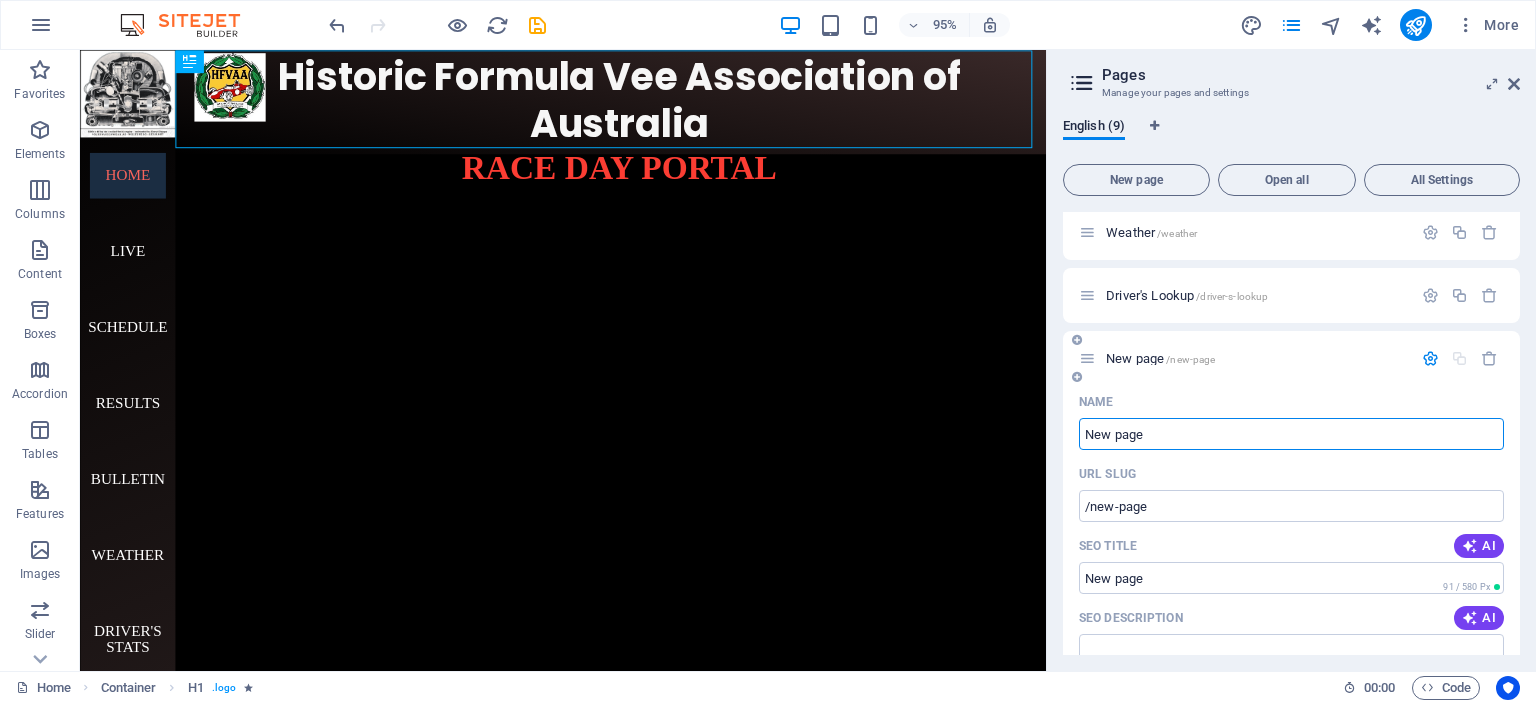 click at bounding box center (1077, 377) 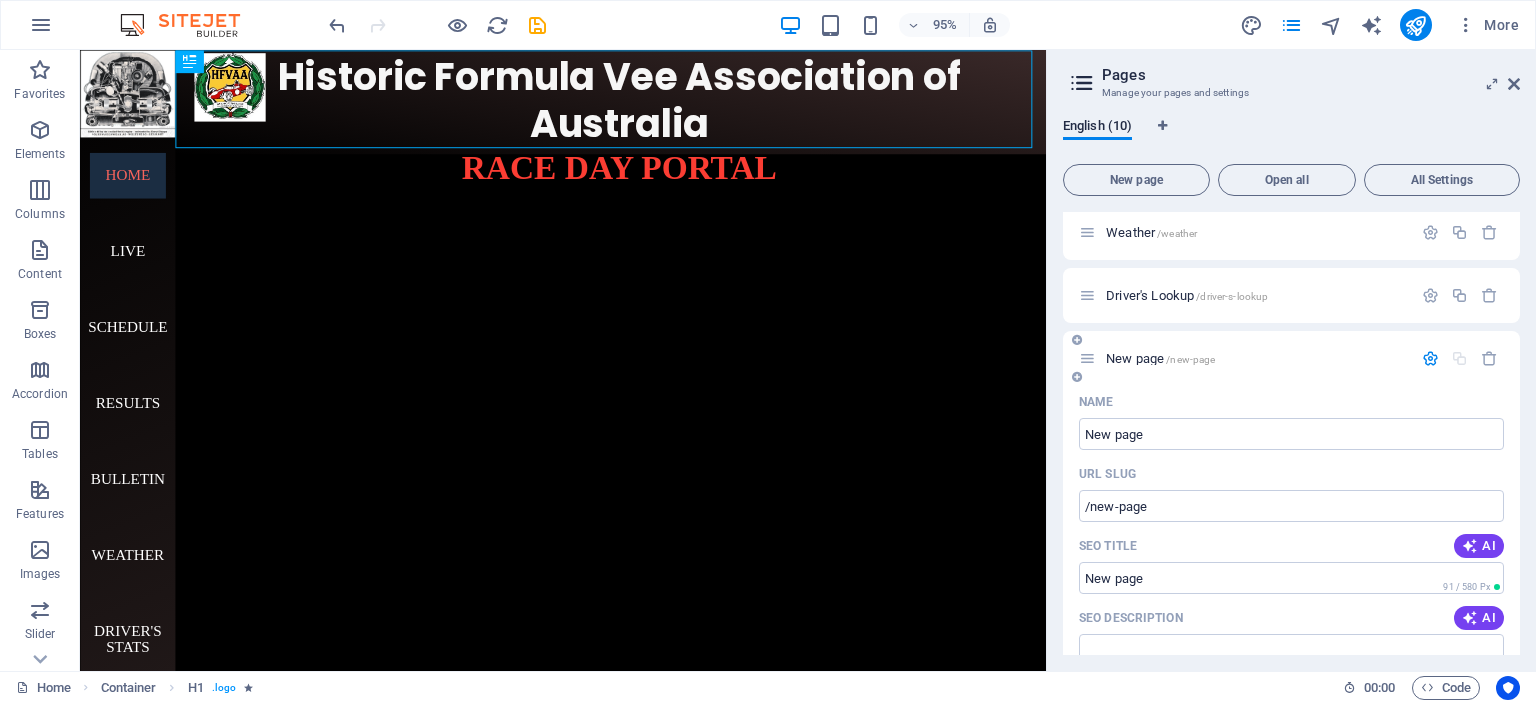 scroll, scrollTop: 1145, scrollLeft: 0, axis: vertical 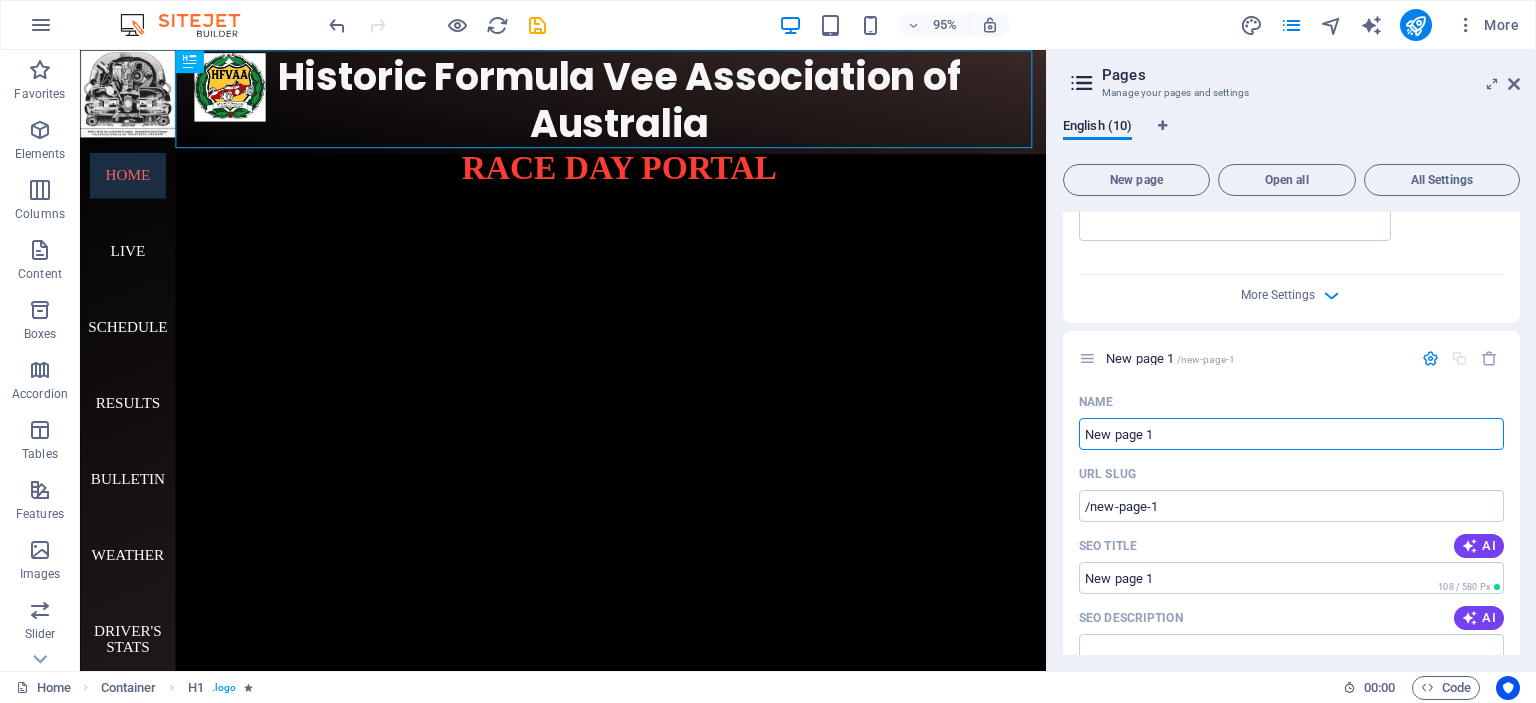 click at bounding box center (0, 0) 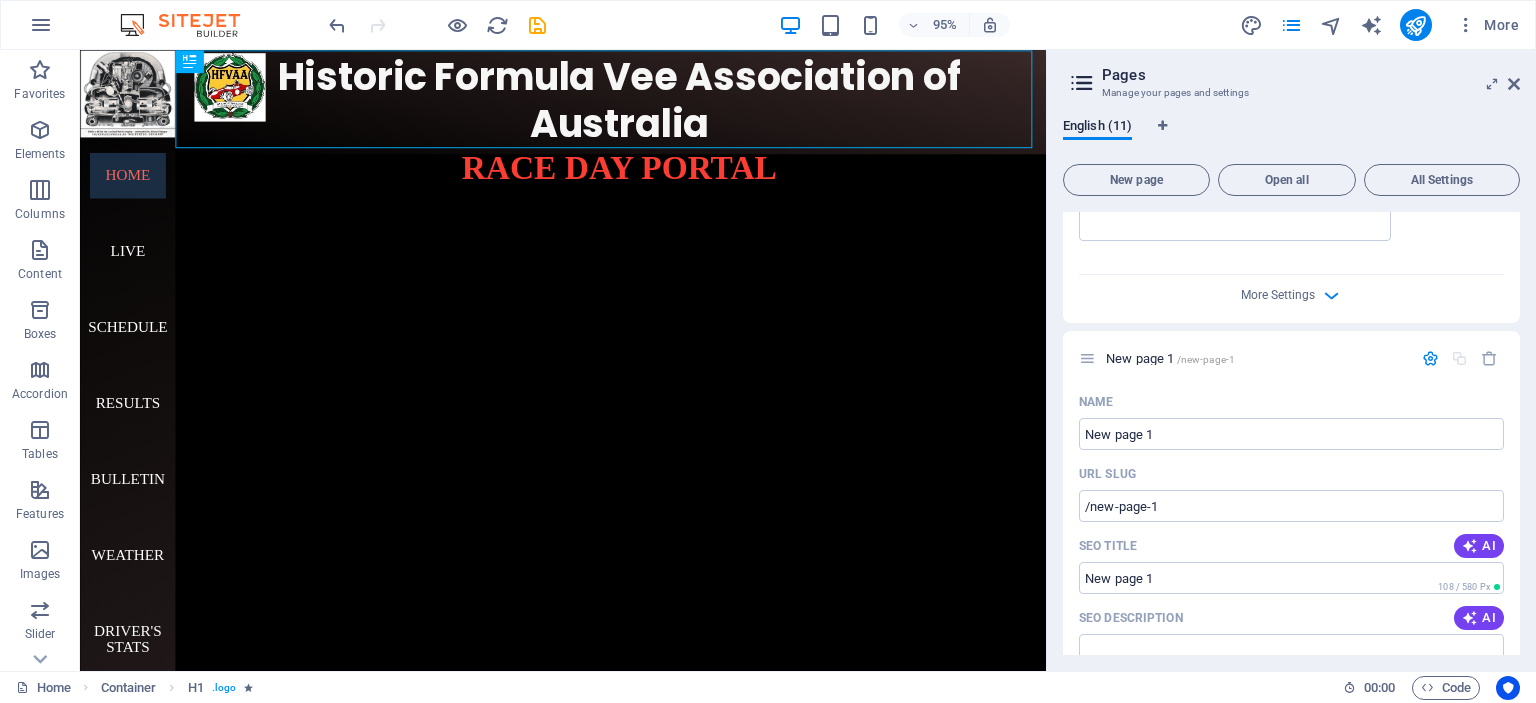 scroll, scrollTop: 1905, scrollLeft: 0, axis: vertical 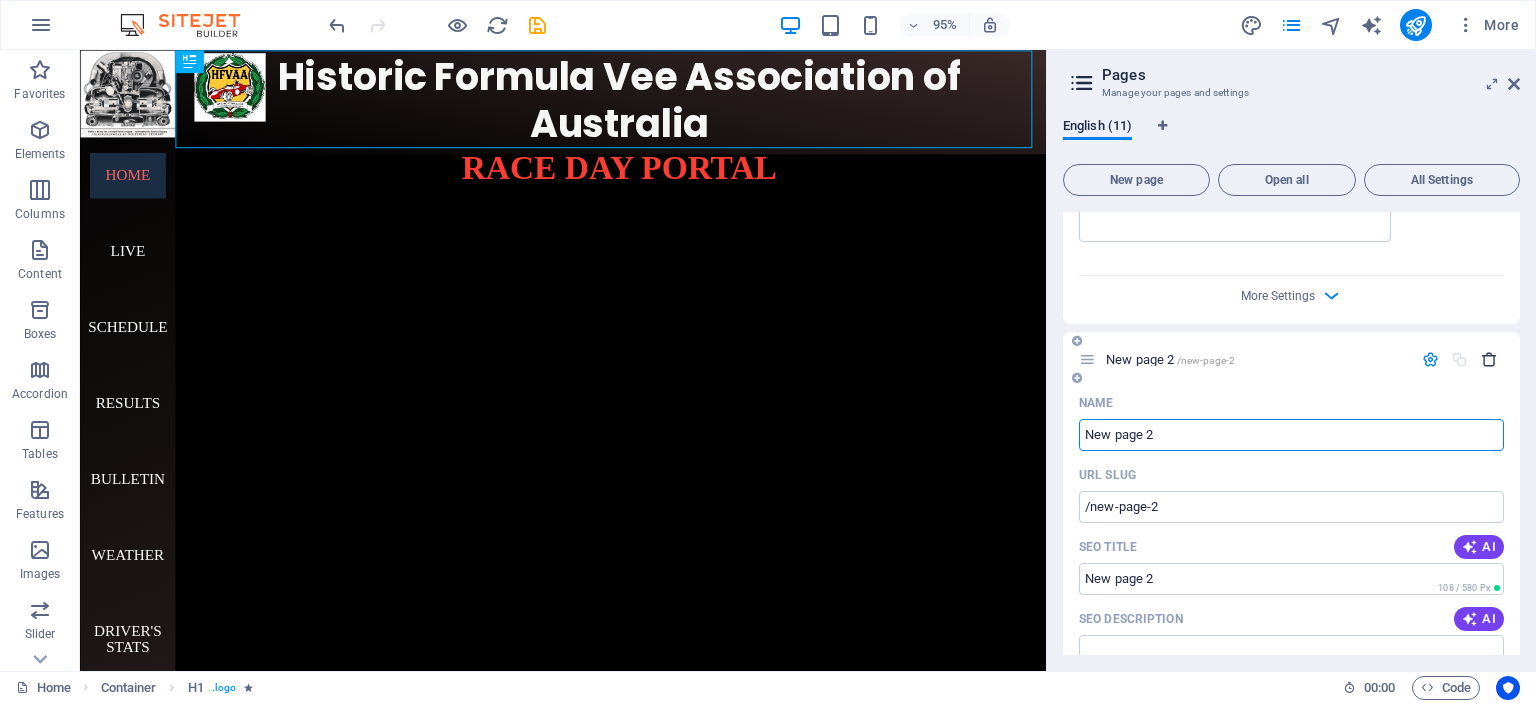 click at bounding box center (1489, 359) 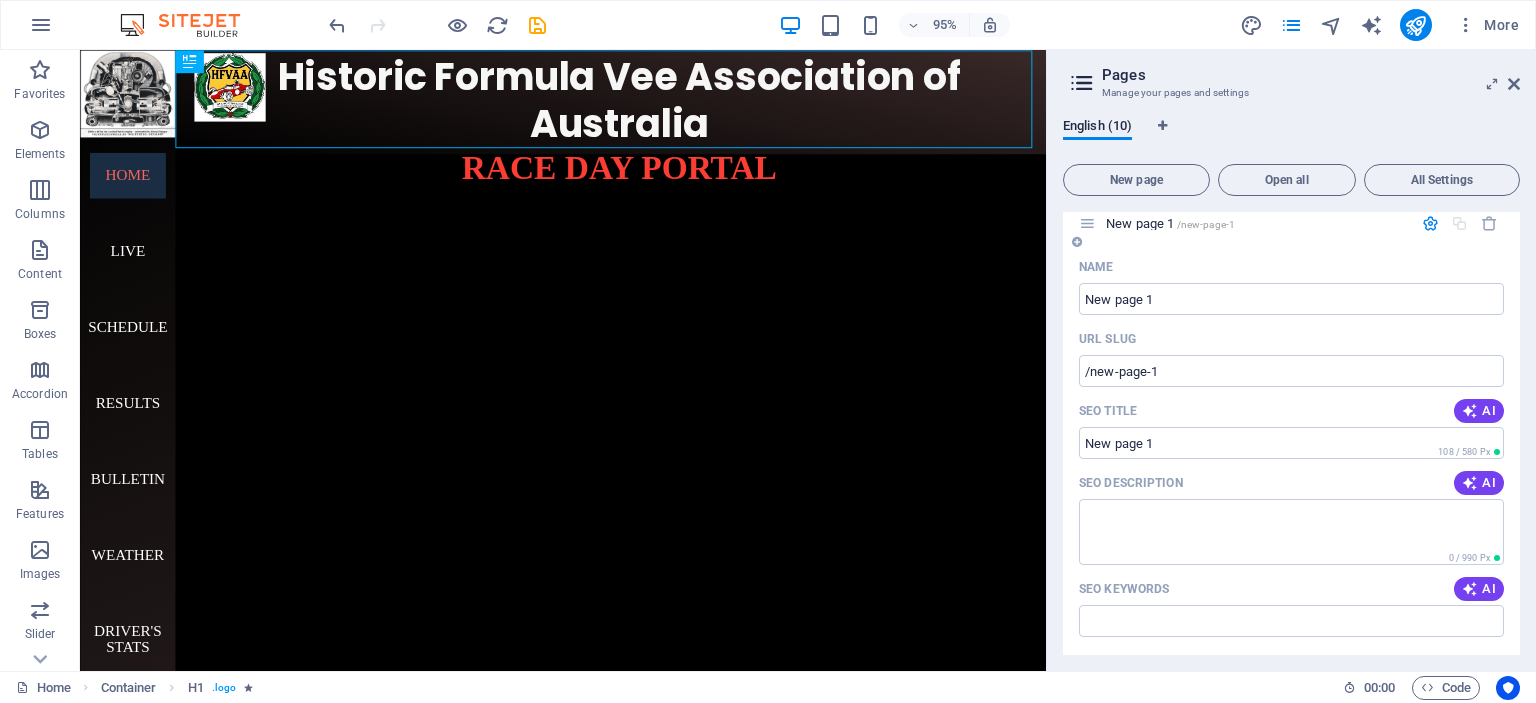 scroll, scrollTop: 1080, scrollLeft: 0, axis: vertical 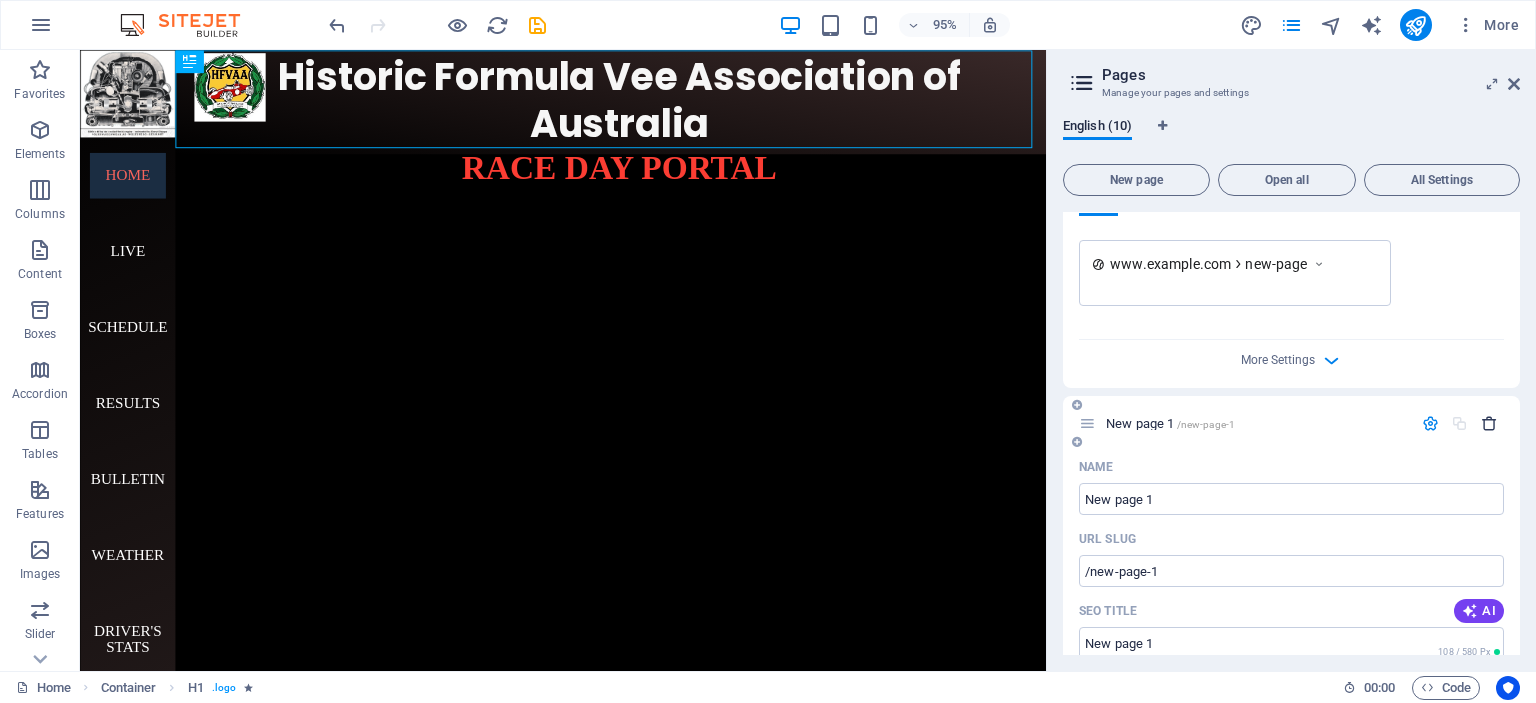 click at bounding box center [1489, 423] 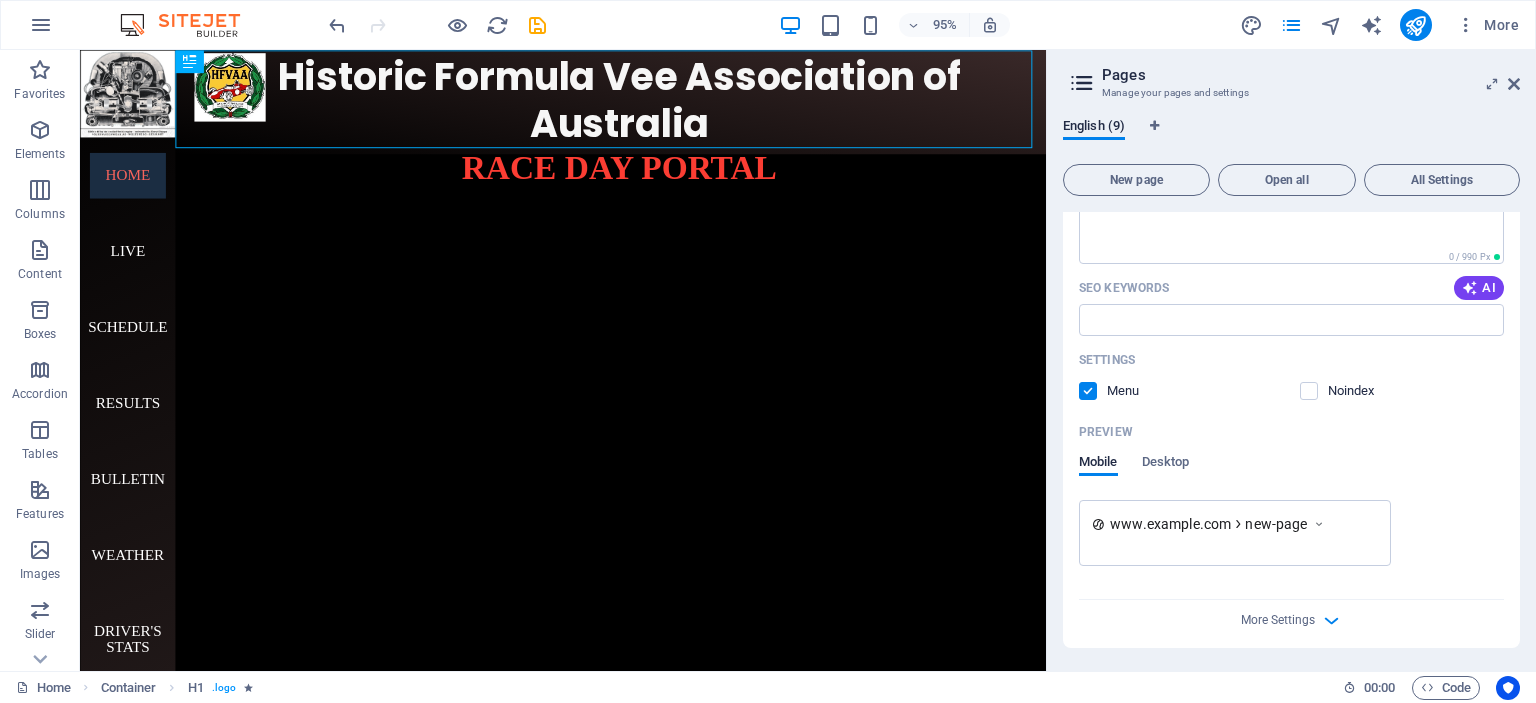 scroll, scrollTop: 520, scrollLeft: 0, axis: vertical 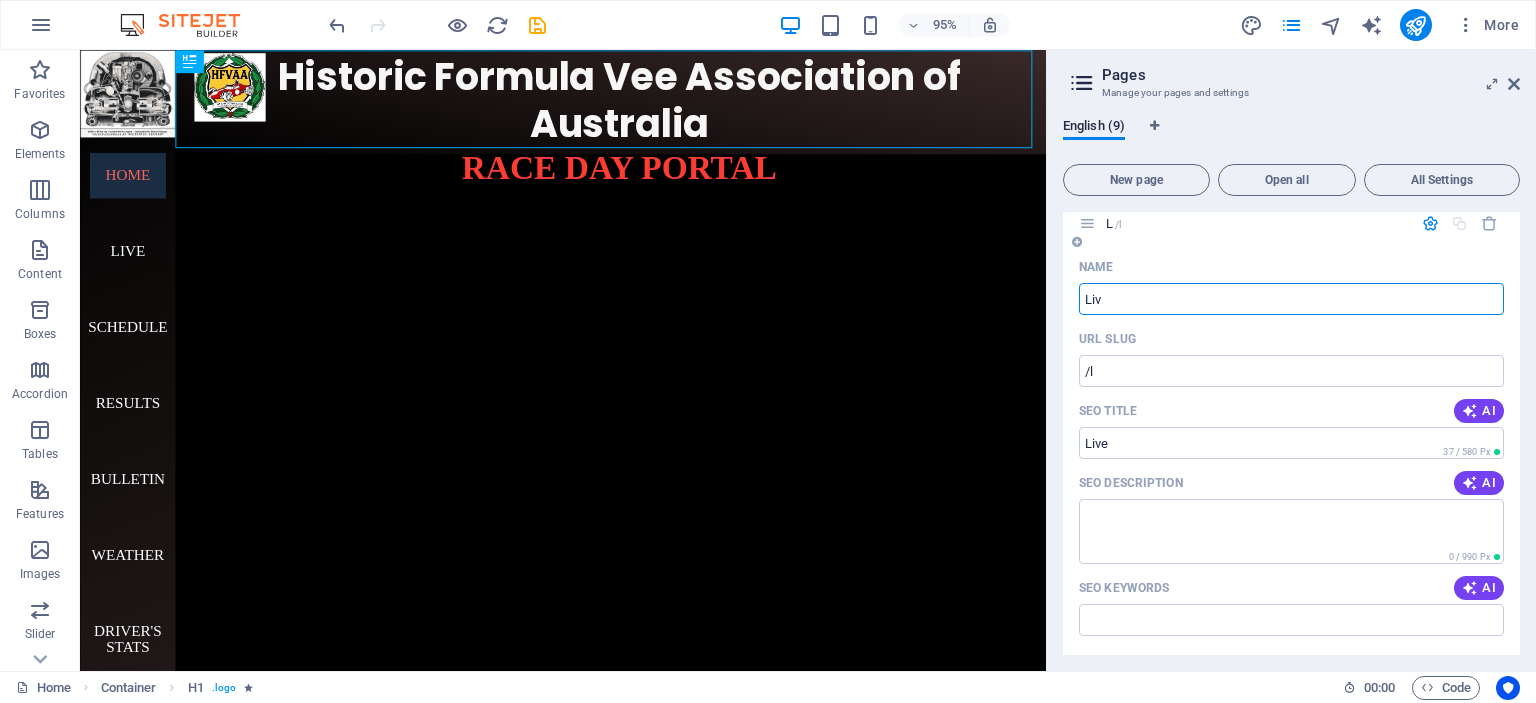 type on "Live" 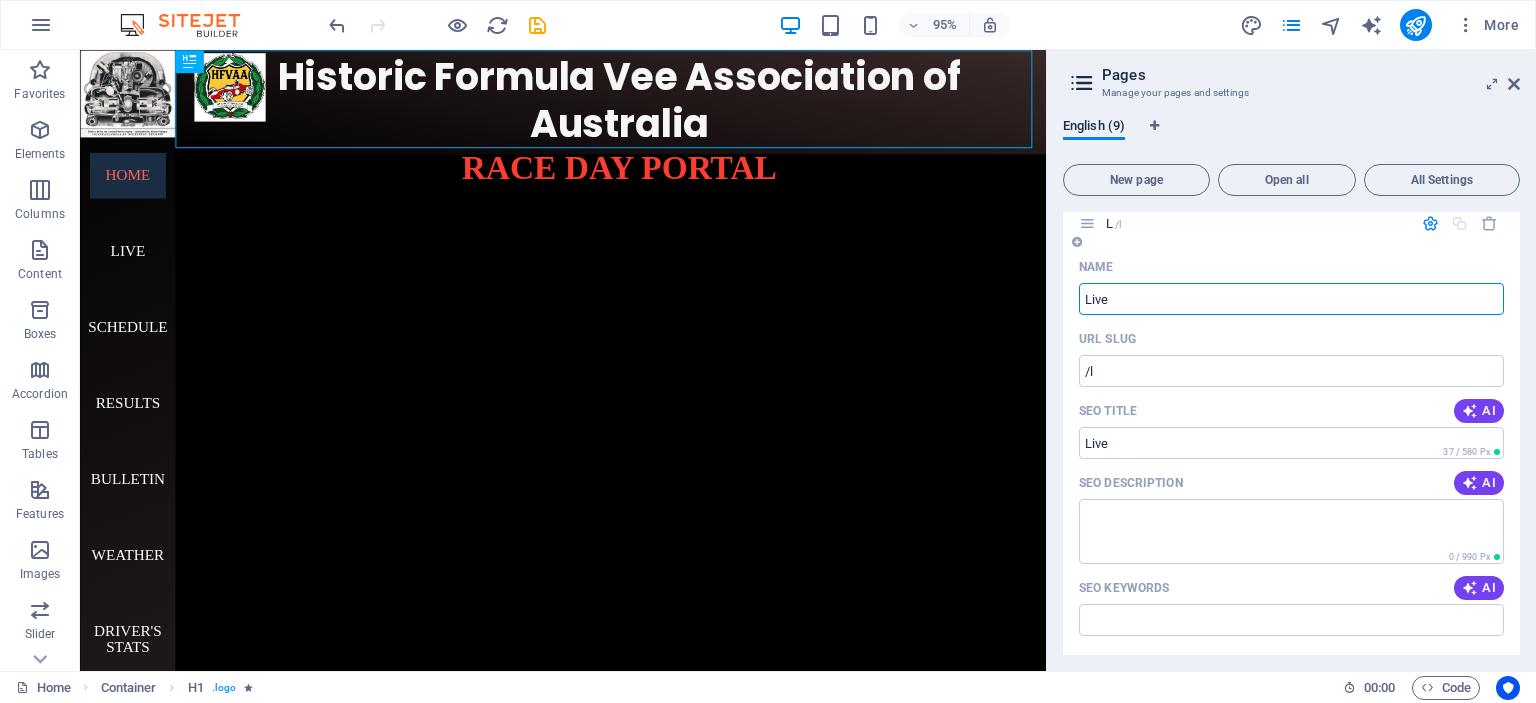 type on "Live" 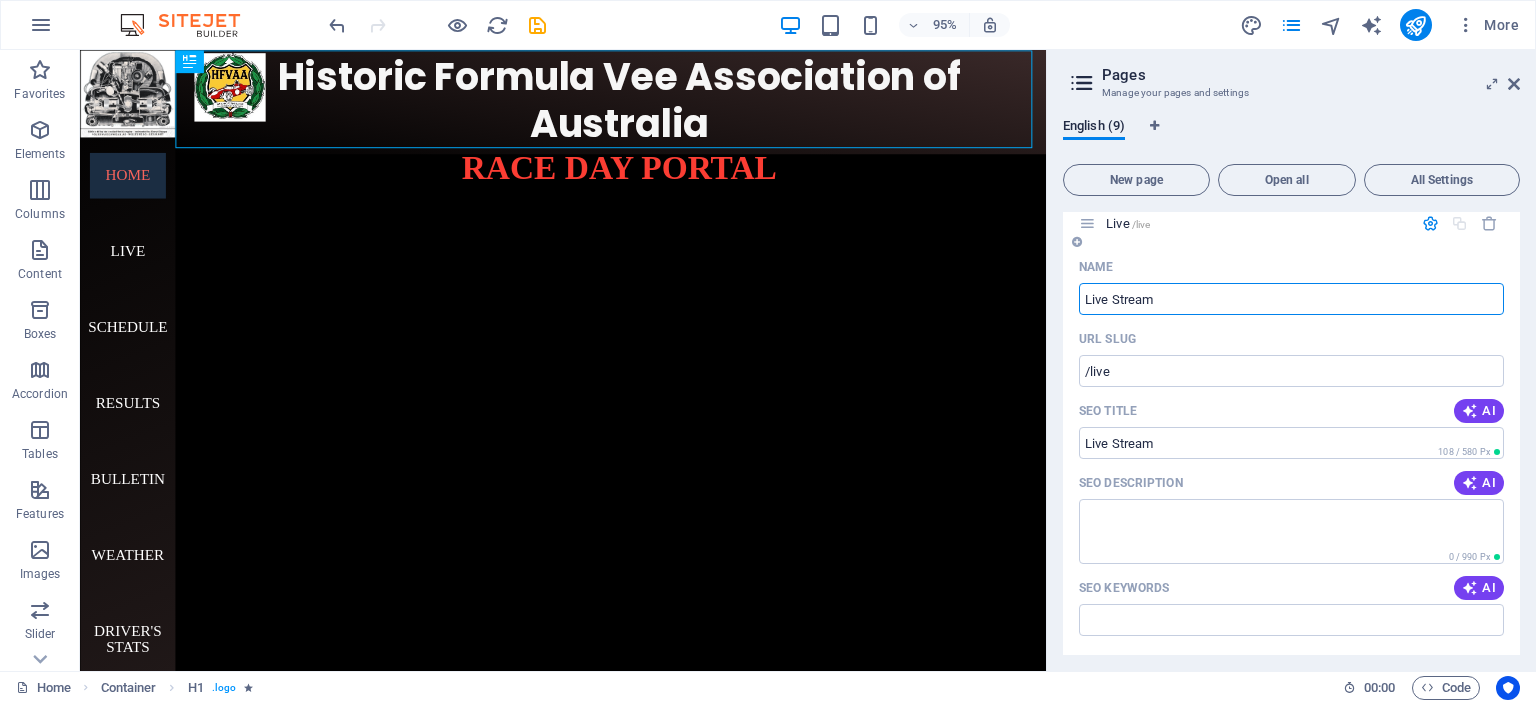 type on "Live Stream" 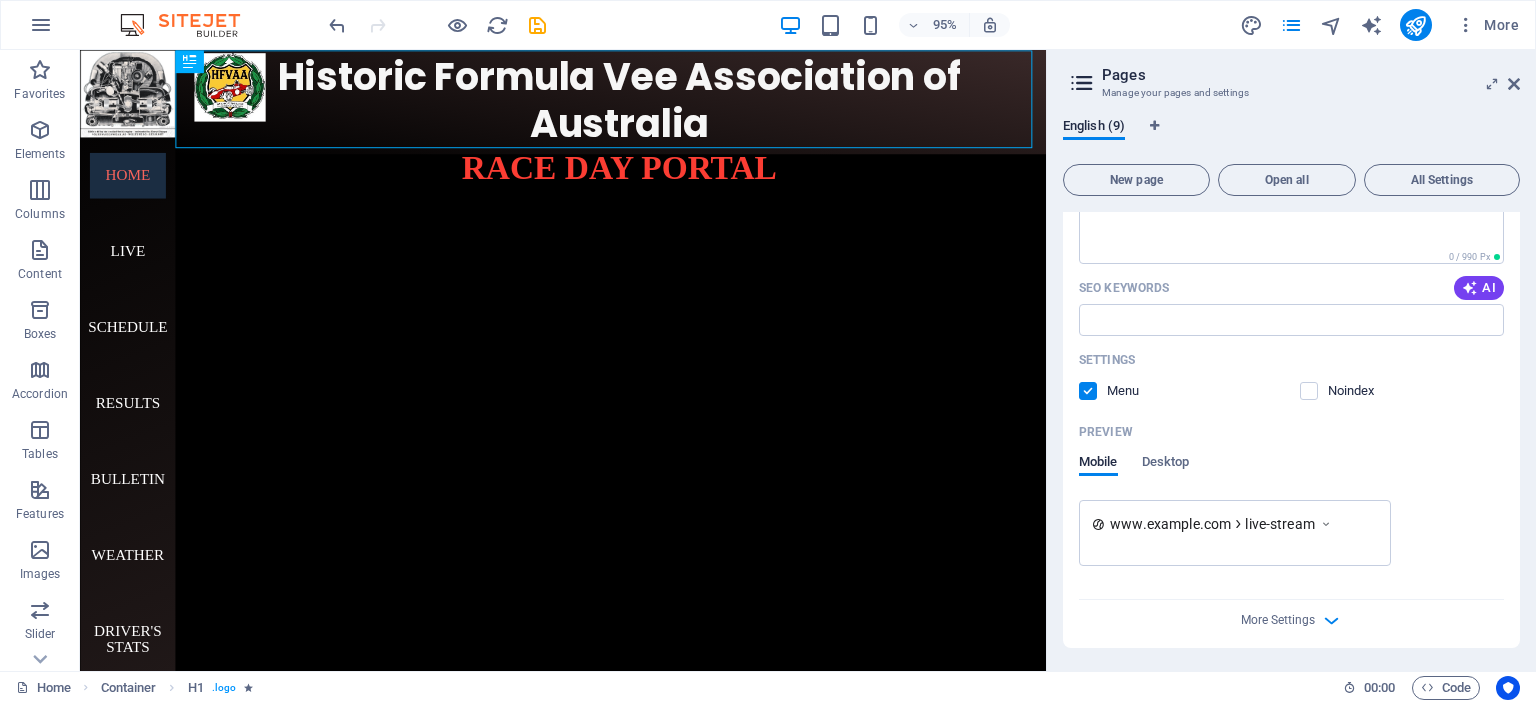 scroll, scrollTop: 520, scrollLeft: 0, axis: vertical 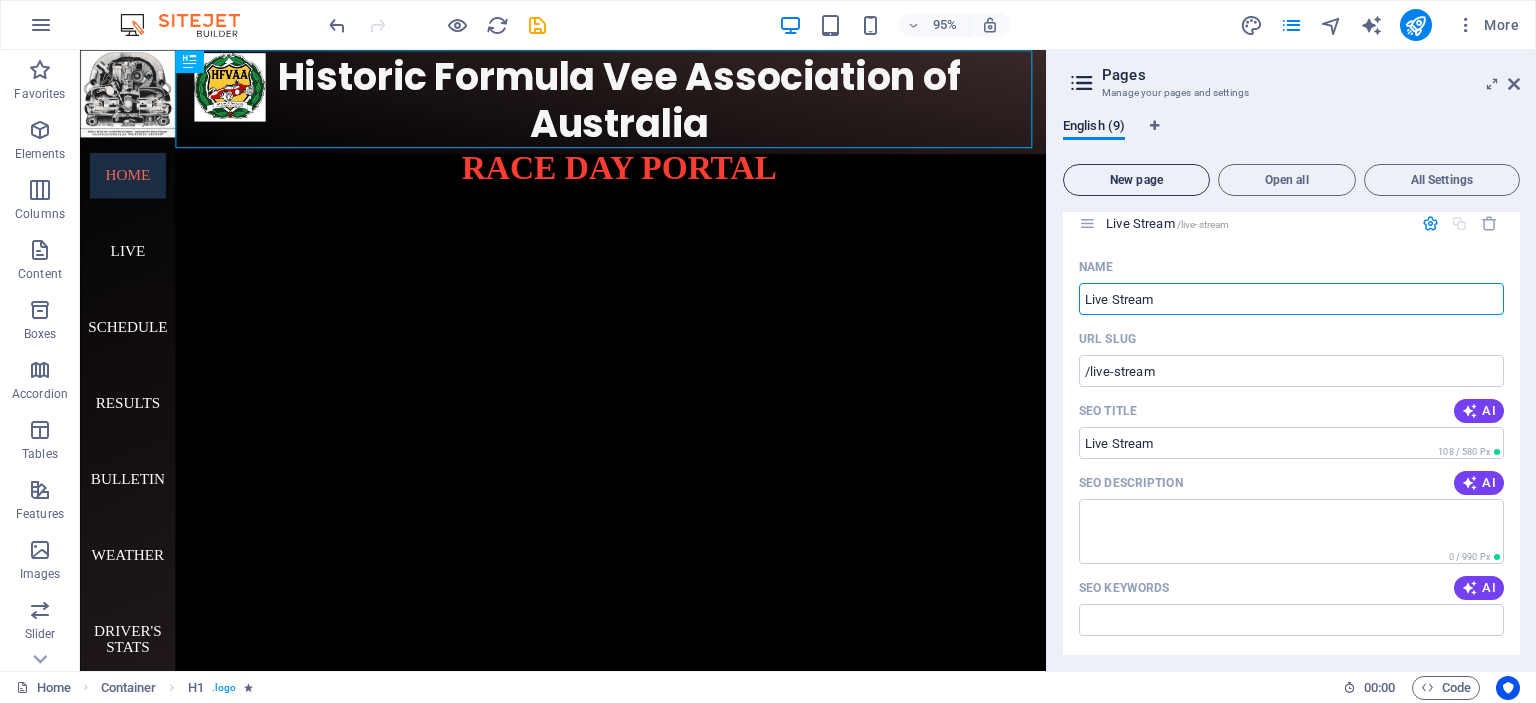 type on "Live Stream" 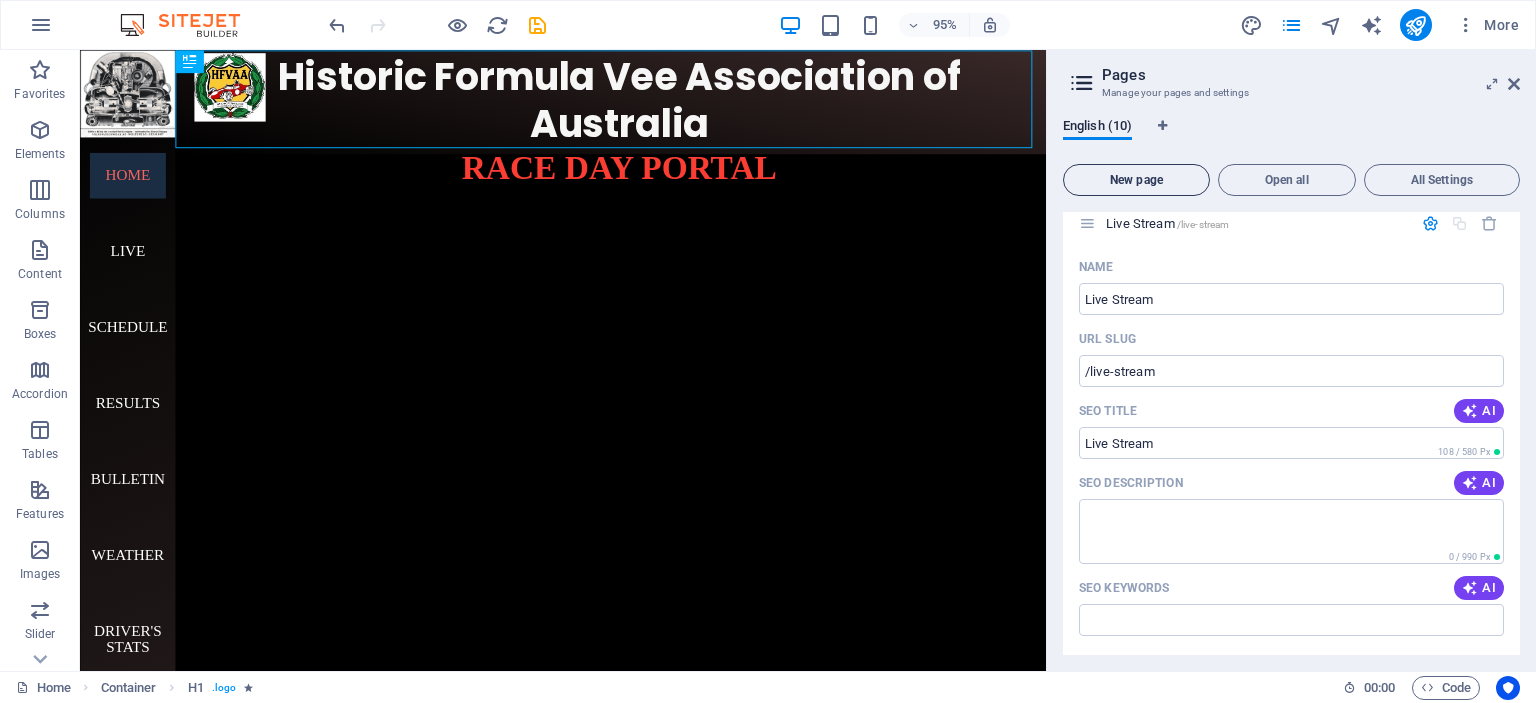 scroll, scrollTop: 1145, scrollLeft: 0, axis: vertical 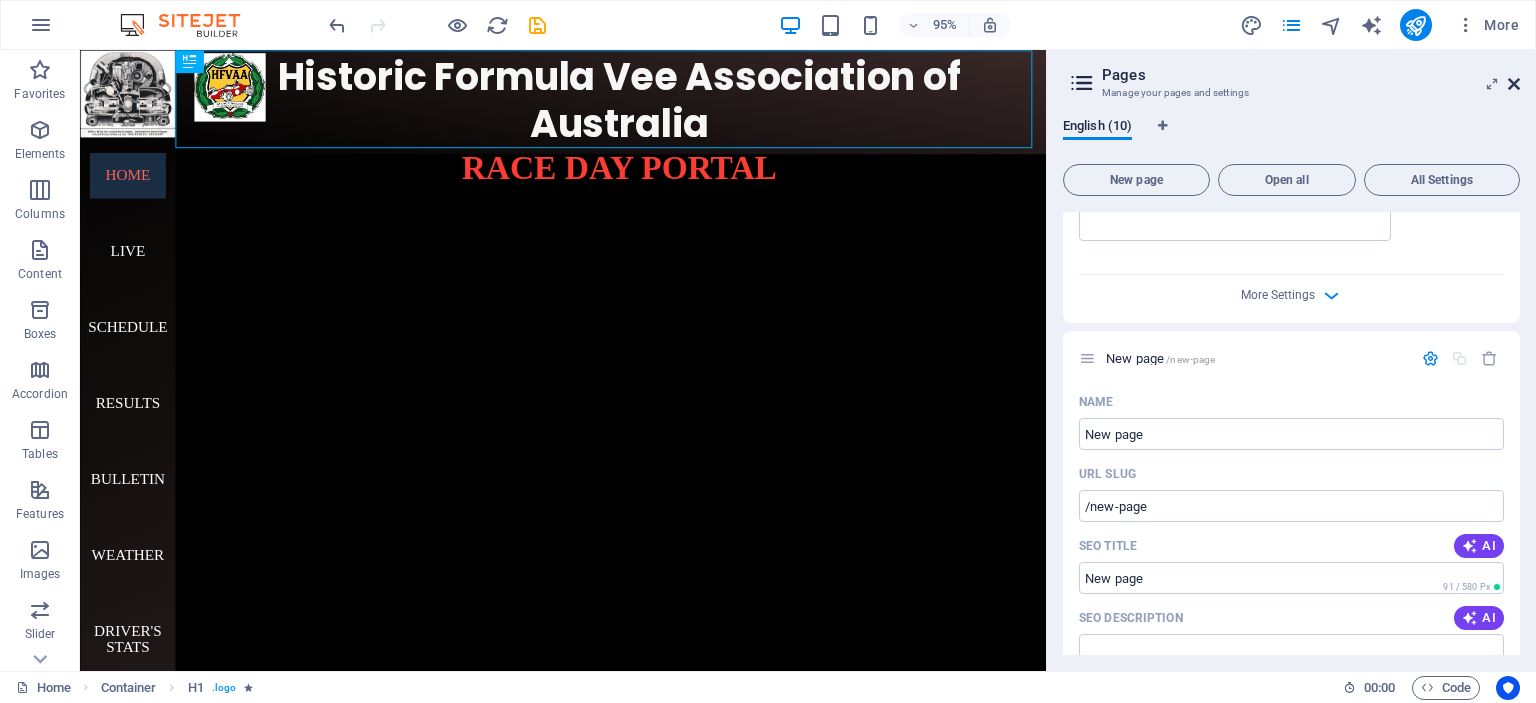 click at bounding box center [1514, 84] 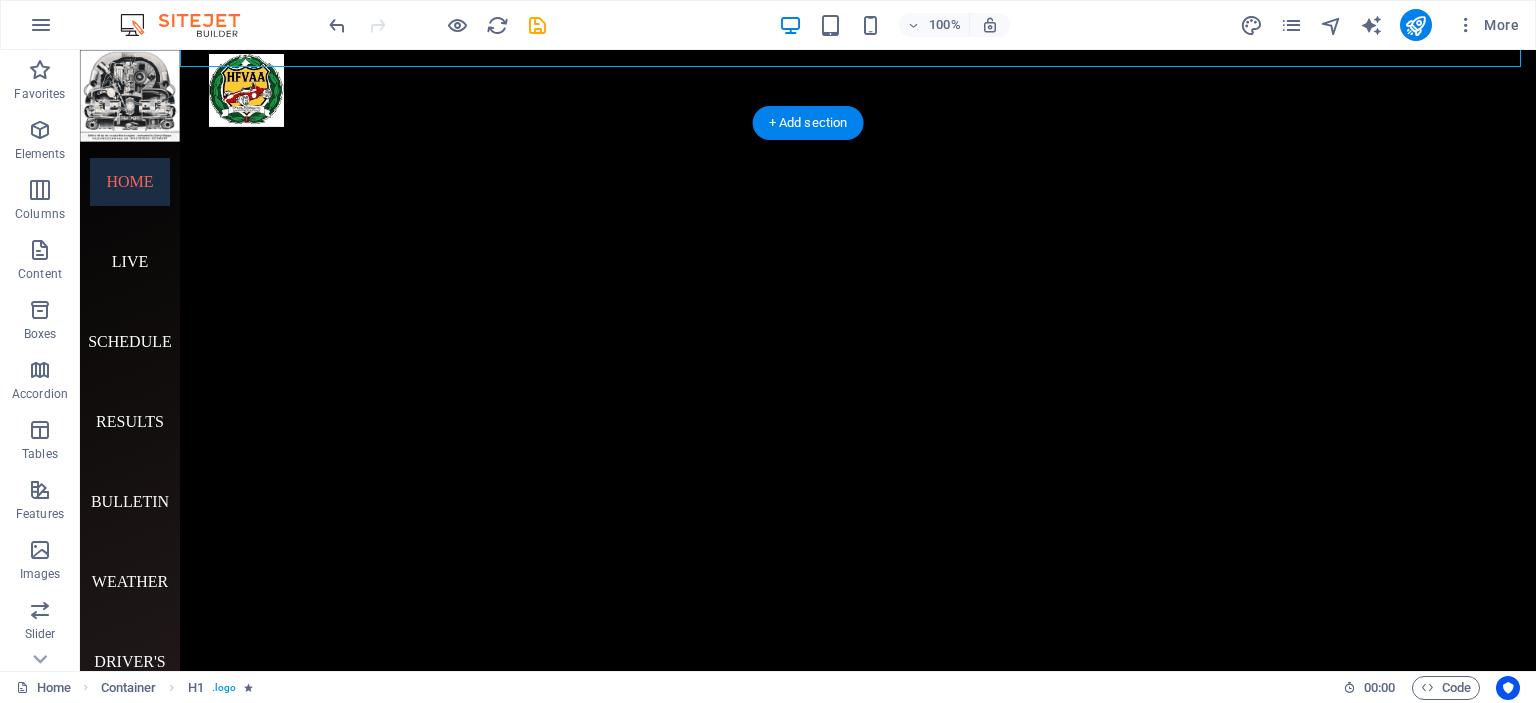 scroll, scrollTop: 184, scrollLeft: 0, axis: vertical 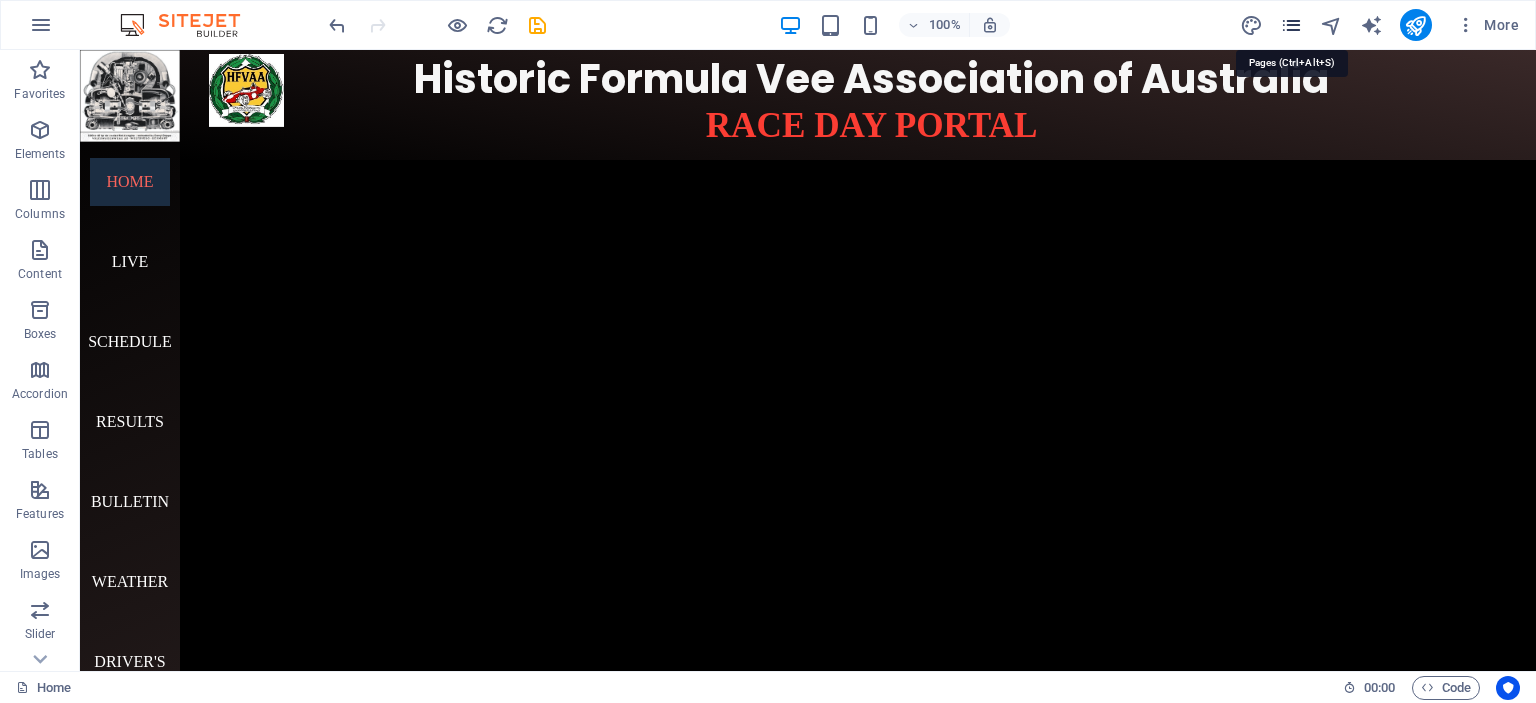 click at bounding box center (1291, 25) 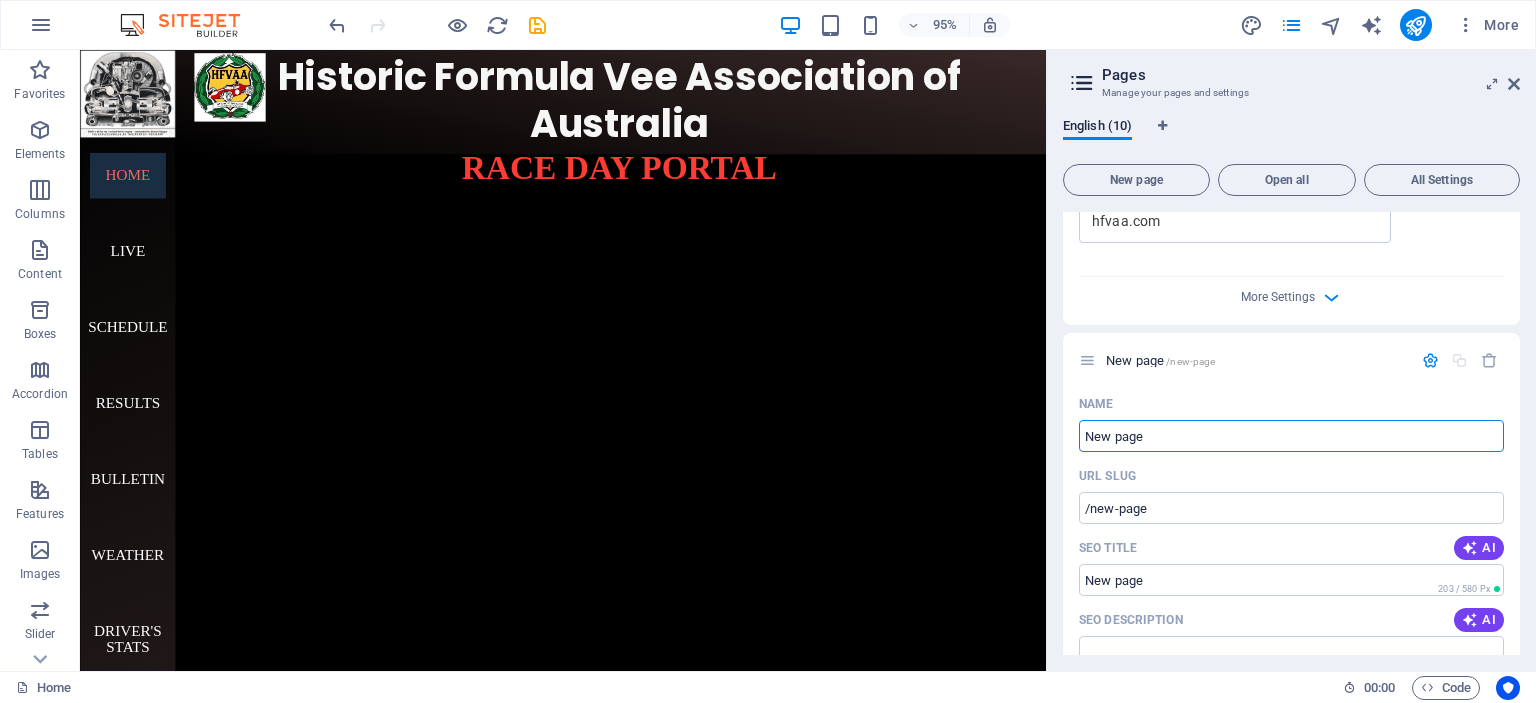 scroll, scrollTop: 1193, scrollLeft: 0, axis: vertical 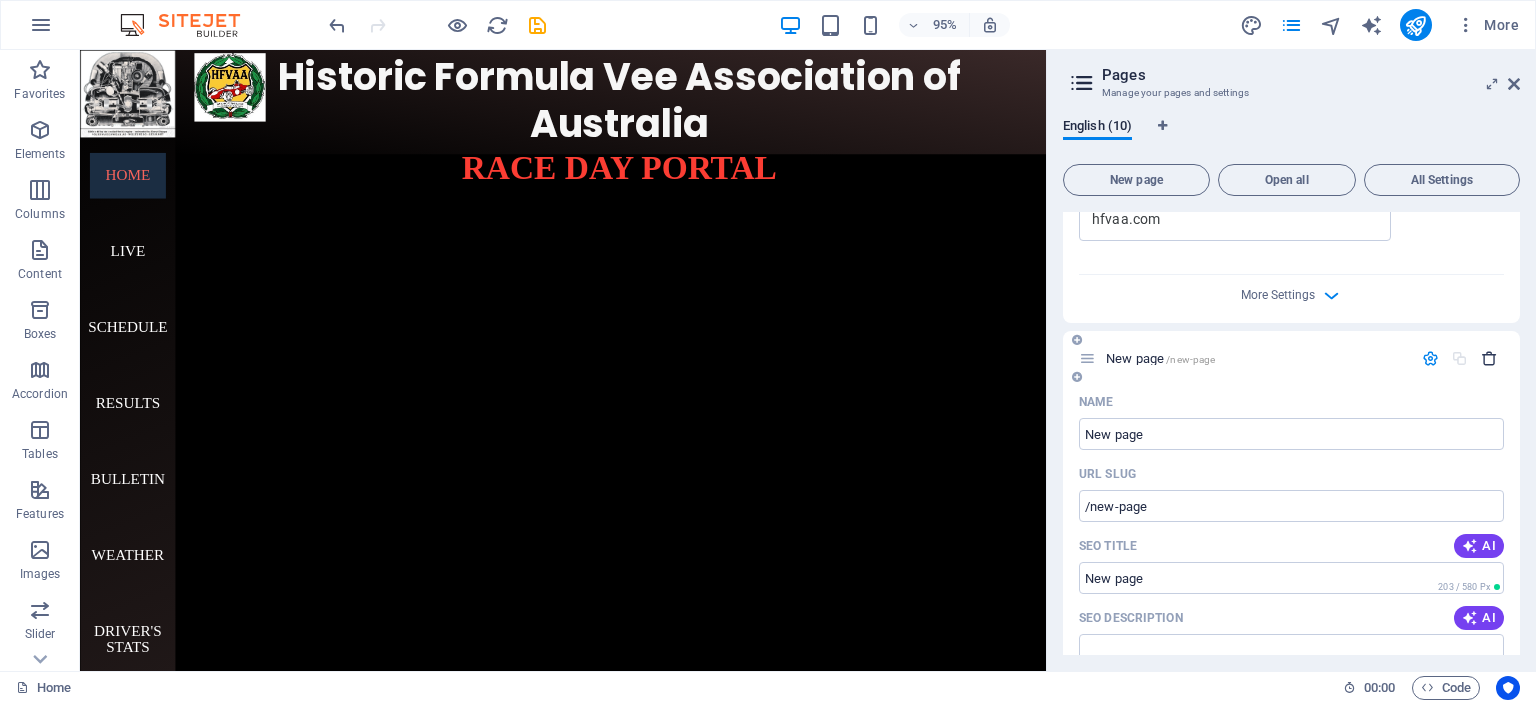 click at bounding box center [1489, 358] 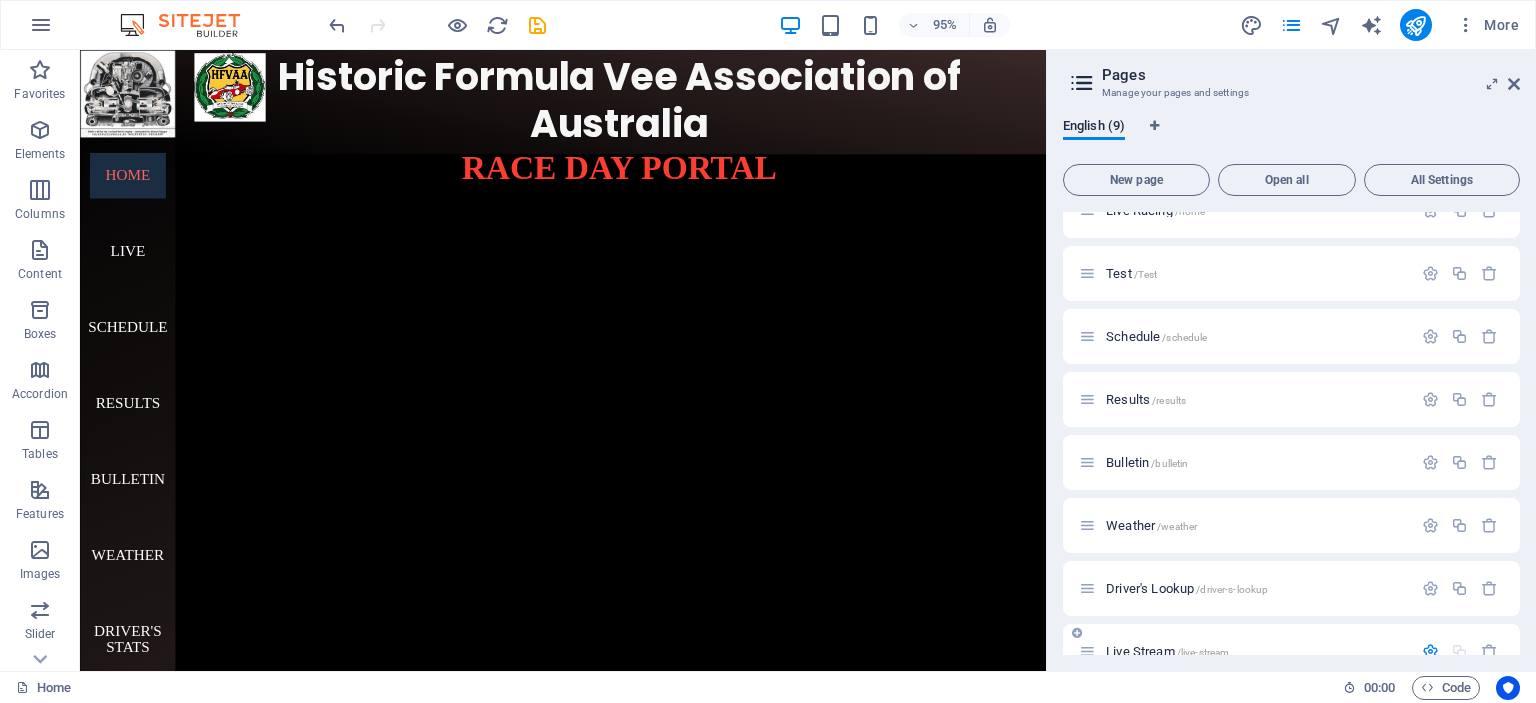 scroll, scrollTop: 0, scrollLeft: 0, axis: both 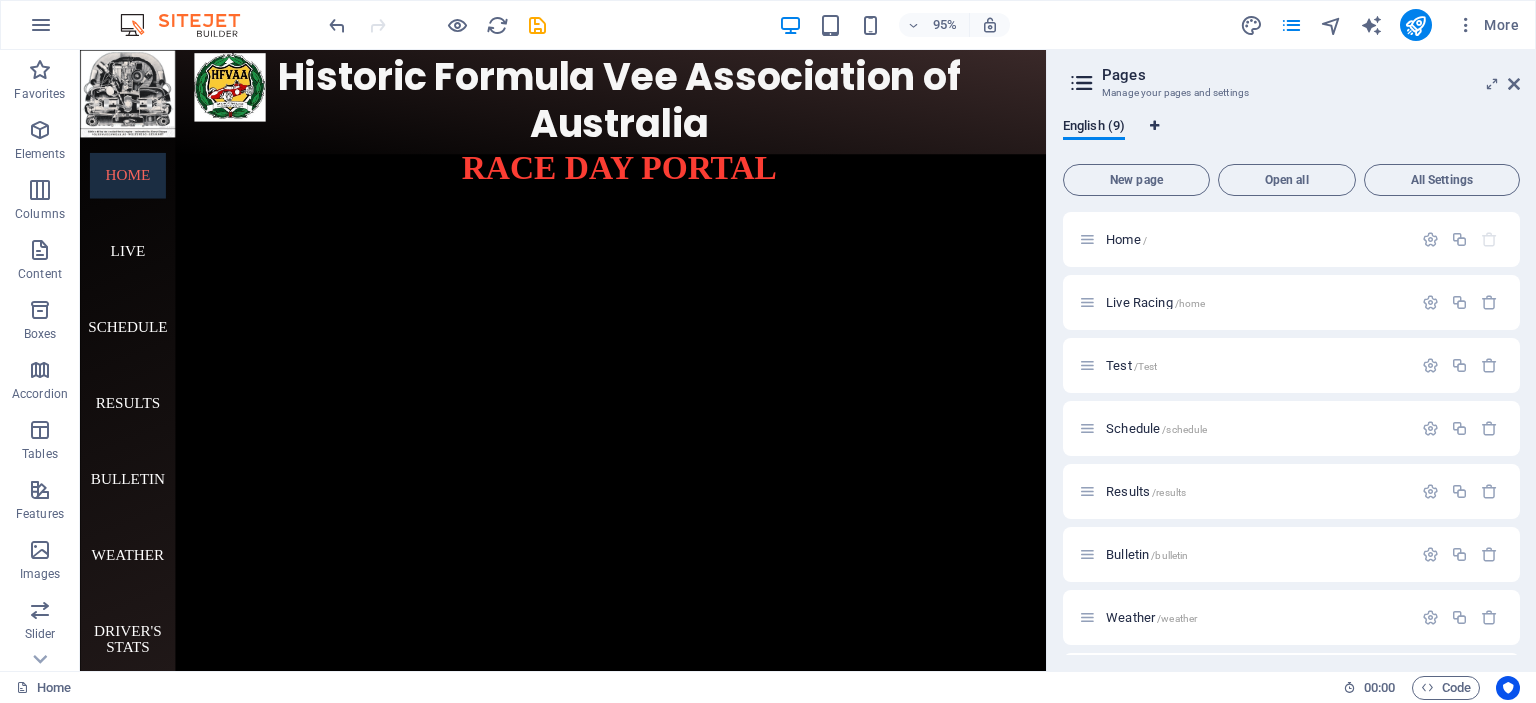 click at bounding box center (1154, 126) 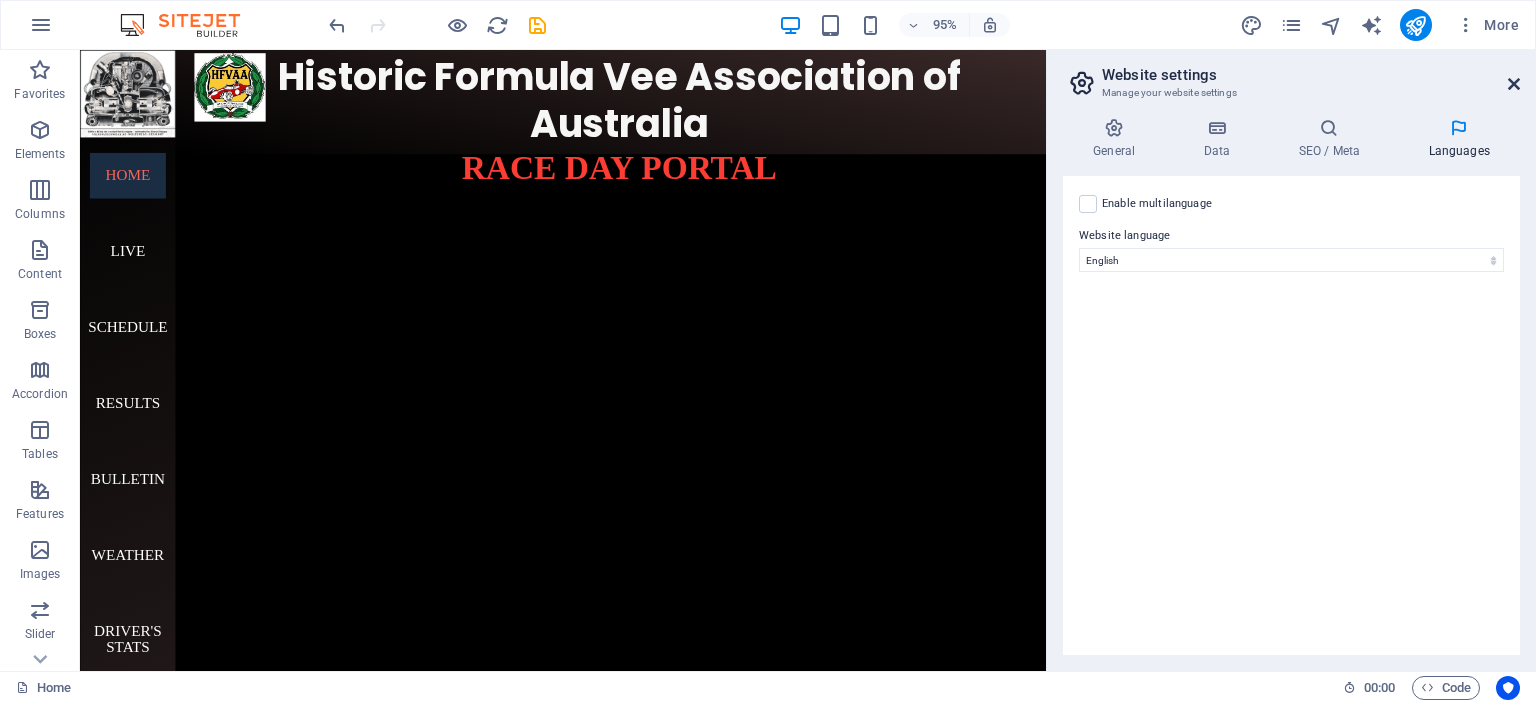 click at bounding box center [1514, 84] 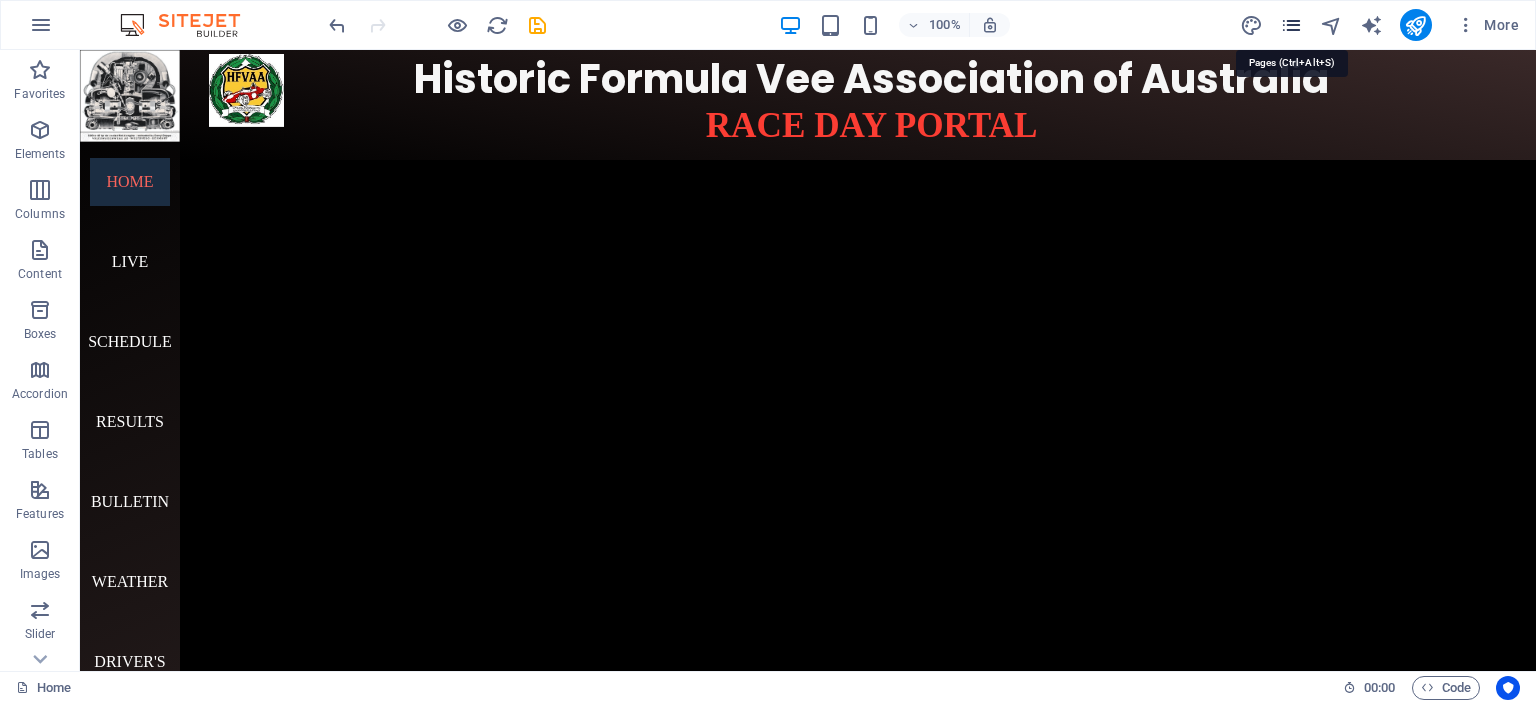 click at bounding box center (1291, 25) 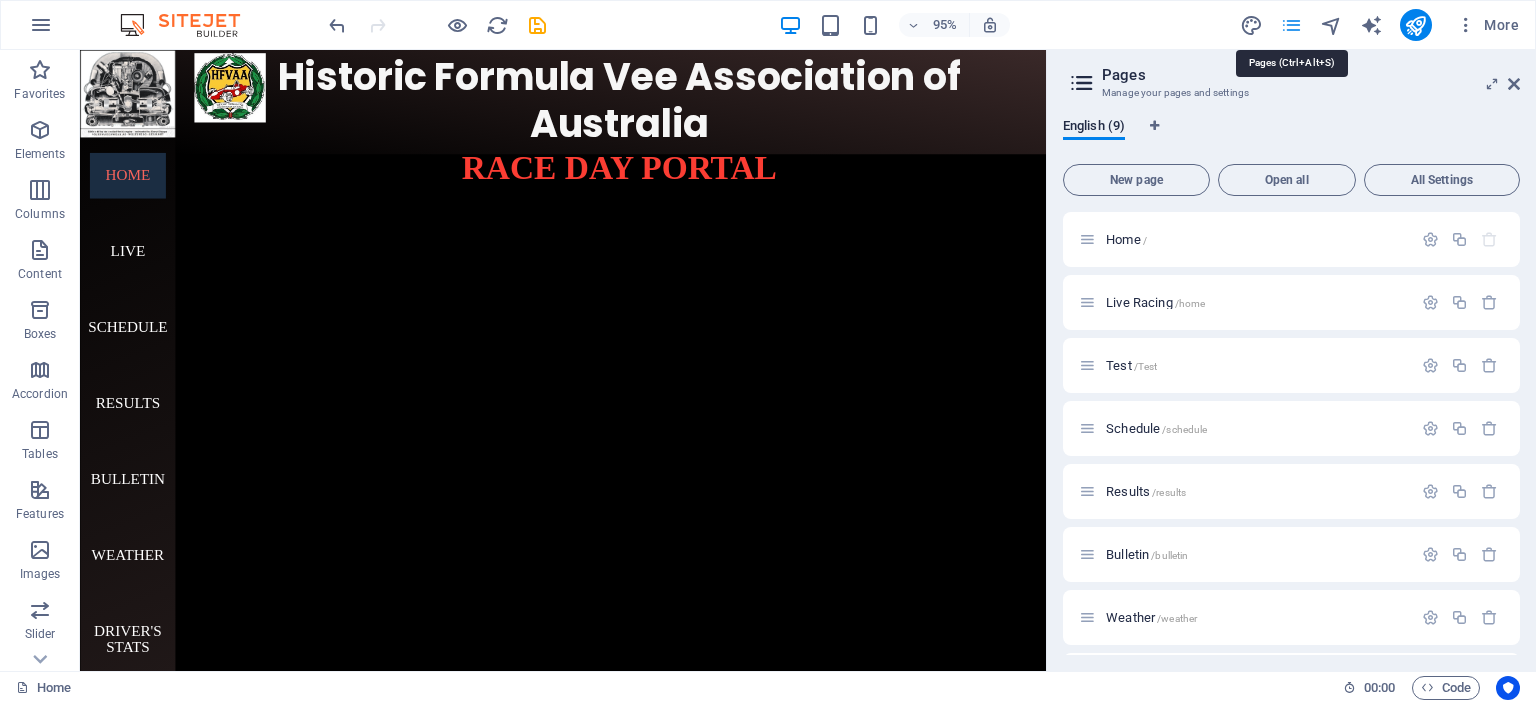 scroll, scrollTop: 385, scrollLeft: 0, axis: vertical 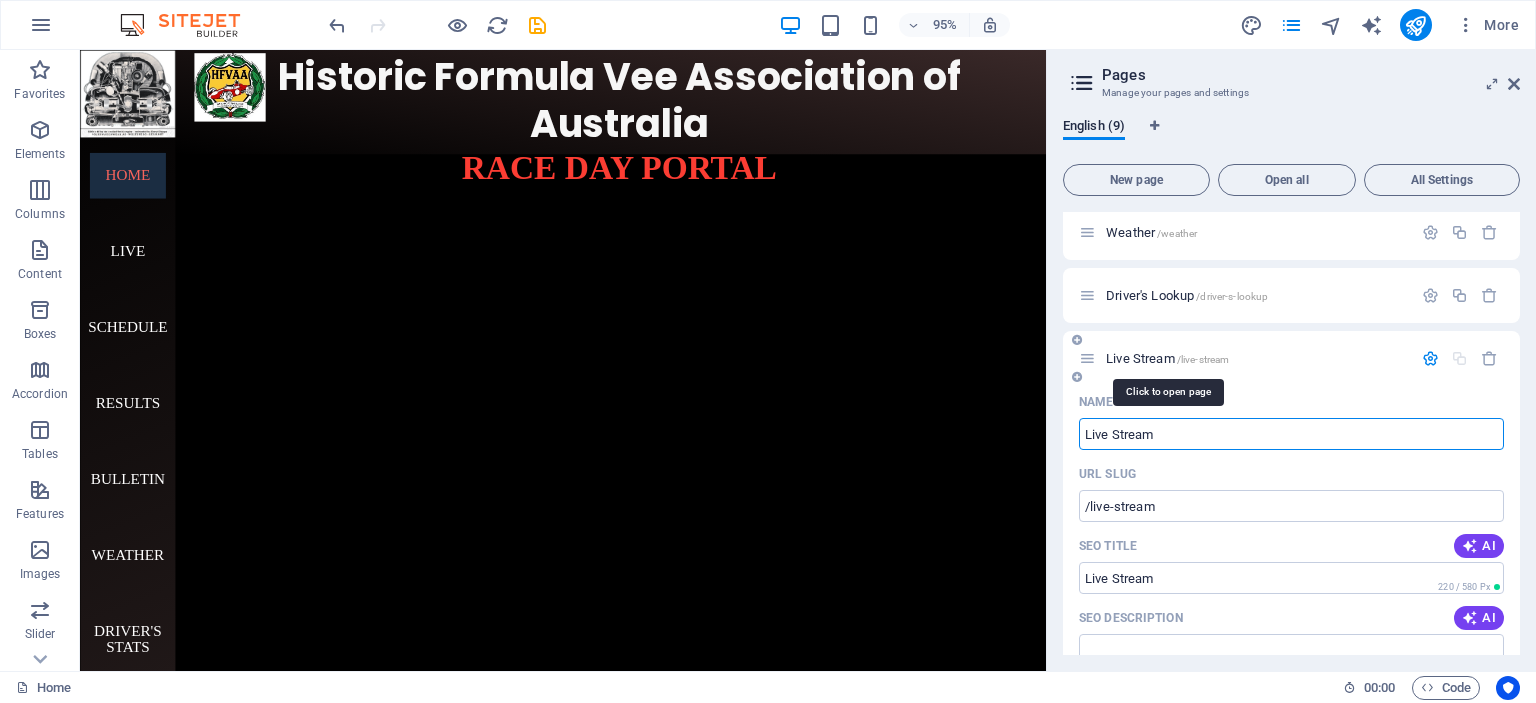 click on "Live Stream /live-stream" at bounding box center [1167, 358] 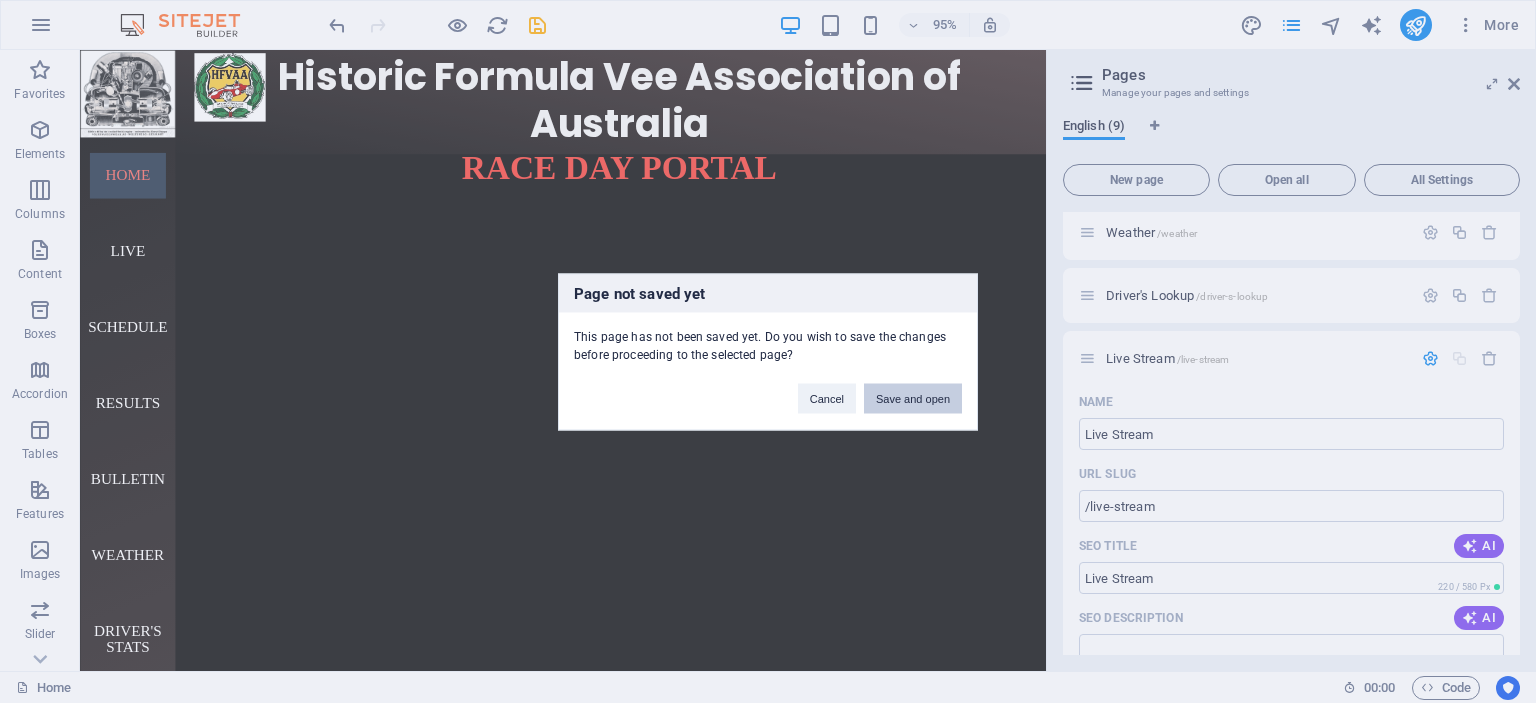 click on "Save and open" at bounding box center (913, 398) 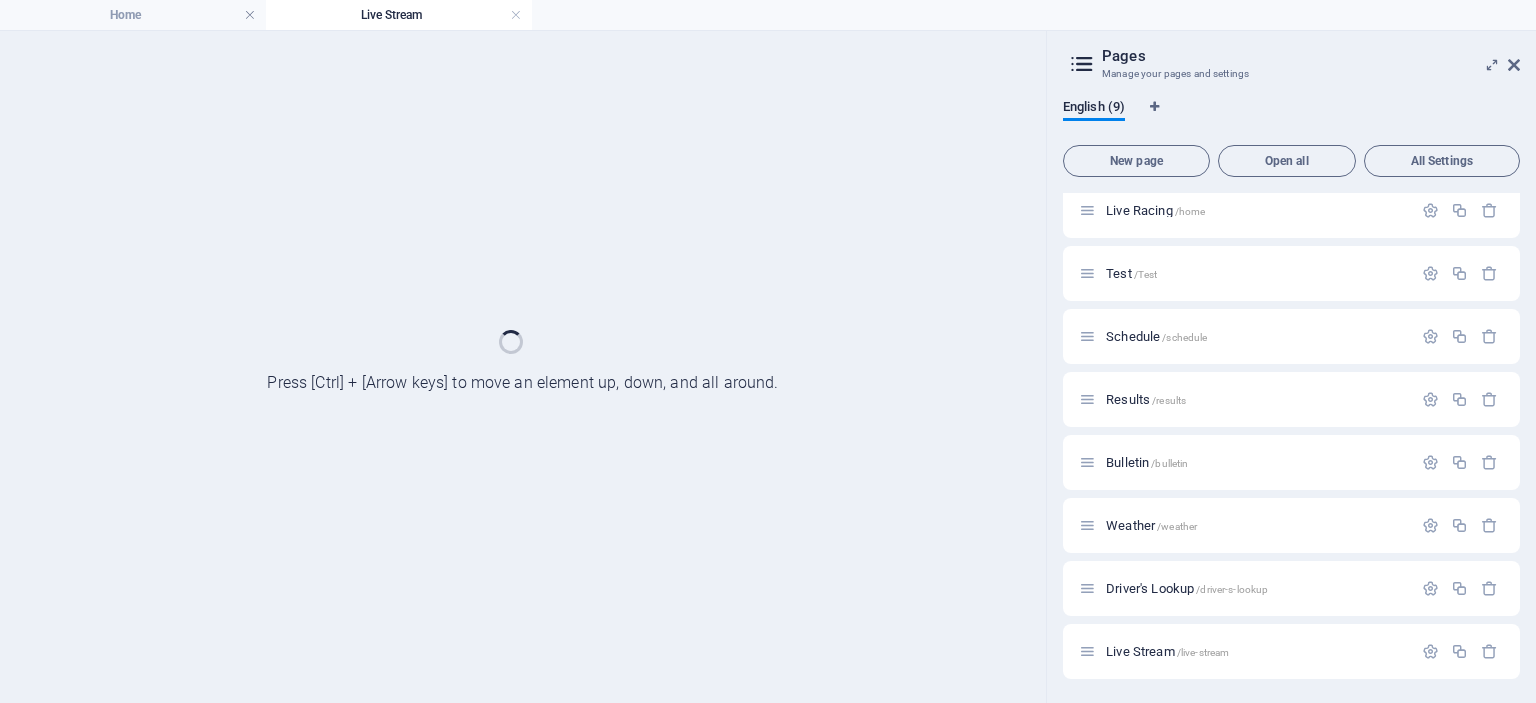 scroll, scrollTop: 72, scrollLeft: 0, axis: vertical 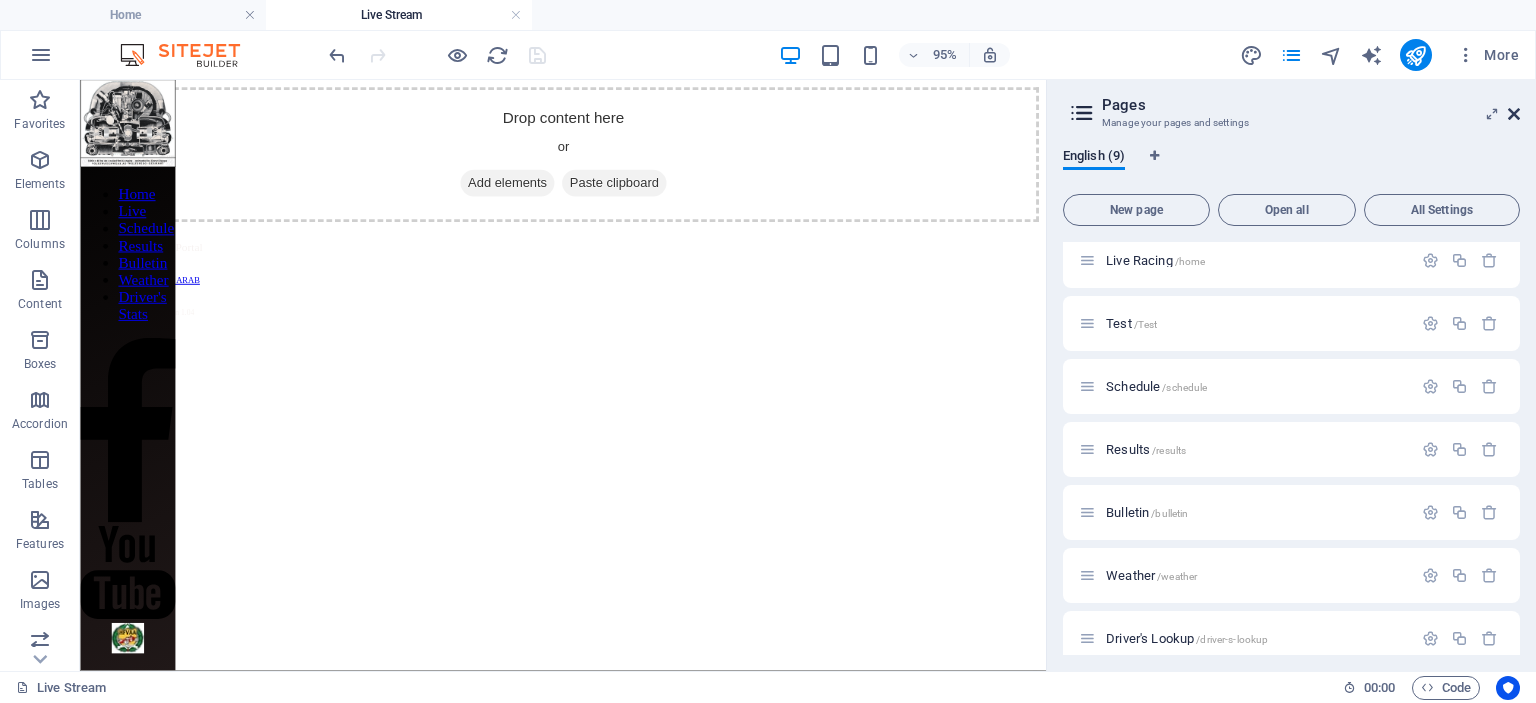 click at bounding box center (1514, 114) 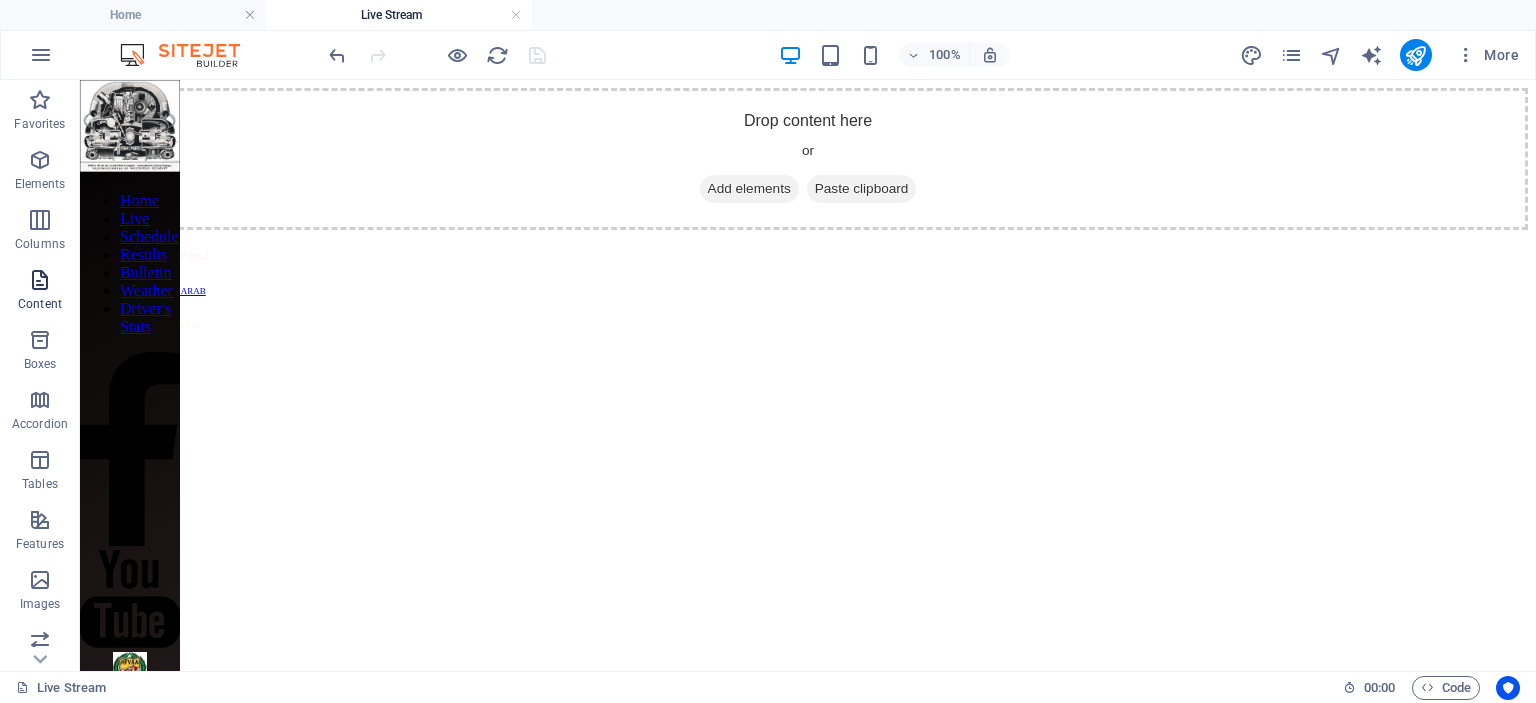 click at bounding box center (40, 280) 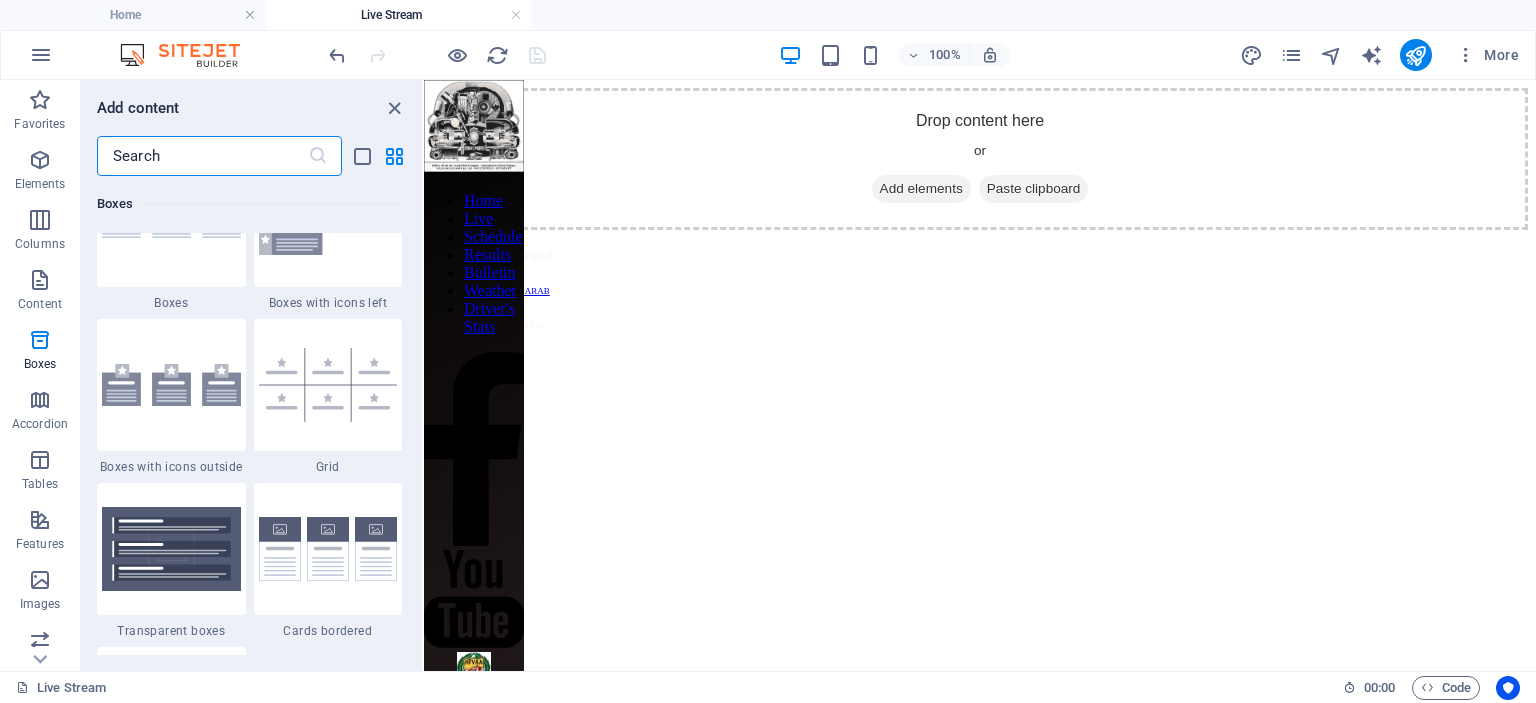 scroll, scrollTop: 5799, scrollLeft: 0, axis: vertical 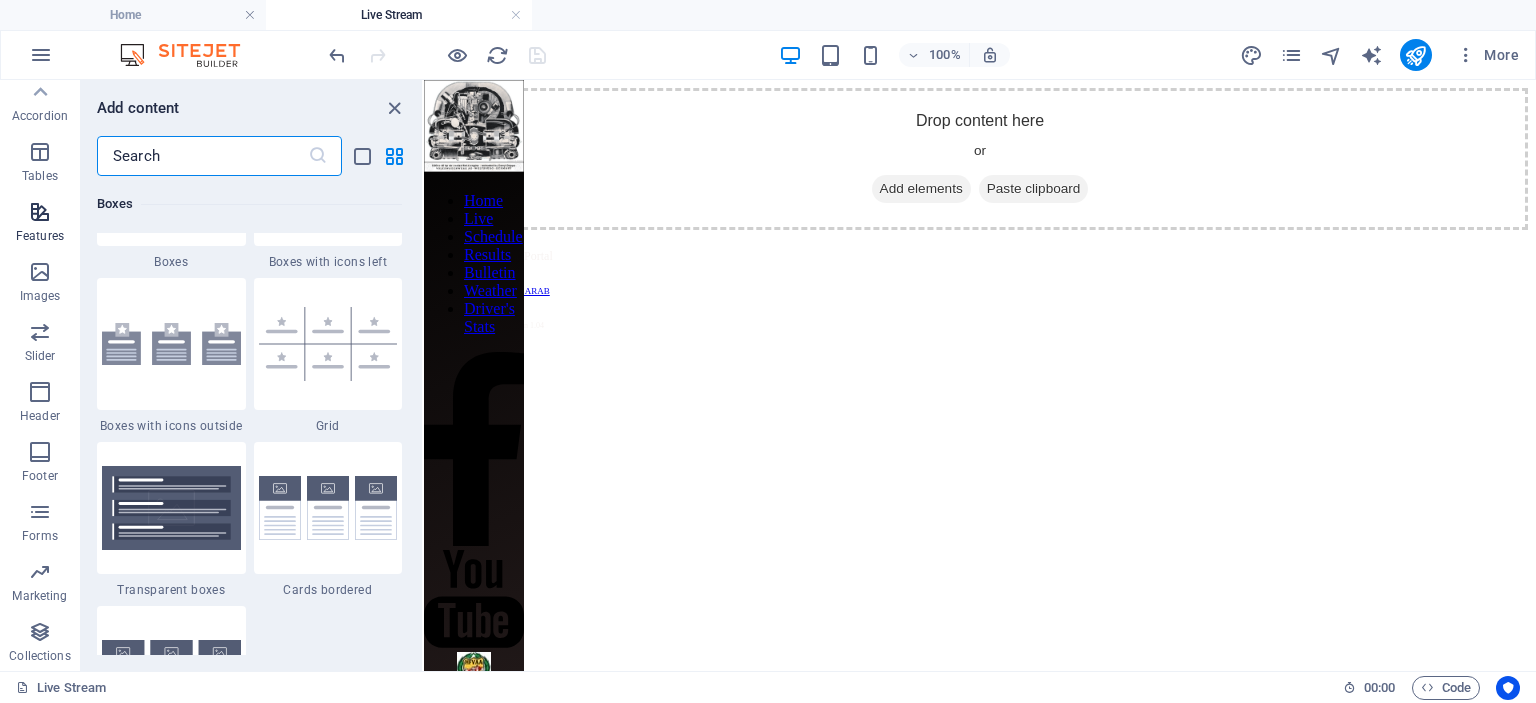 click on "Features" at bounding box center (40, 224) 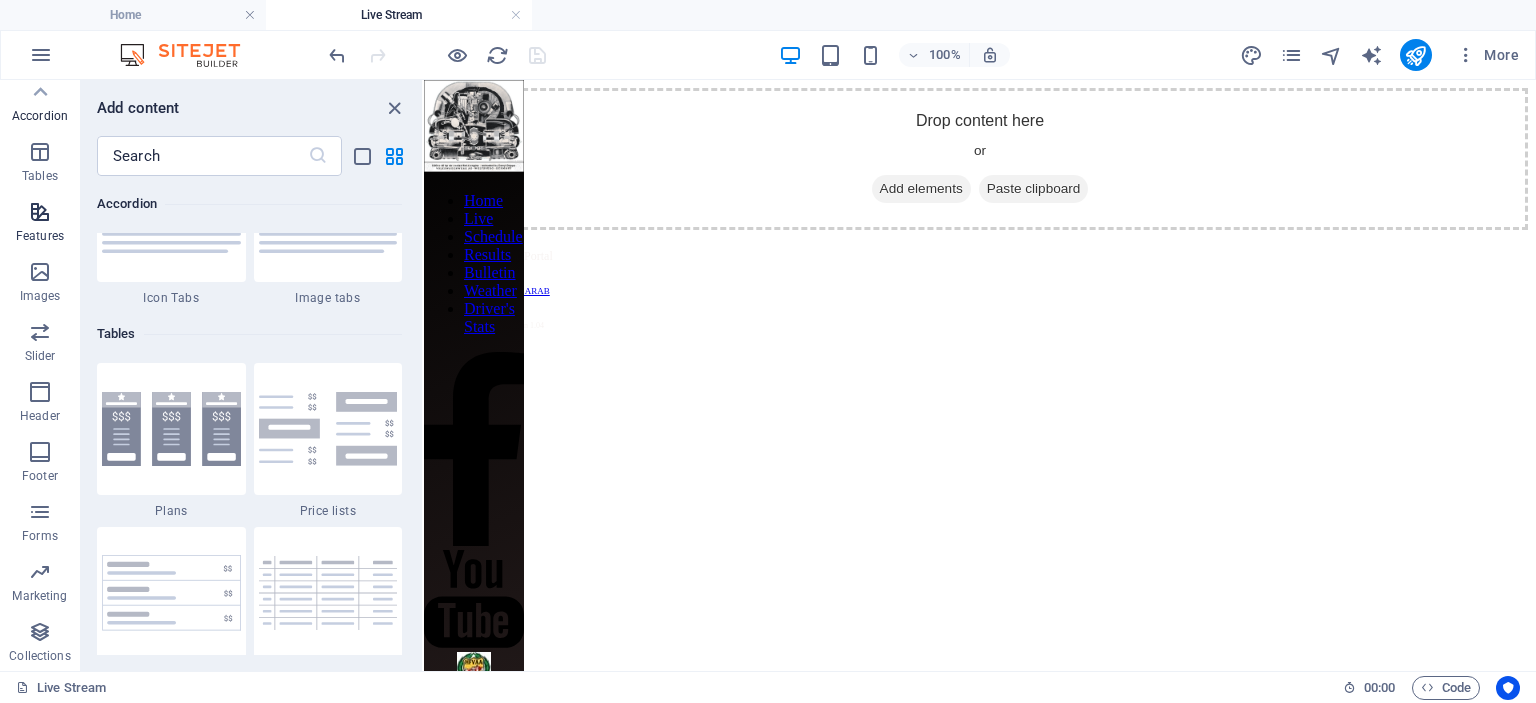 scroll, scrollTop: 7795, scrollLeft: 0, axis: vertical 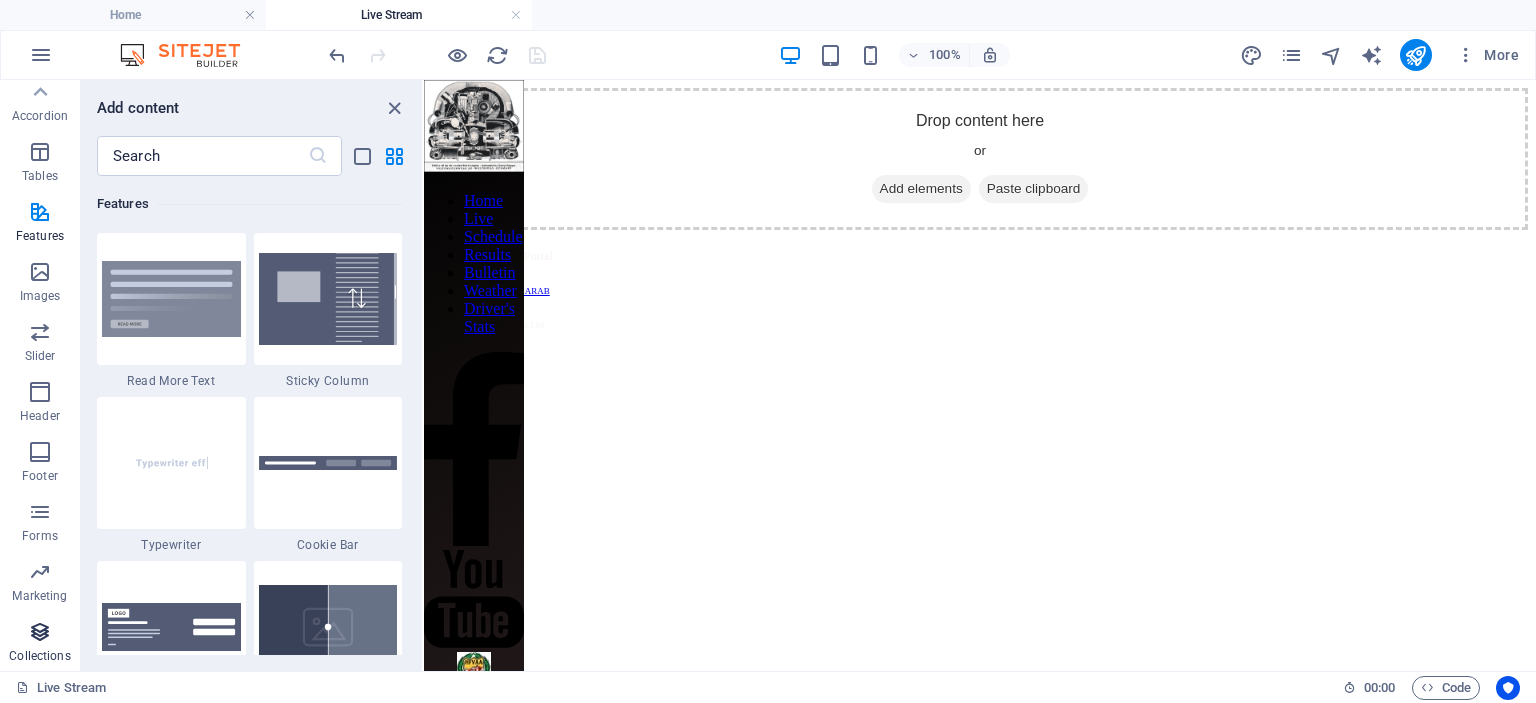 click at bounding box center [40, 632] 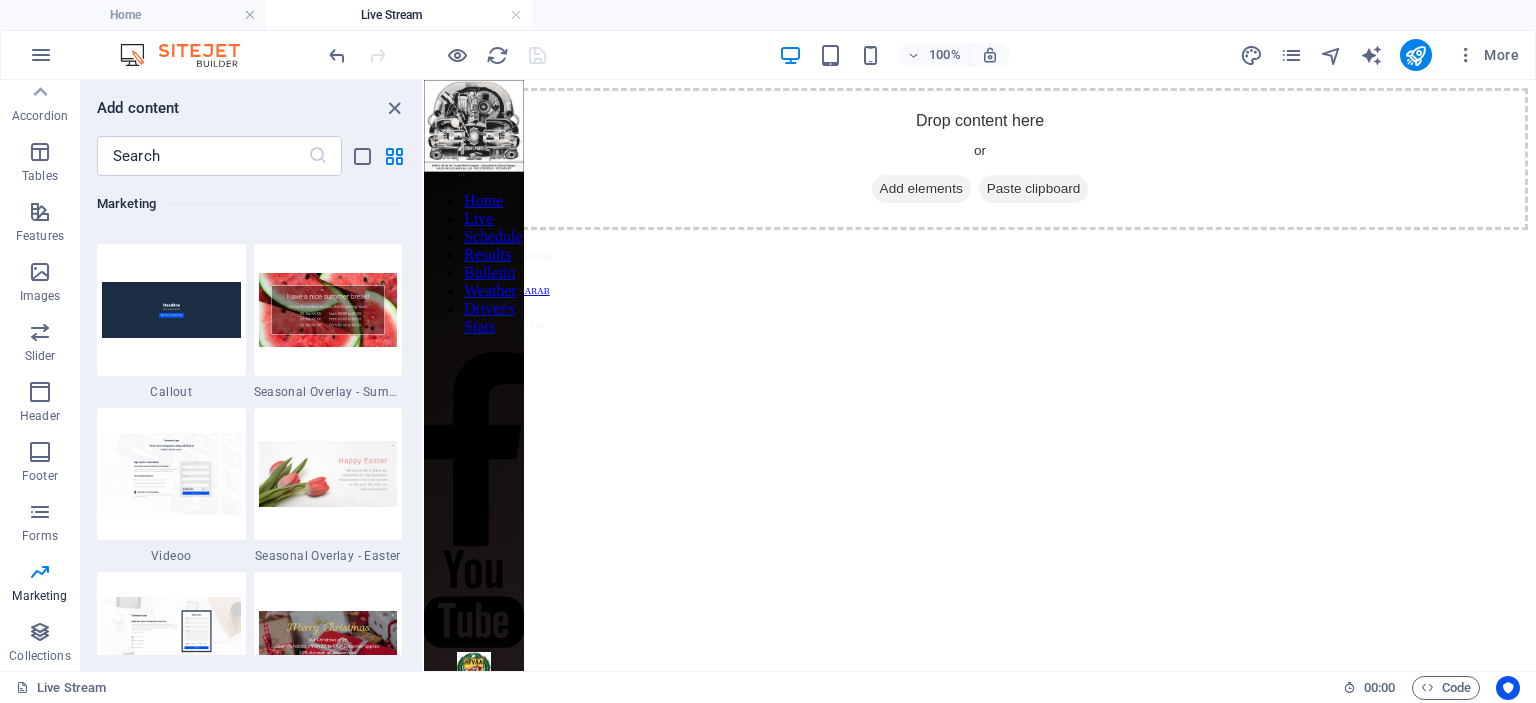 scroll, scrollTop: 16595, scrollLeft: 0, axis: vertical 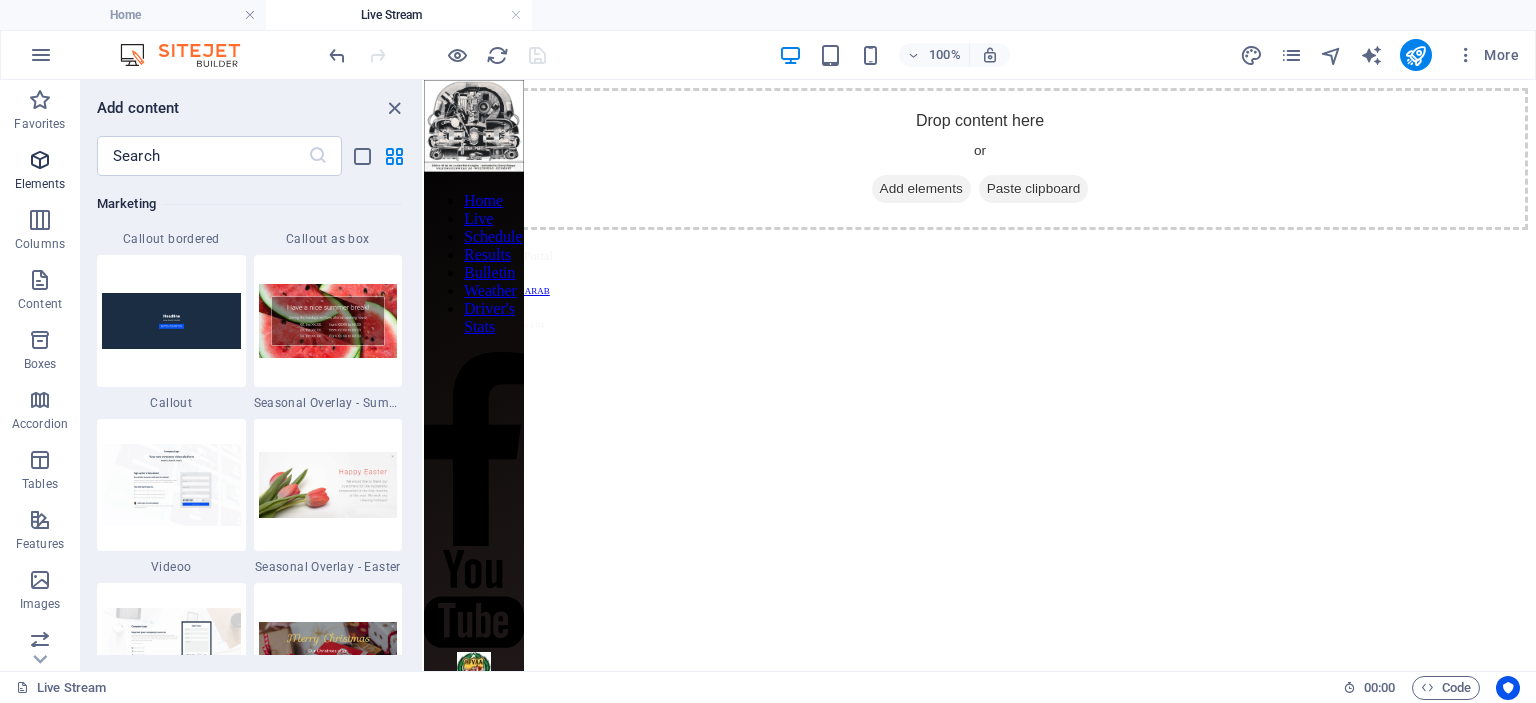 click at bounding box center [40, 160] 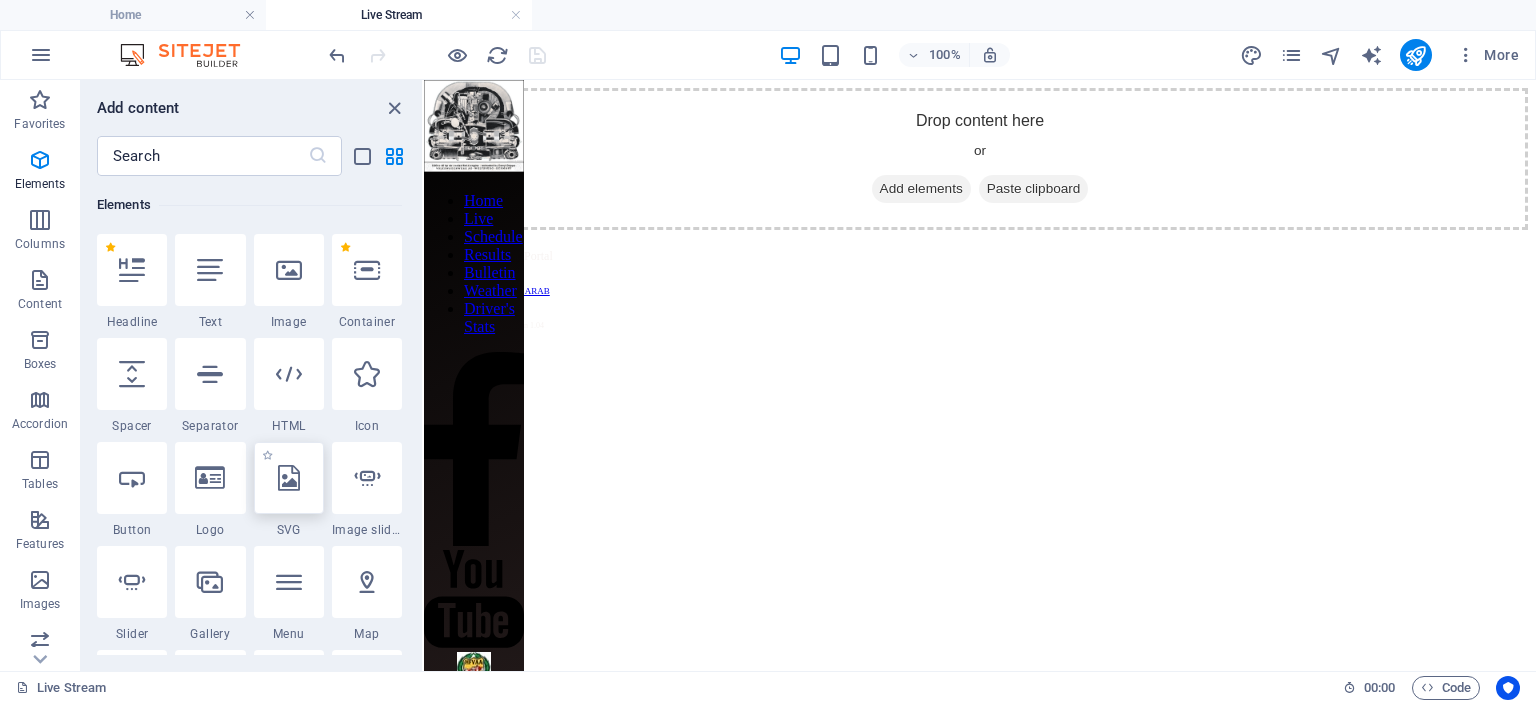 scroll, scrollTop: 312, scrollLeft: 0, axis: vertical 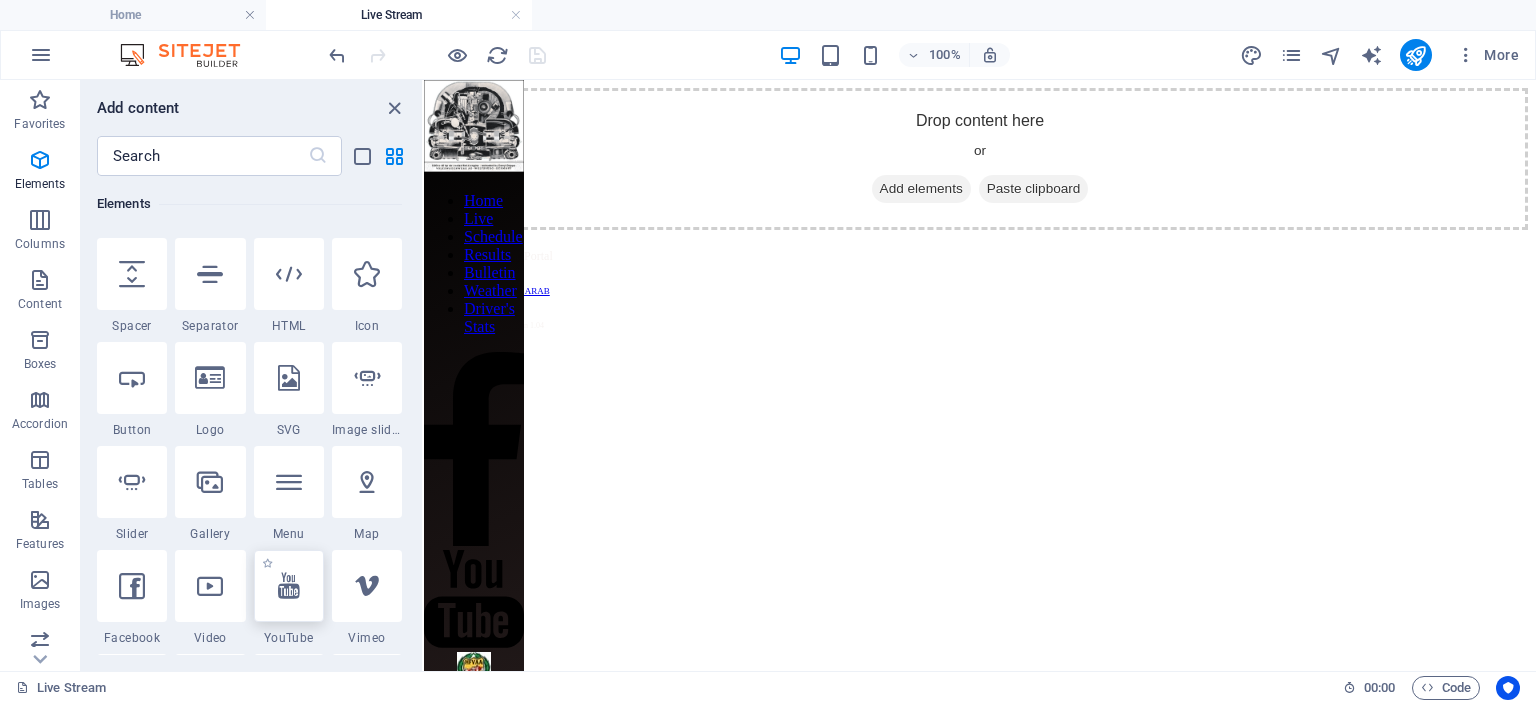 click at bounding box center (289, 586) 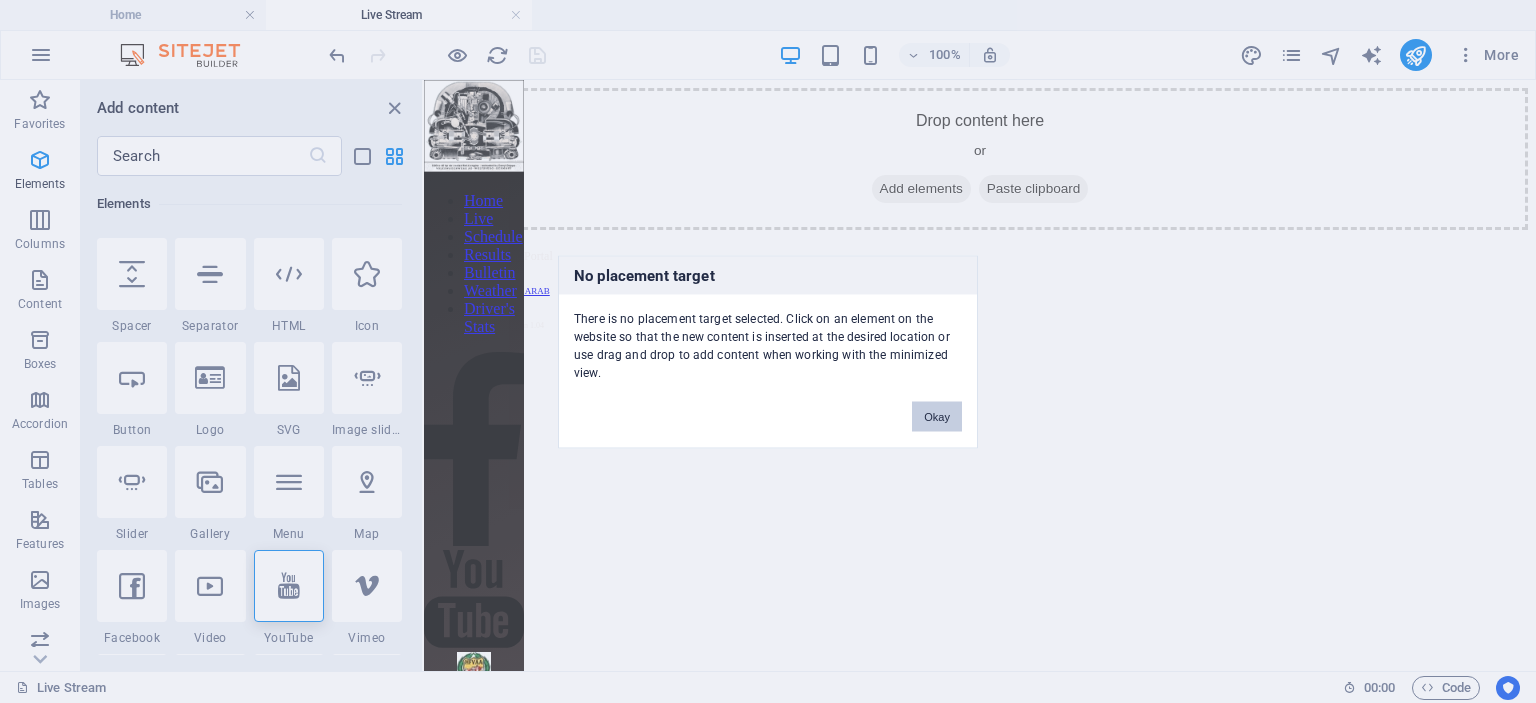 click on "Okay" at bounding box center (937, 416) 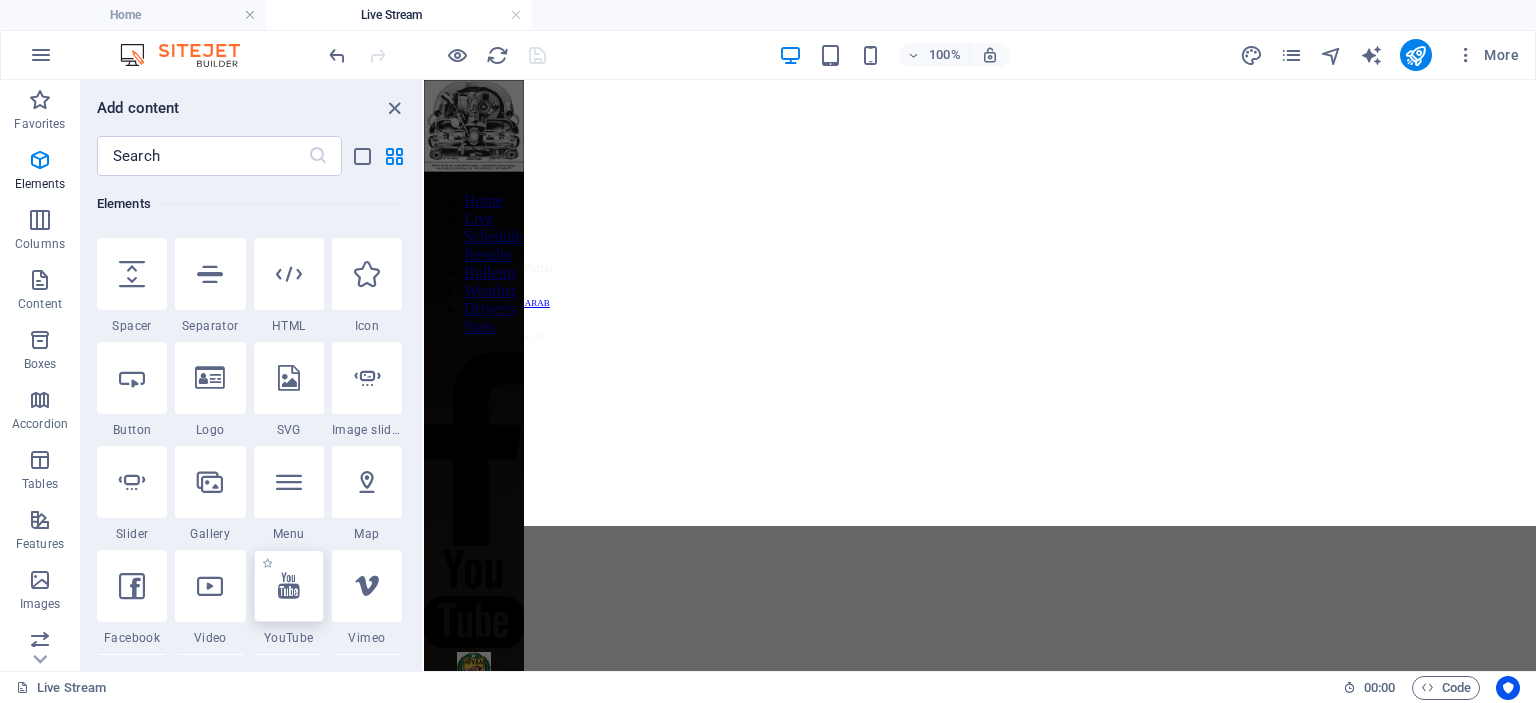 select on "ar16_9" 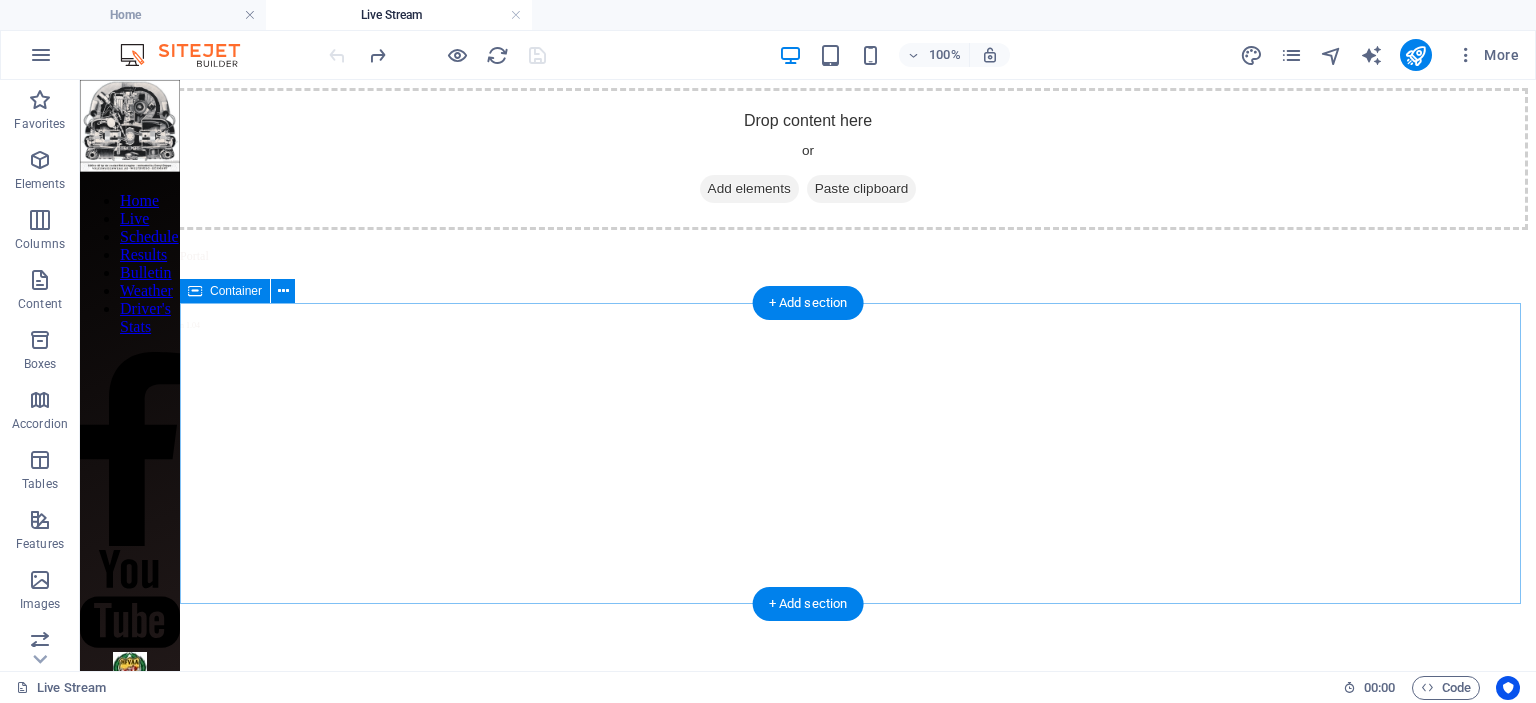 scroll, scrollTop: 374, scrollLeft: 0, axis: vertical 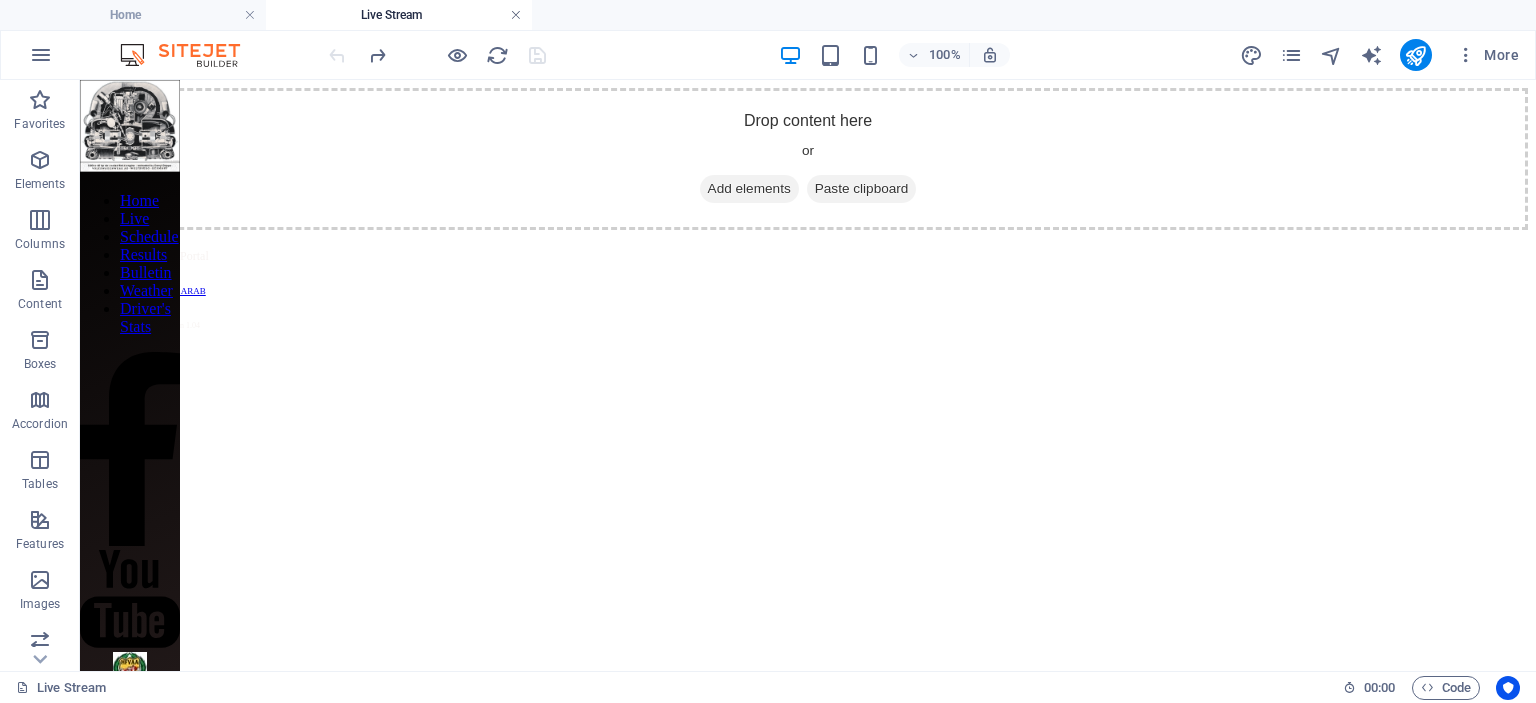 click at bounding box center [516, 15] 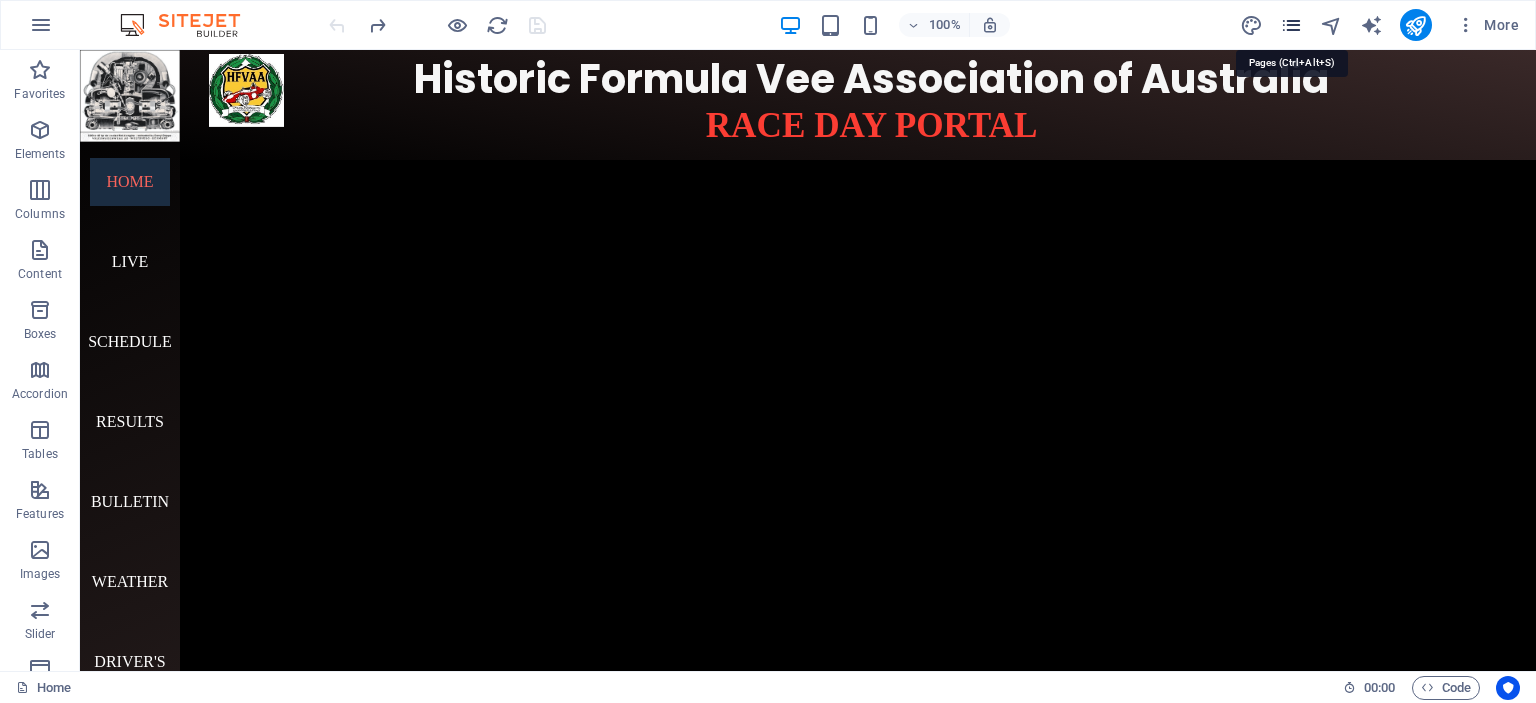 click at bounding box center [1291, 25] 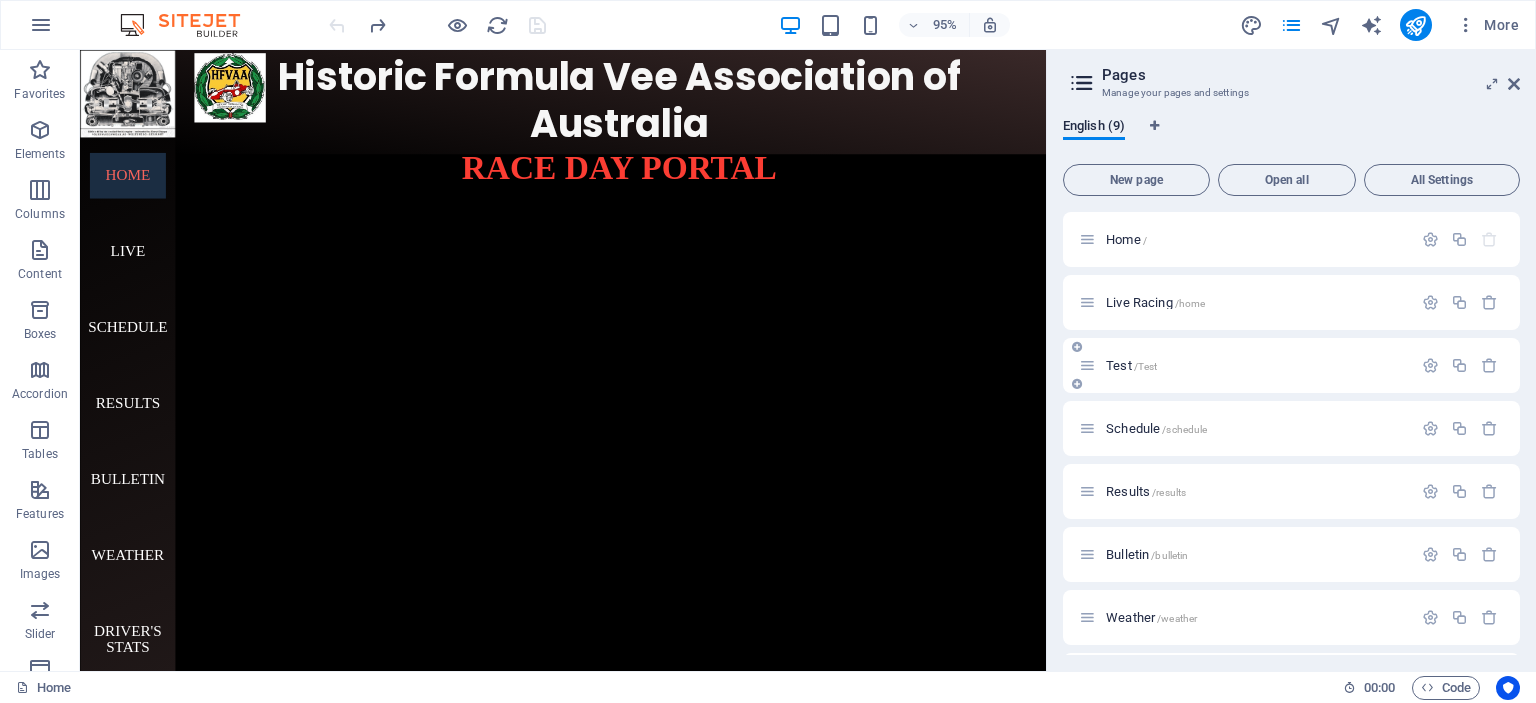 scroll, scrollTop: 124, scrollLeft: 0, axis: vertical 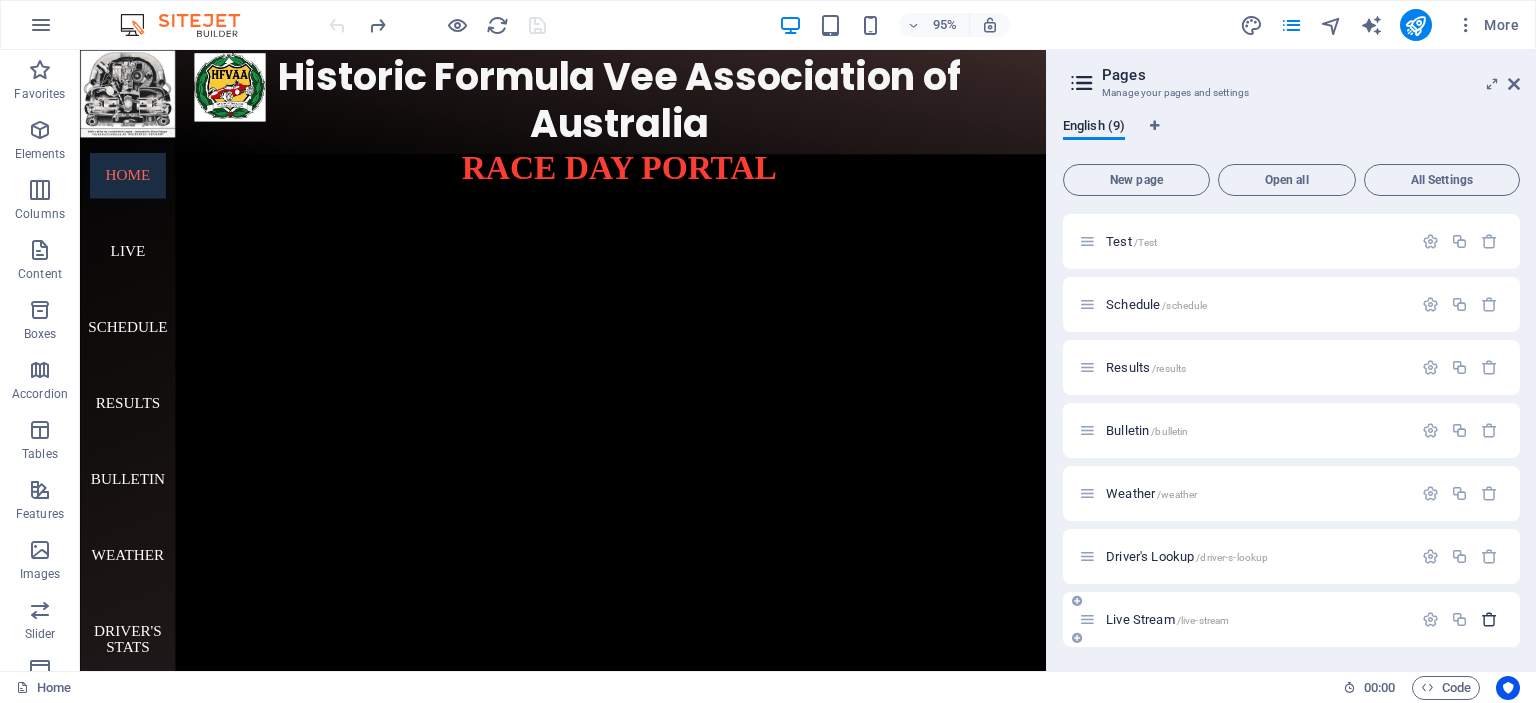 click at bounding box center [1489, 619] 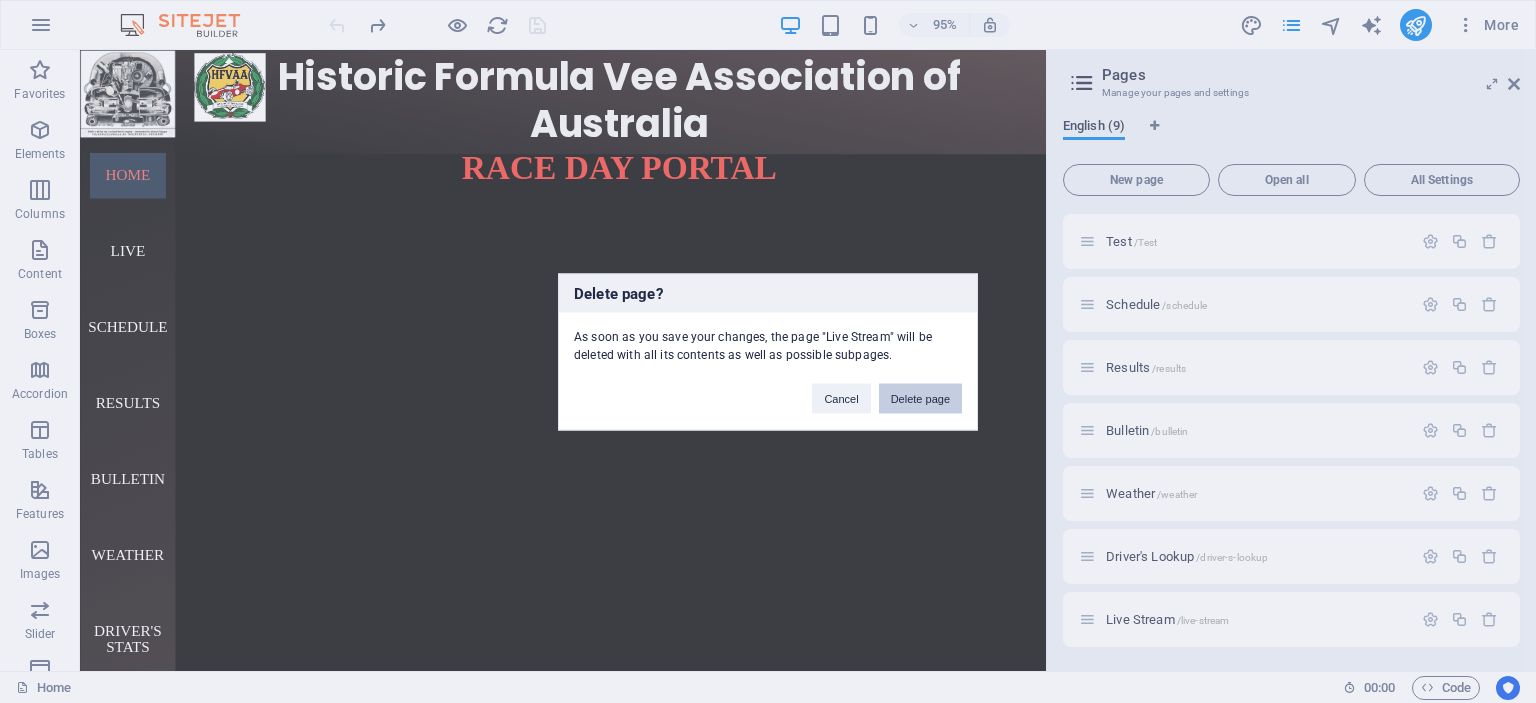 click on "Delete page" at bounding box center [920, 398] 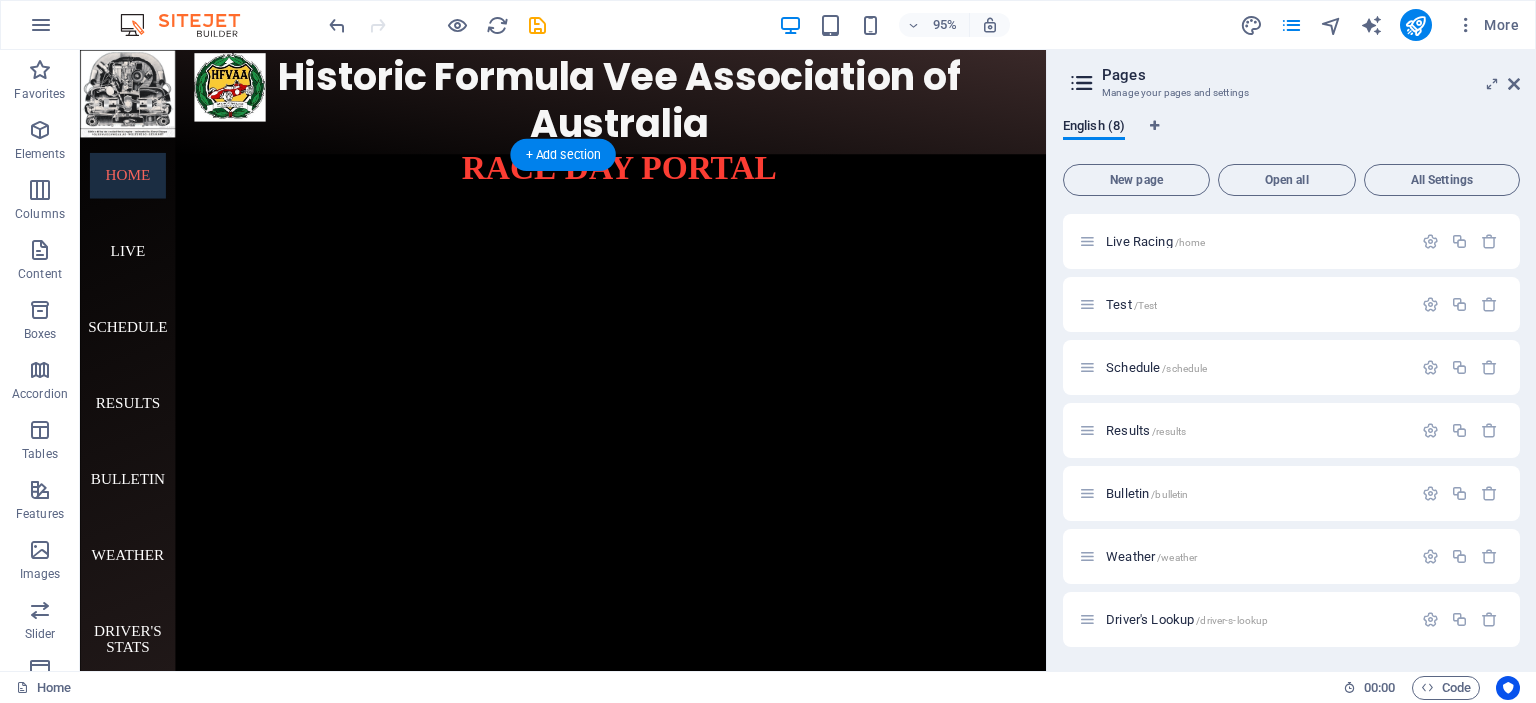 scroll, scrollTop: 60, scrollLeft: 0, axis: vertical 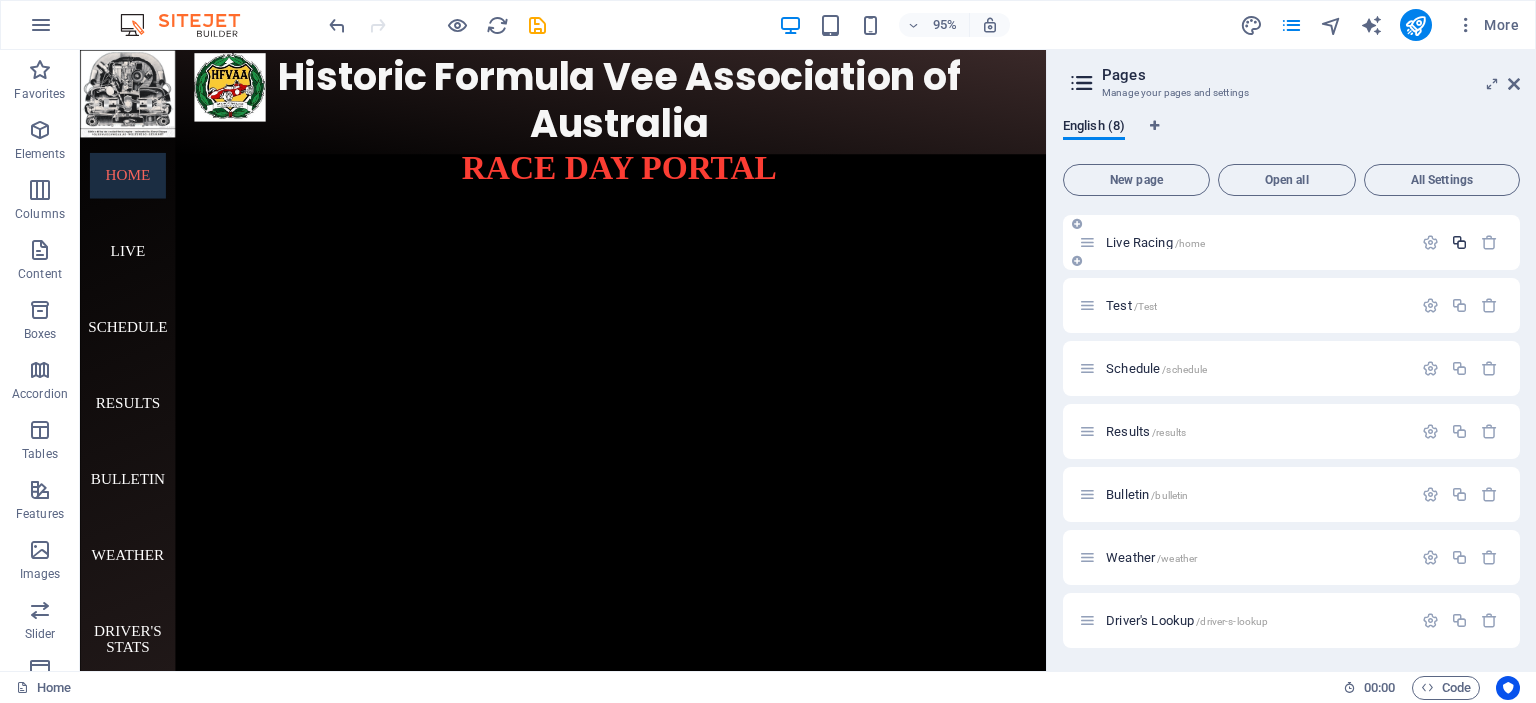 click at bounding box center [1459, 242] 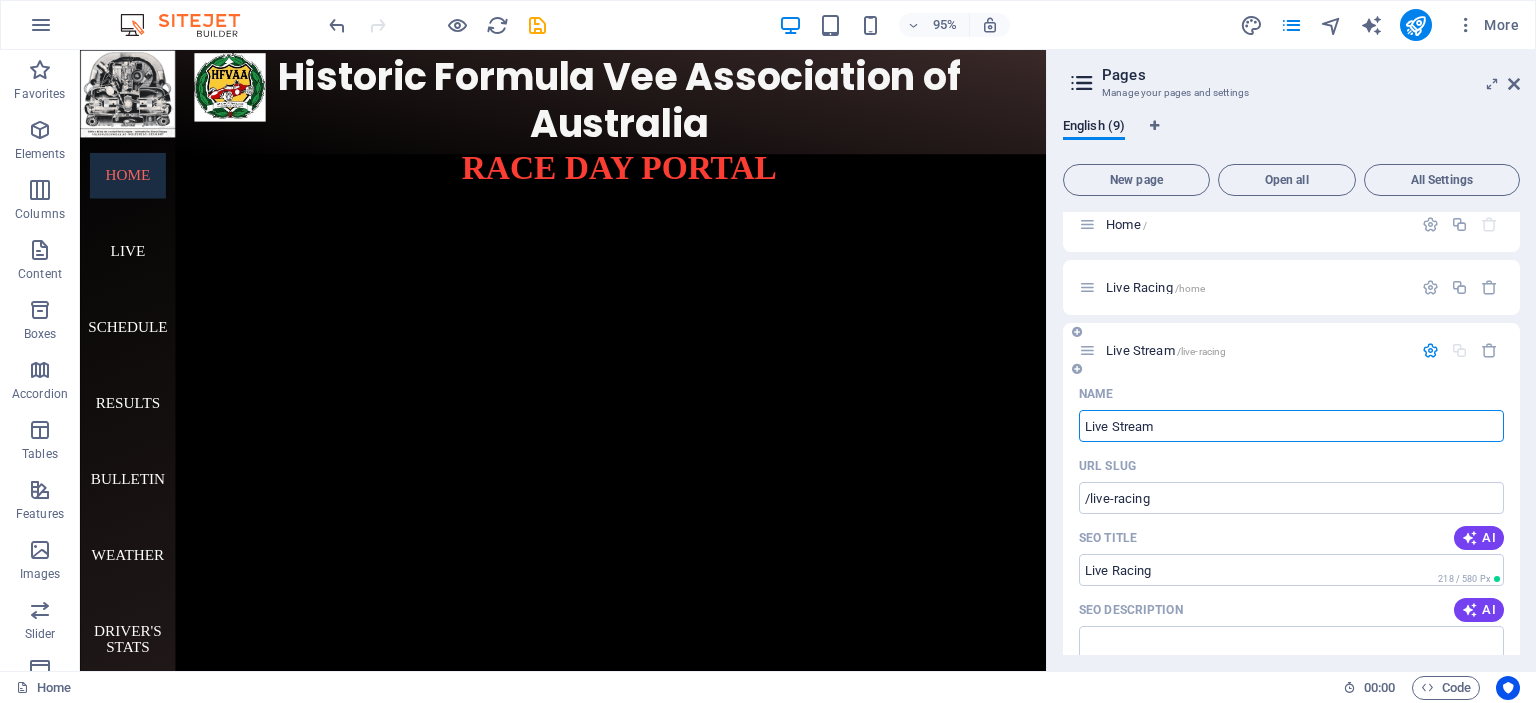 scroll, scrollTop: 0, scrollLeft: 0, axis: both 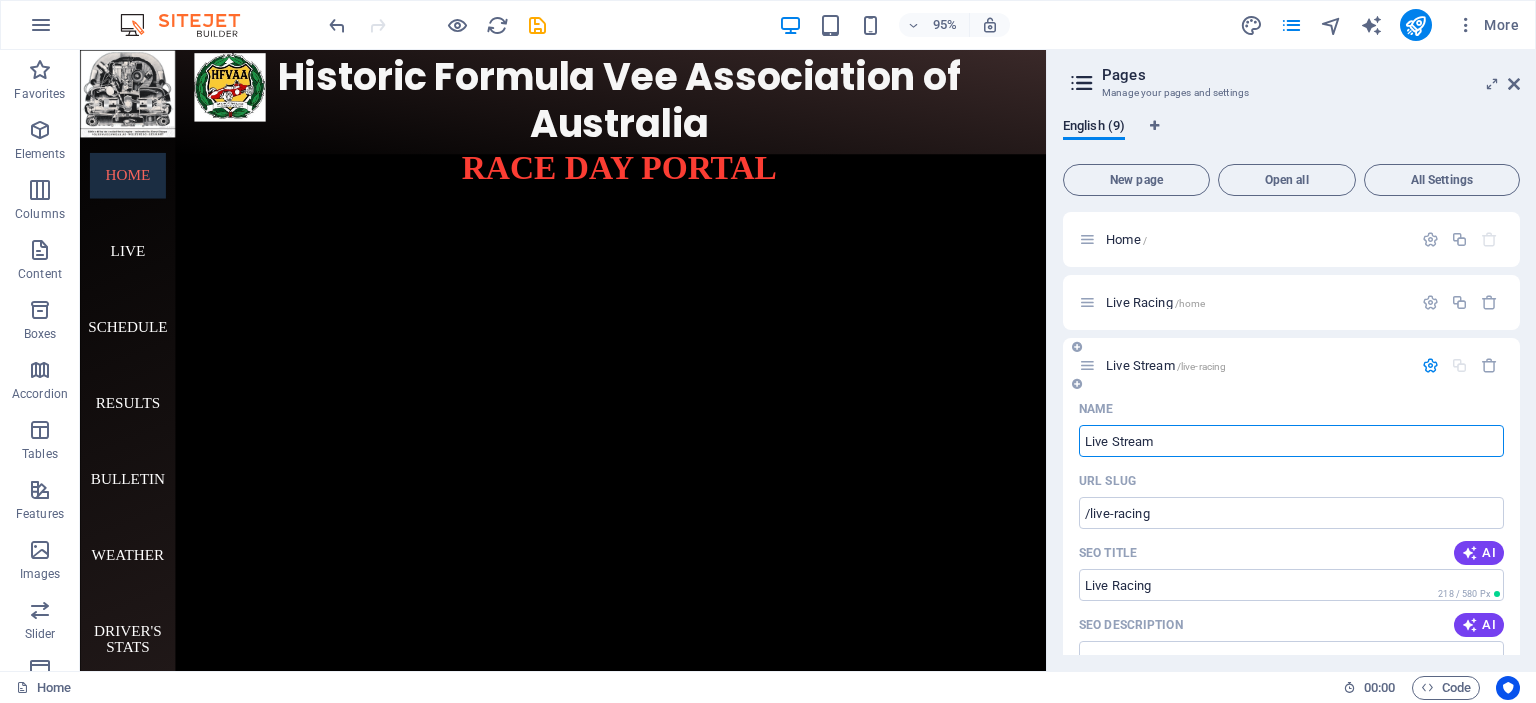 type on "Live Stream" 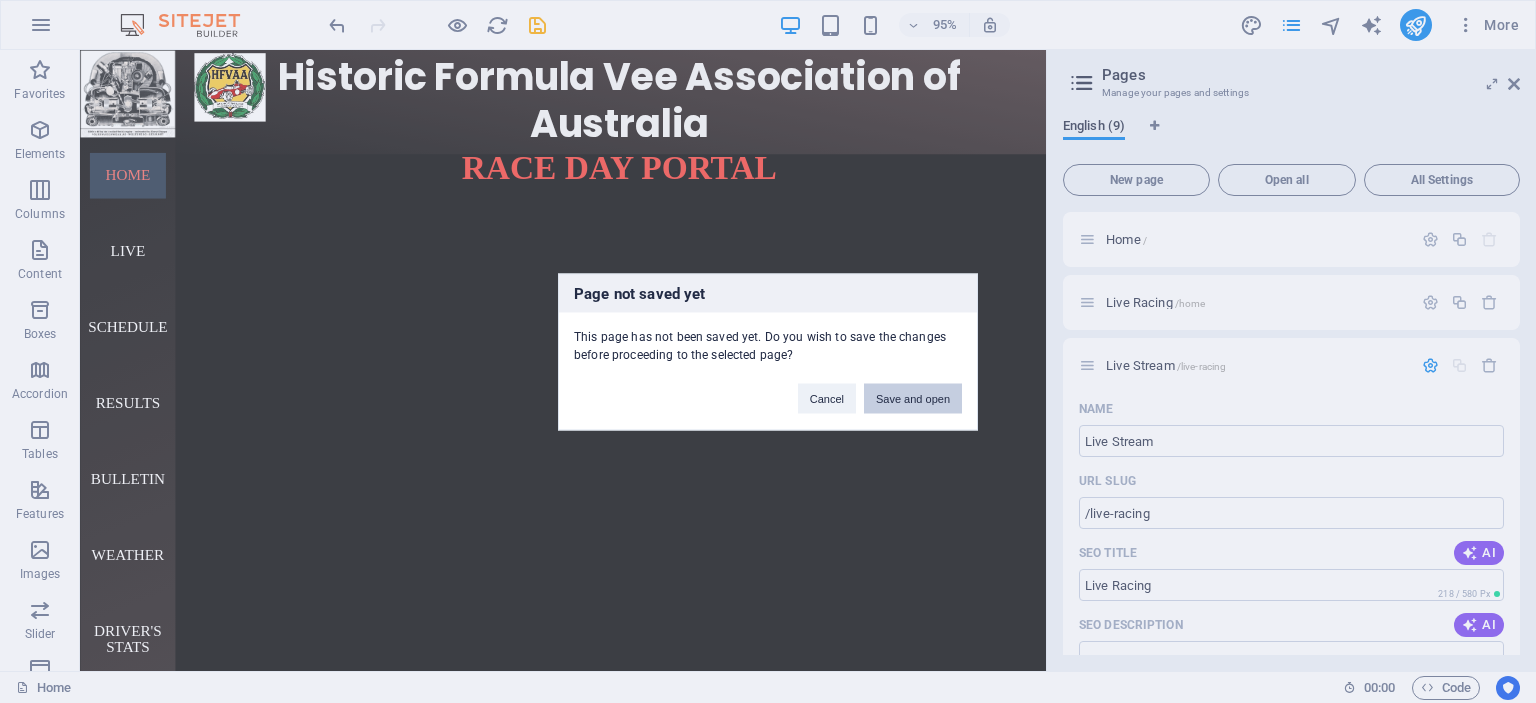 click on "Save and open" at bounding box center [913, 398] 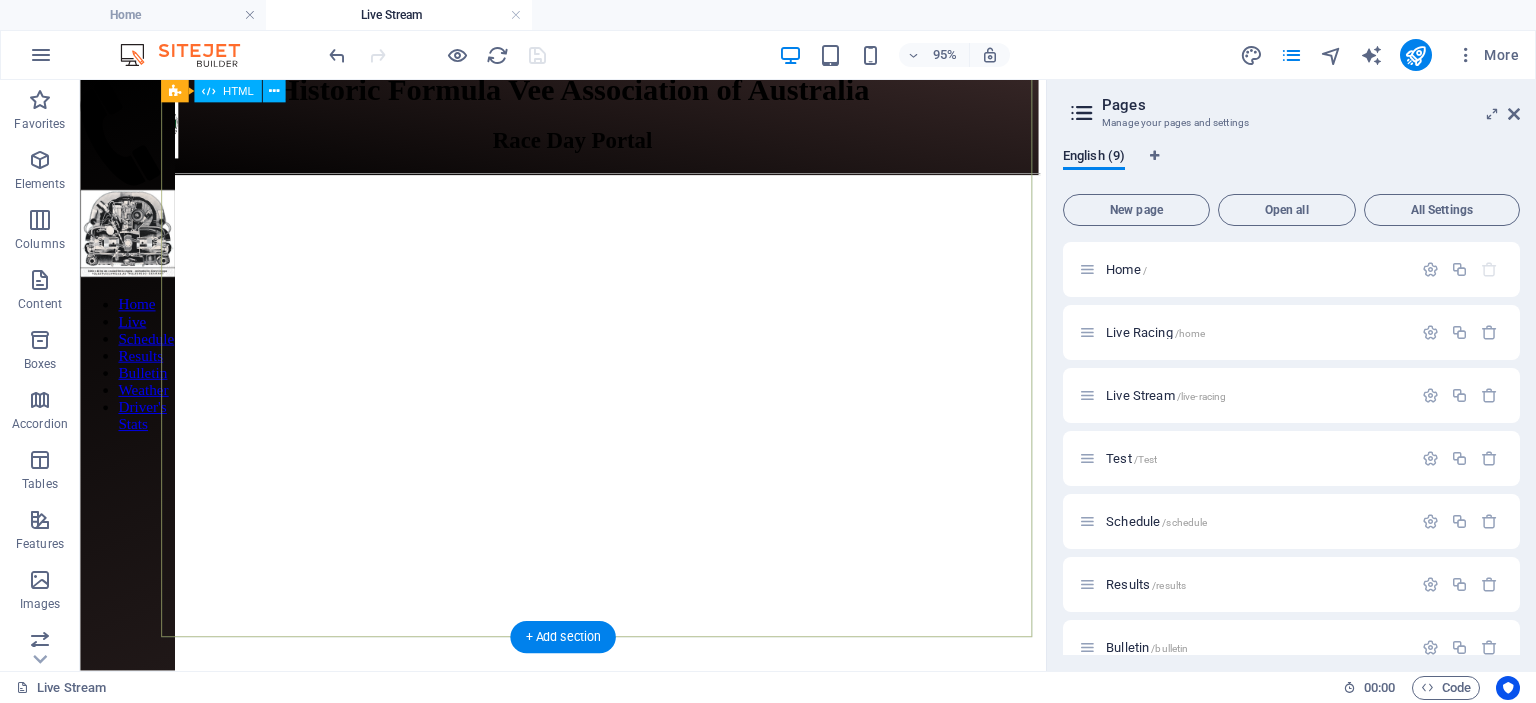 scroll, scrollTop: 23, scrollLeft: 0, axis: vertical 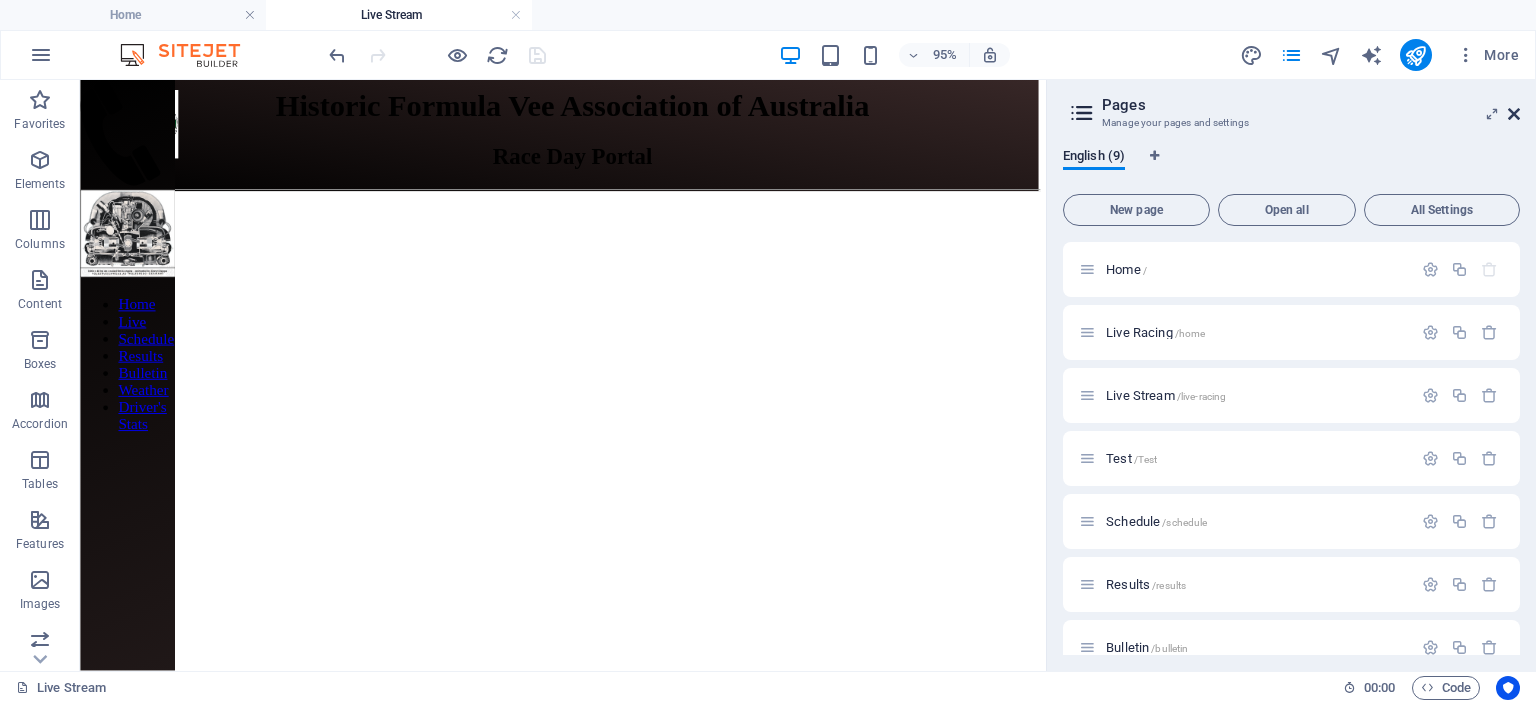 click at bounding box center (1514, 114) 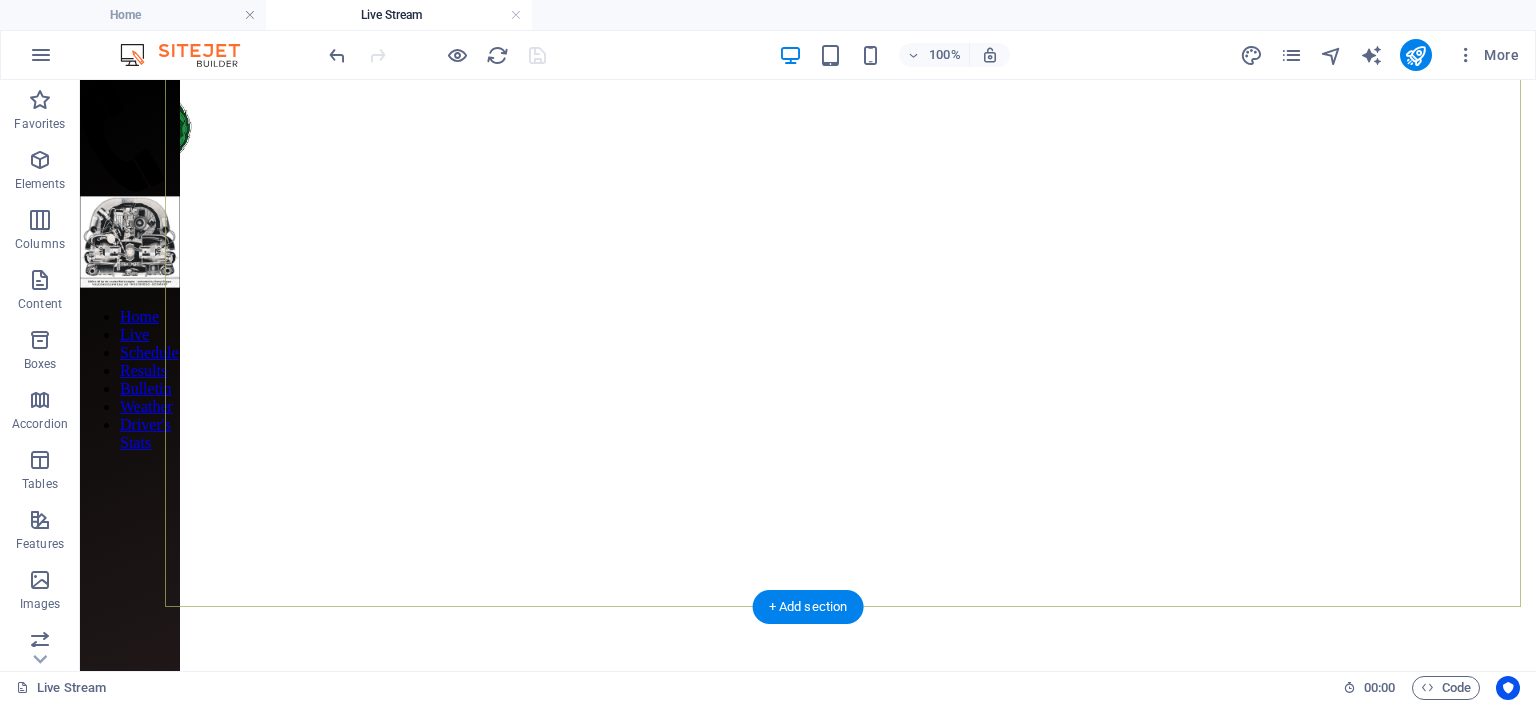 scroll, scrollTop: 333, scrollLeft: 0, axis: vertical 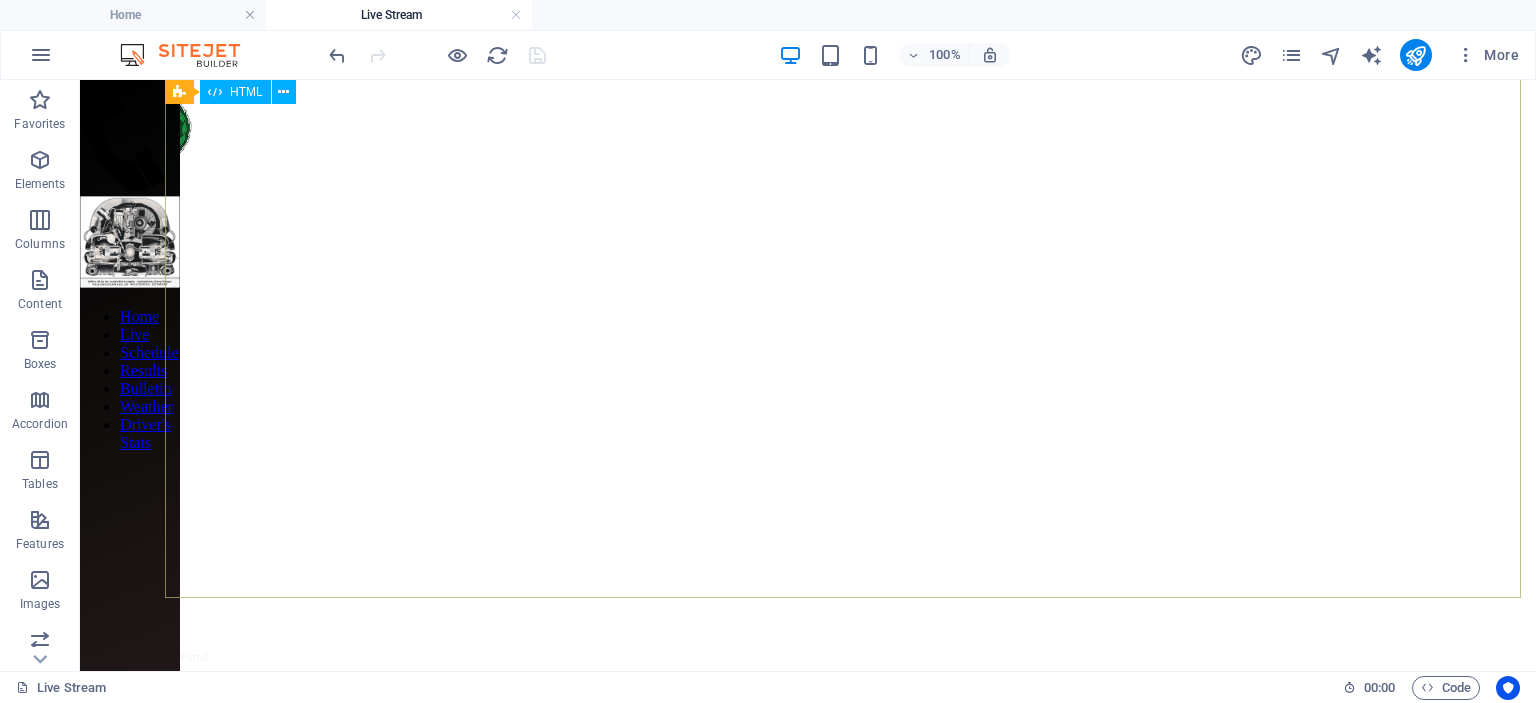 click on "HTML" at bounding box center [246, 92] 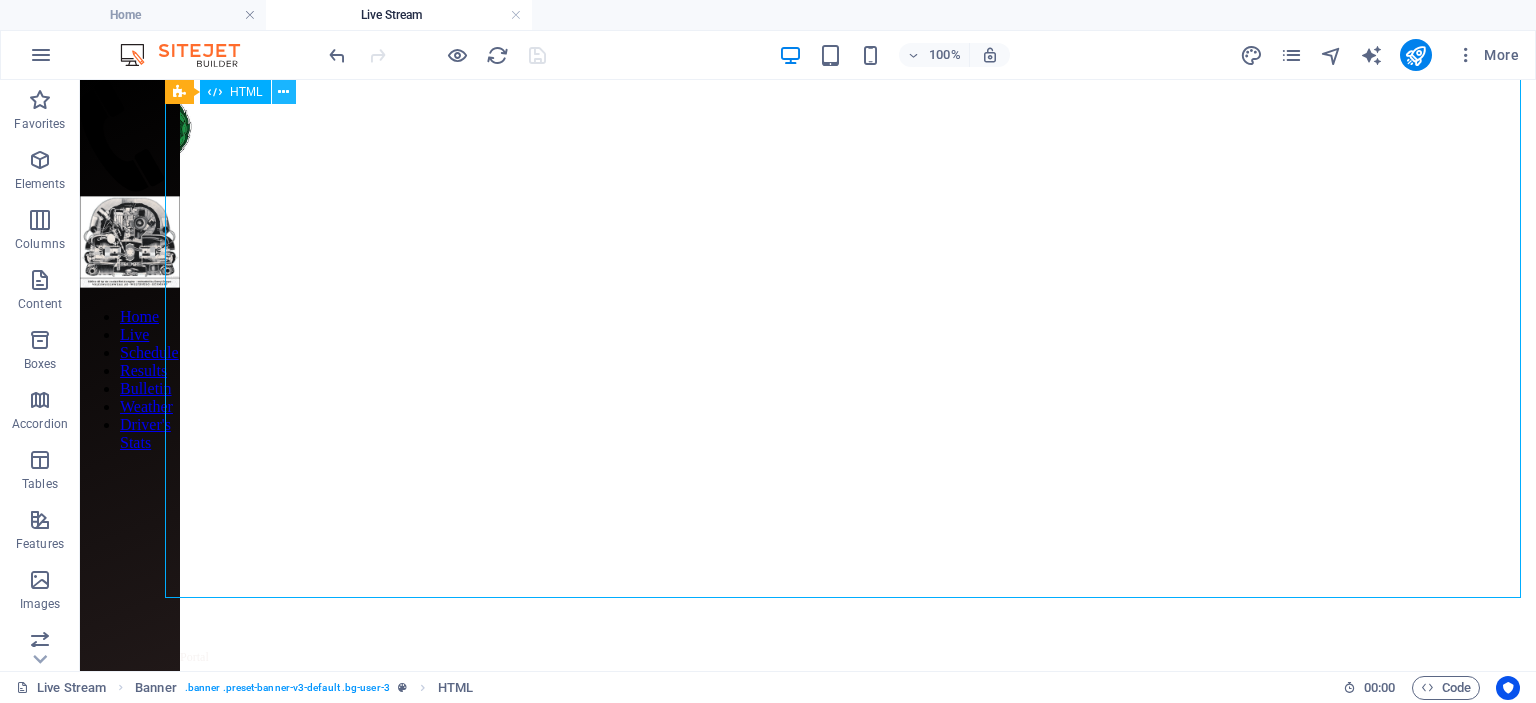 click at bounding box center (283, 92) 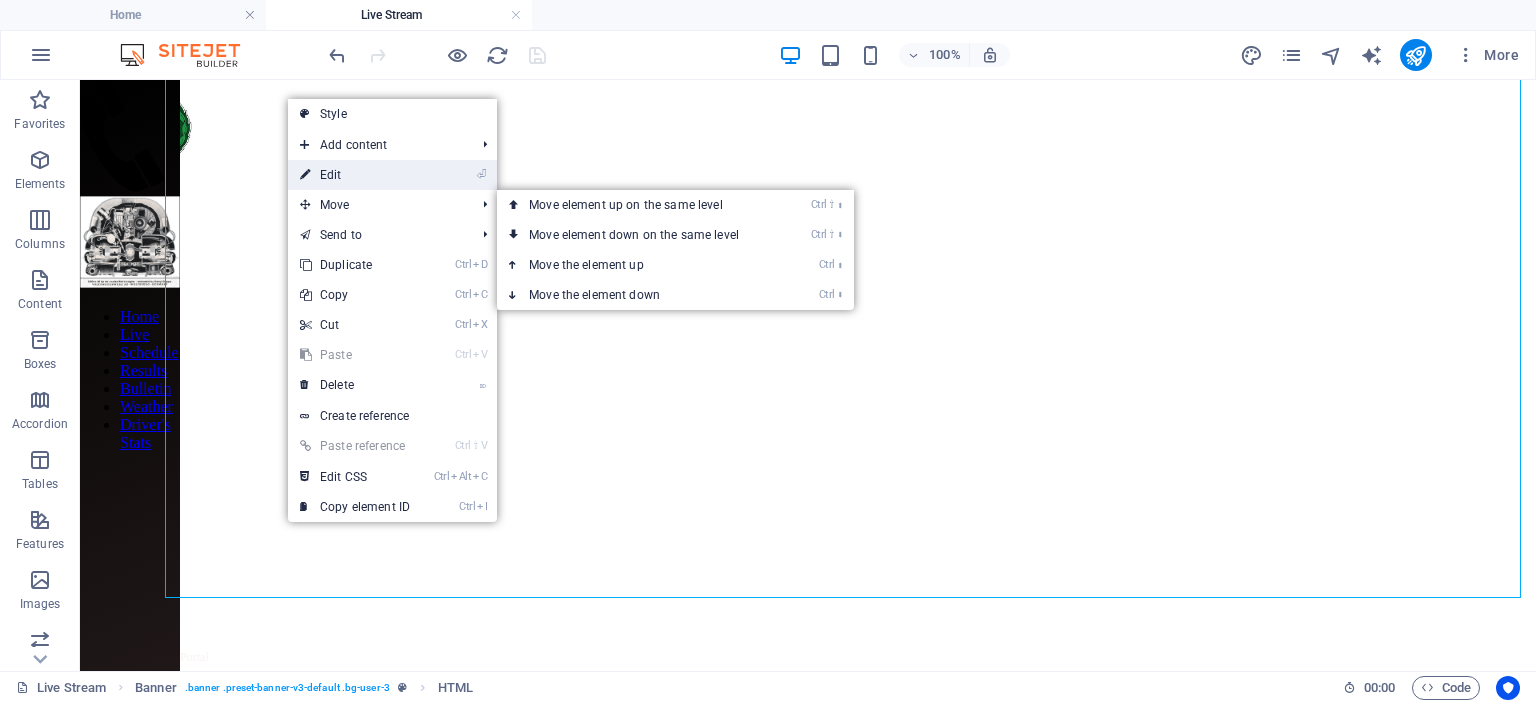 click on "⏎  Edit" at bounding box center [355, 175] 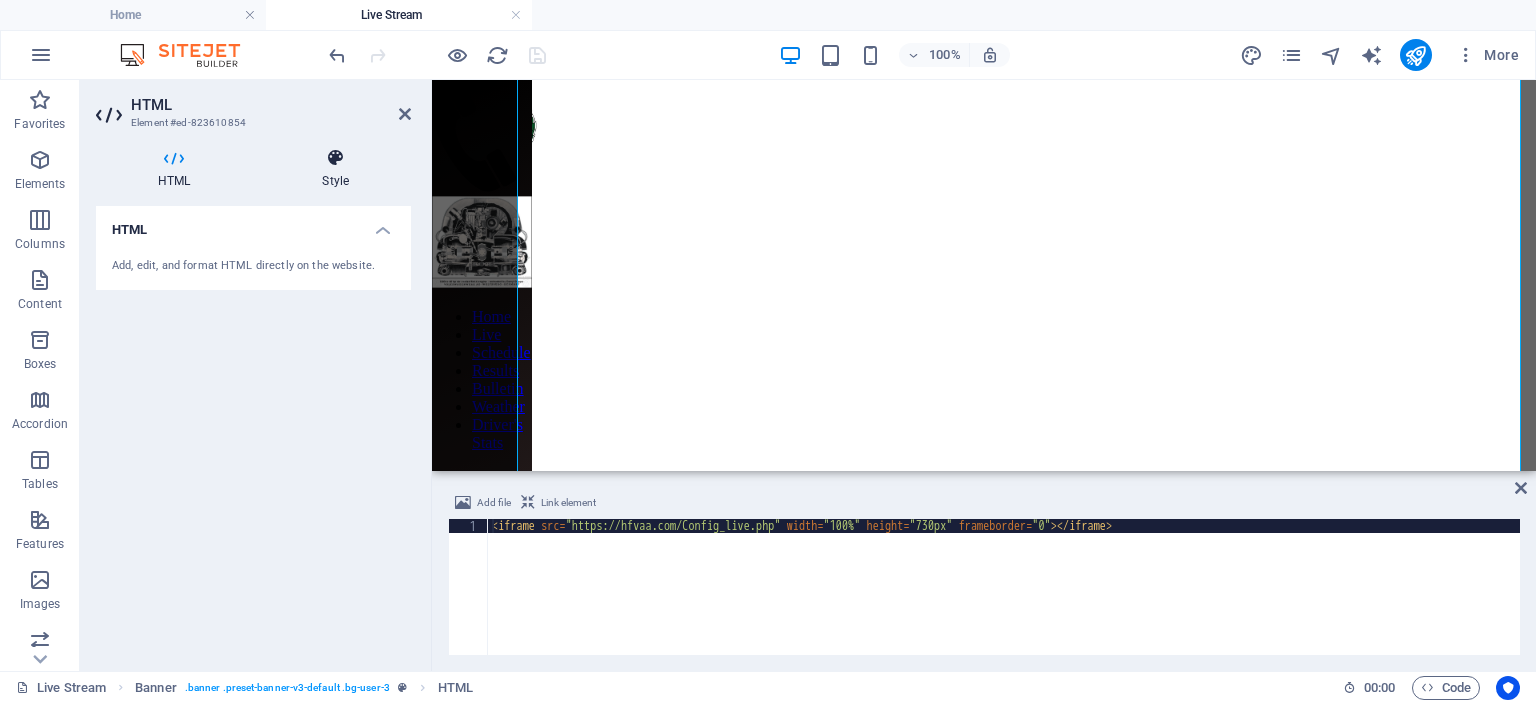 scroll, scrollTop: 332, scrollLeft: 0, axis: vertical 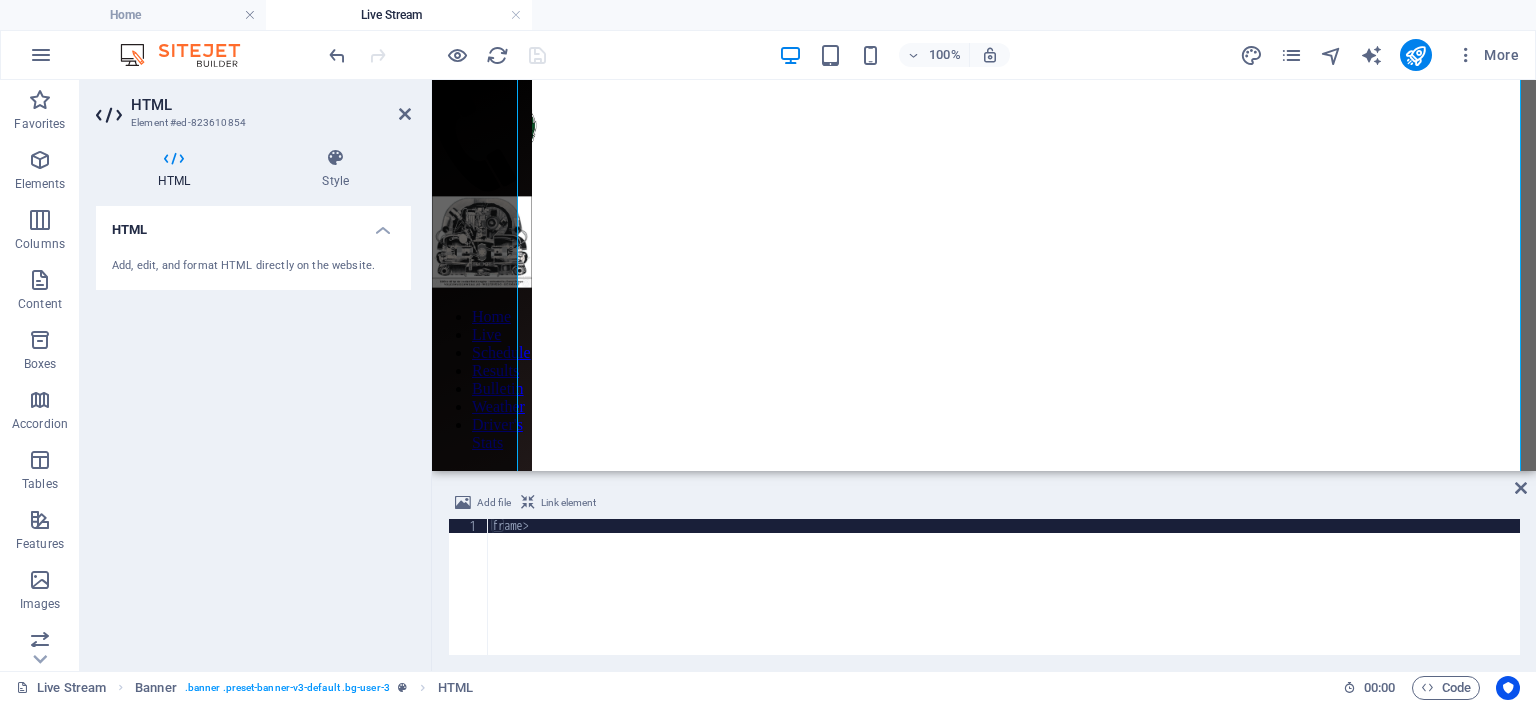 type on ">" 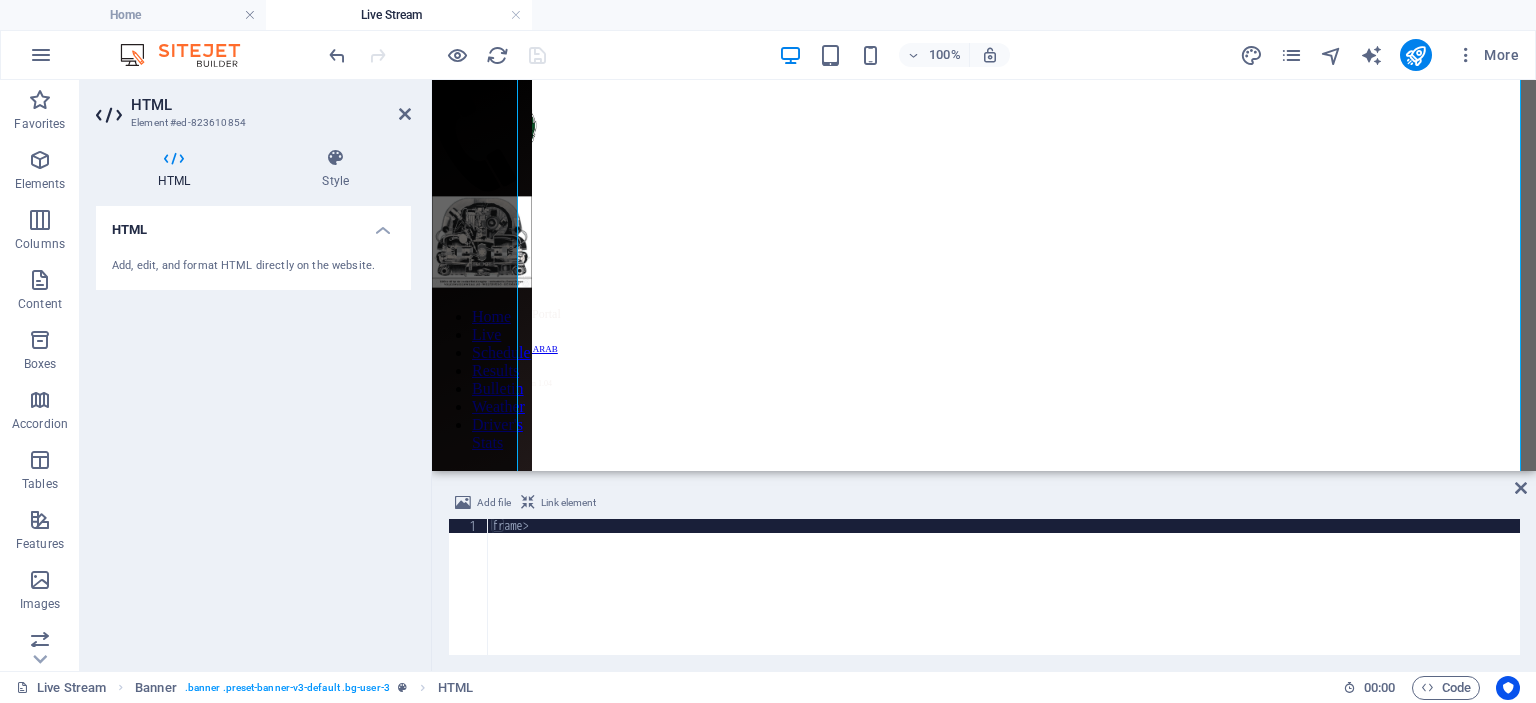 type 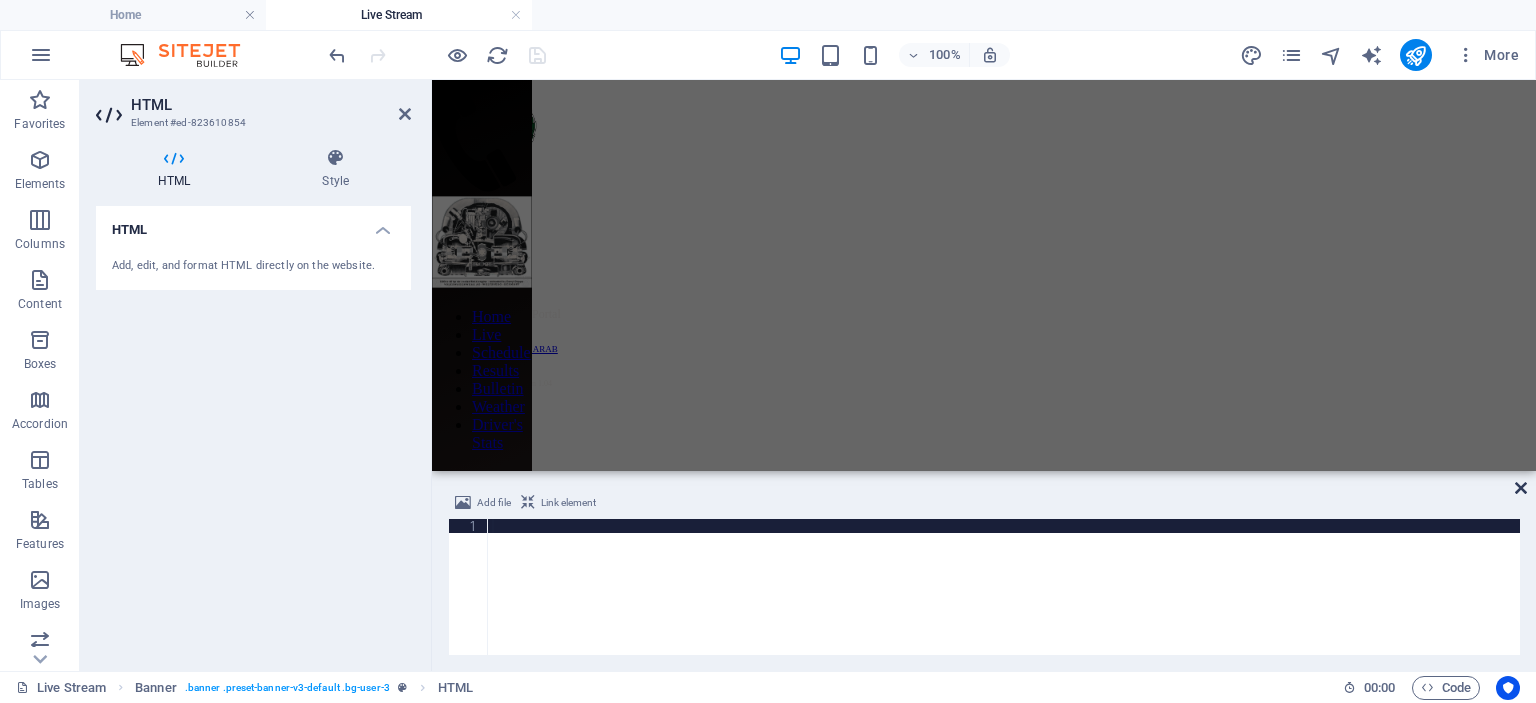 click at bounding box center [1521, 488] 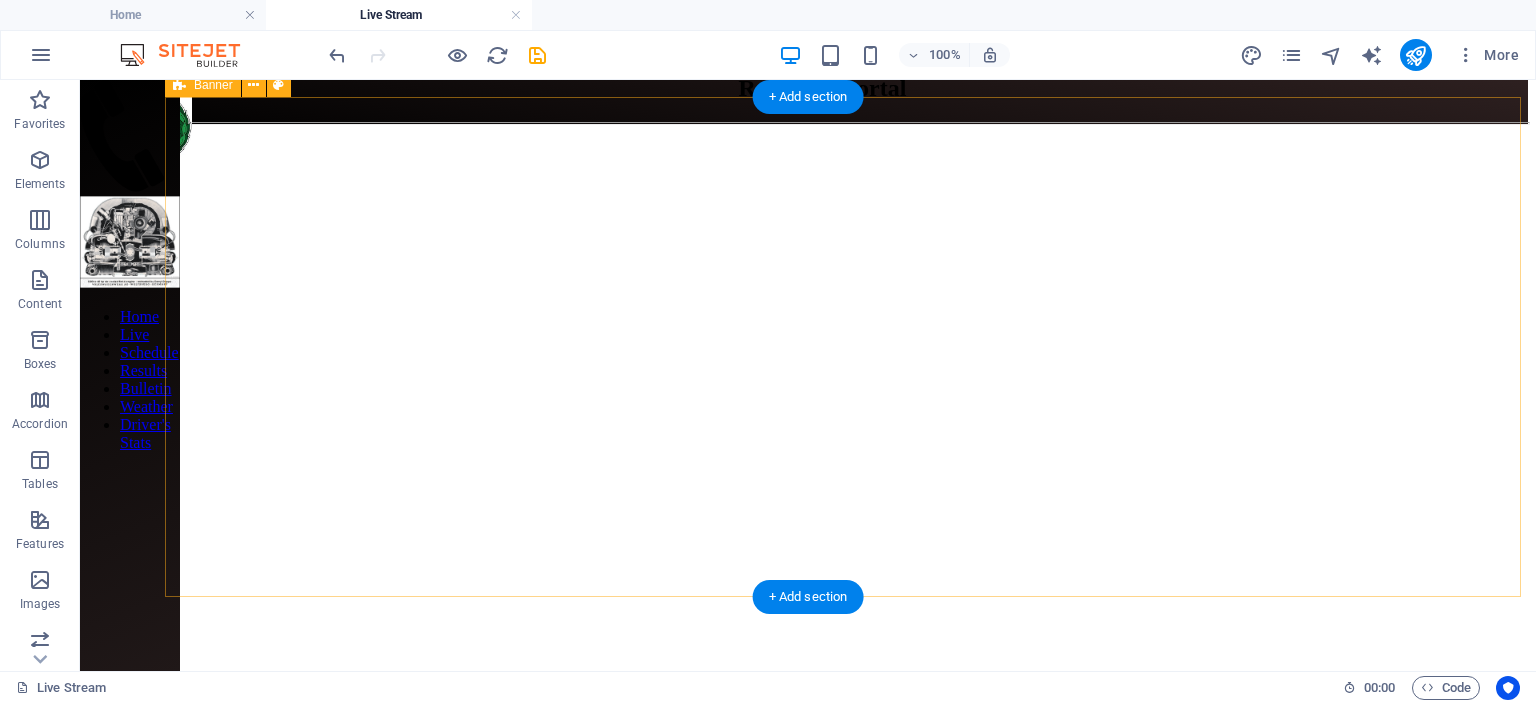scroll, scrollTop: 0, scrollLeft: 0, axis: both 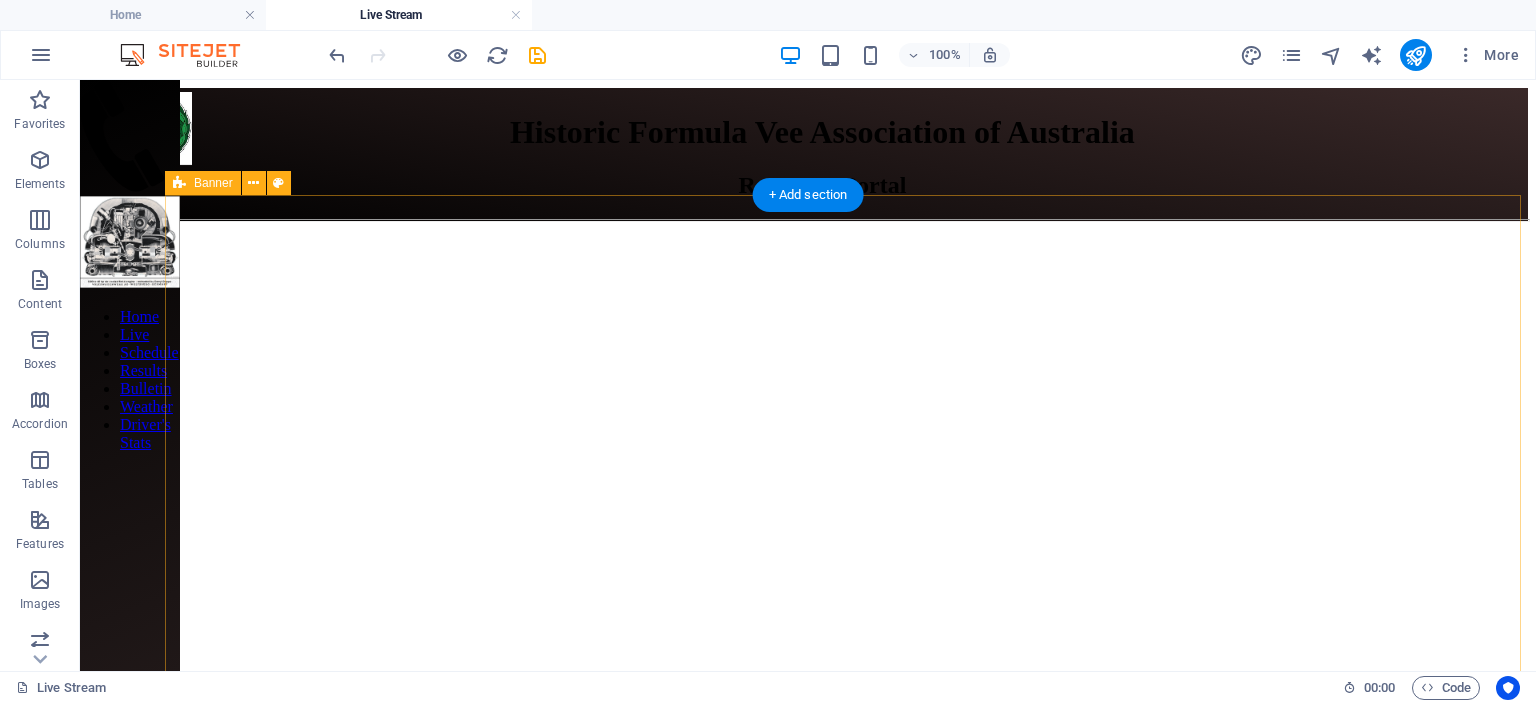click at bounding box center (808, 525) 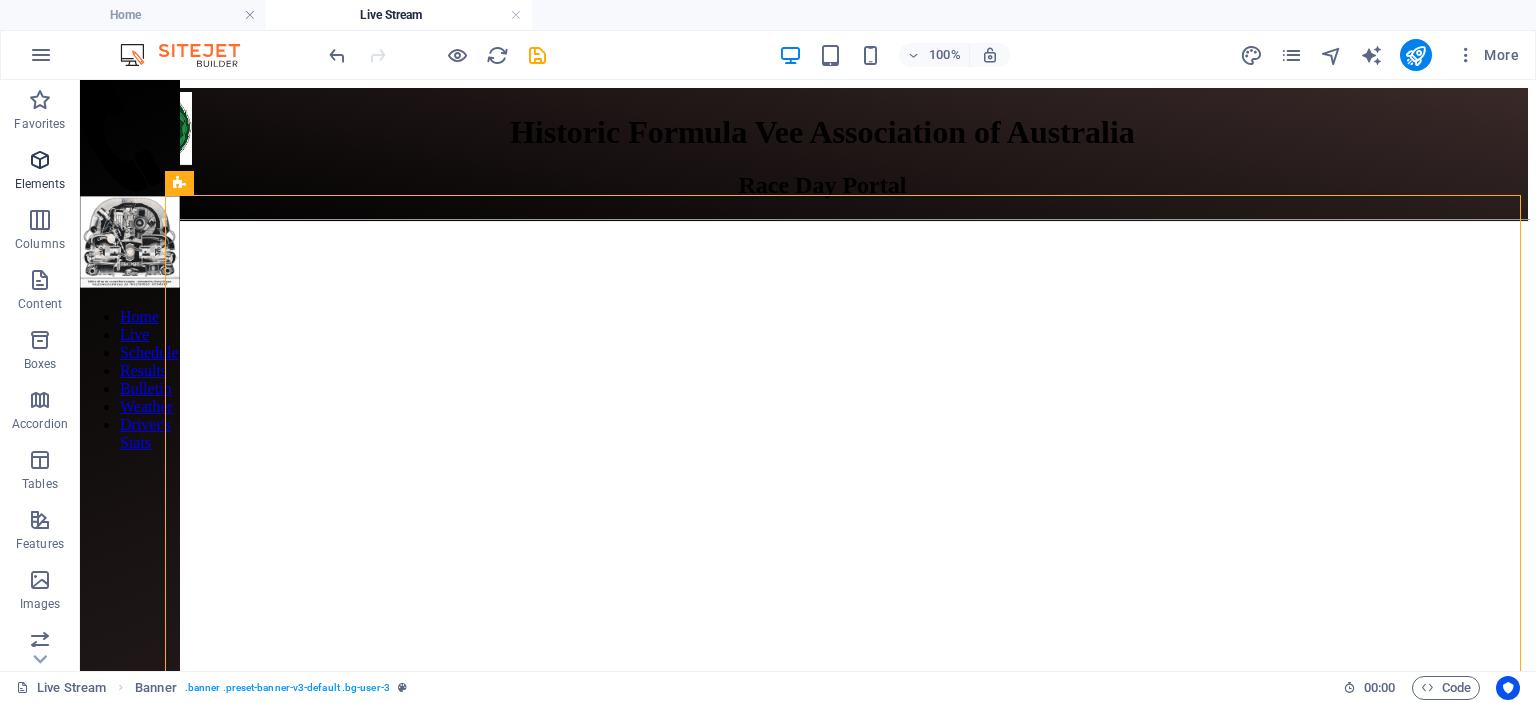 click at bounding box center (40, 160) 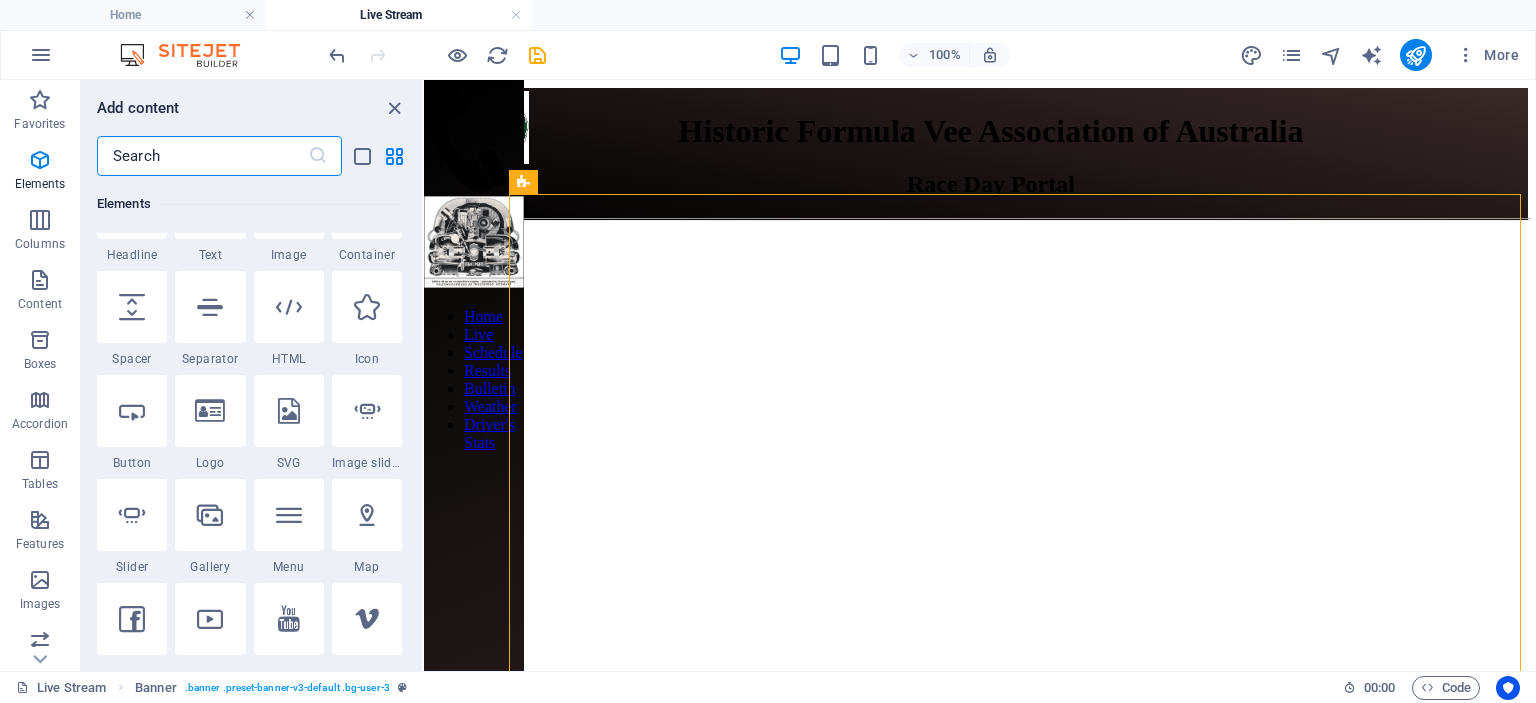 scroll, scrollTop: 312, scrollLeft: 0, axis: vertical 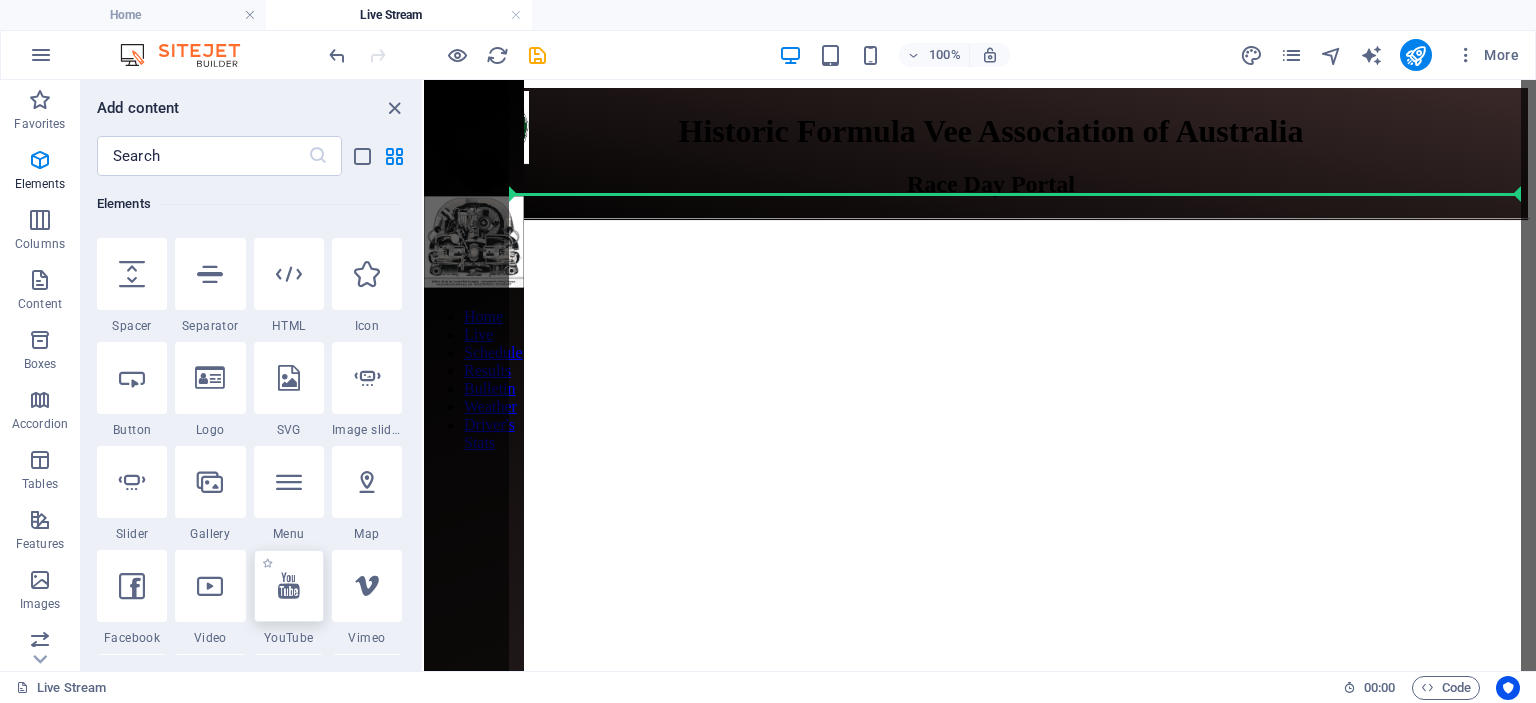 select on "ar16_9" 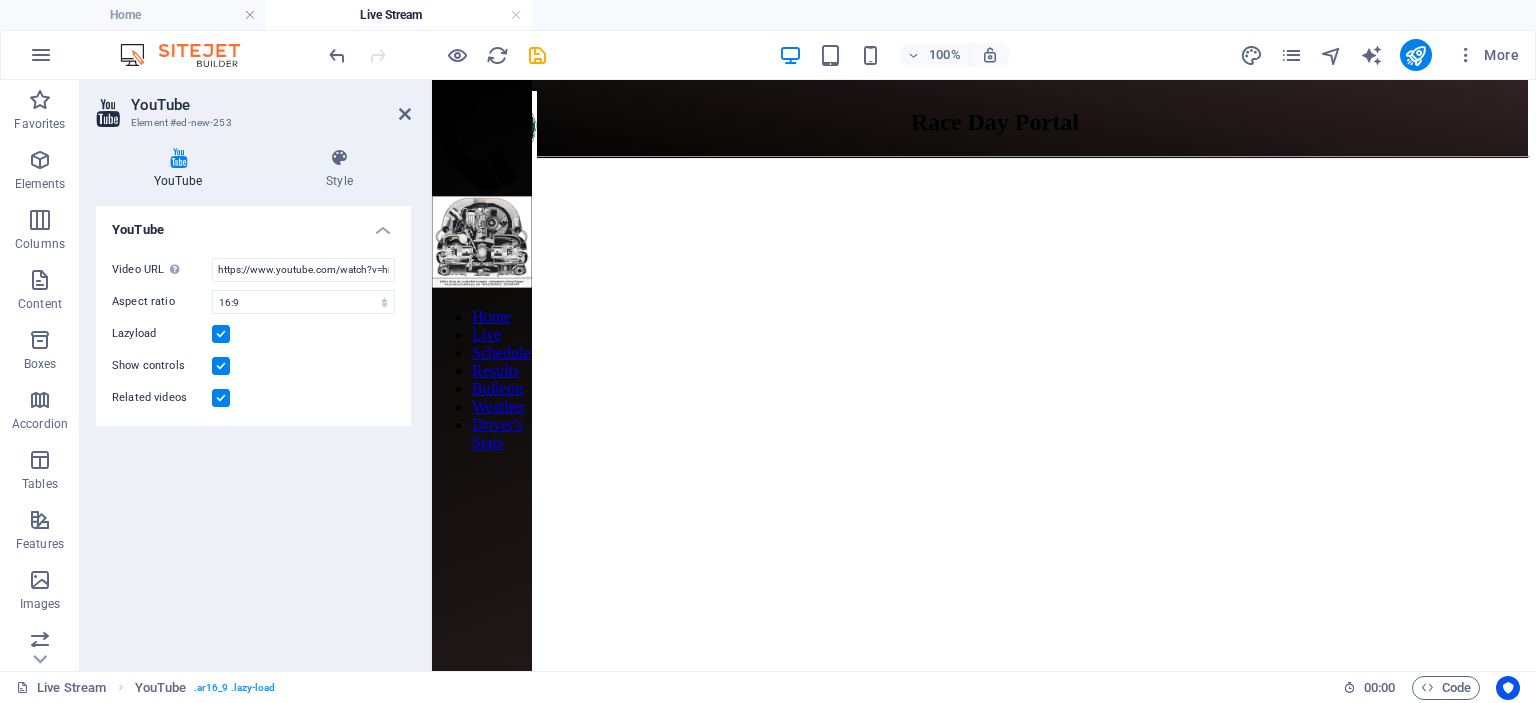 scroll, scrollTop: 0, scrollLeft: 0, axis: both 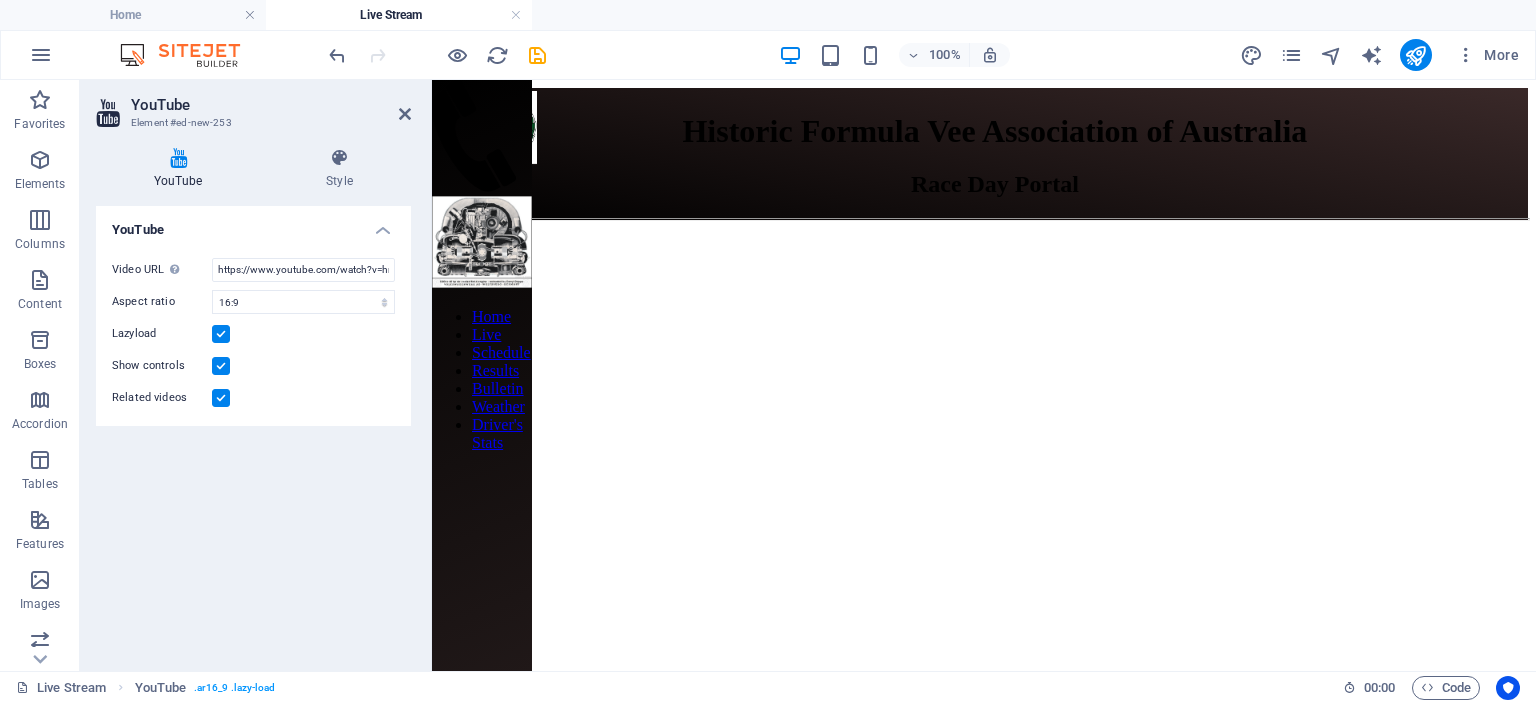 click on "Historic Formula Vee Association of Australia
Race Day Portal Home Live Schedule Results Bulletin Weather Driver's Stats
HFVAA Race Day Portal  proudly designed by  THE ARAB Copywrite © [DATE] Version 1.04" at bounding box center [984, 639] 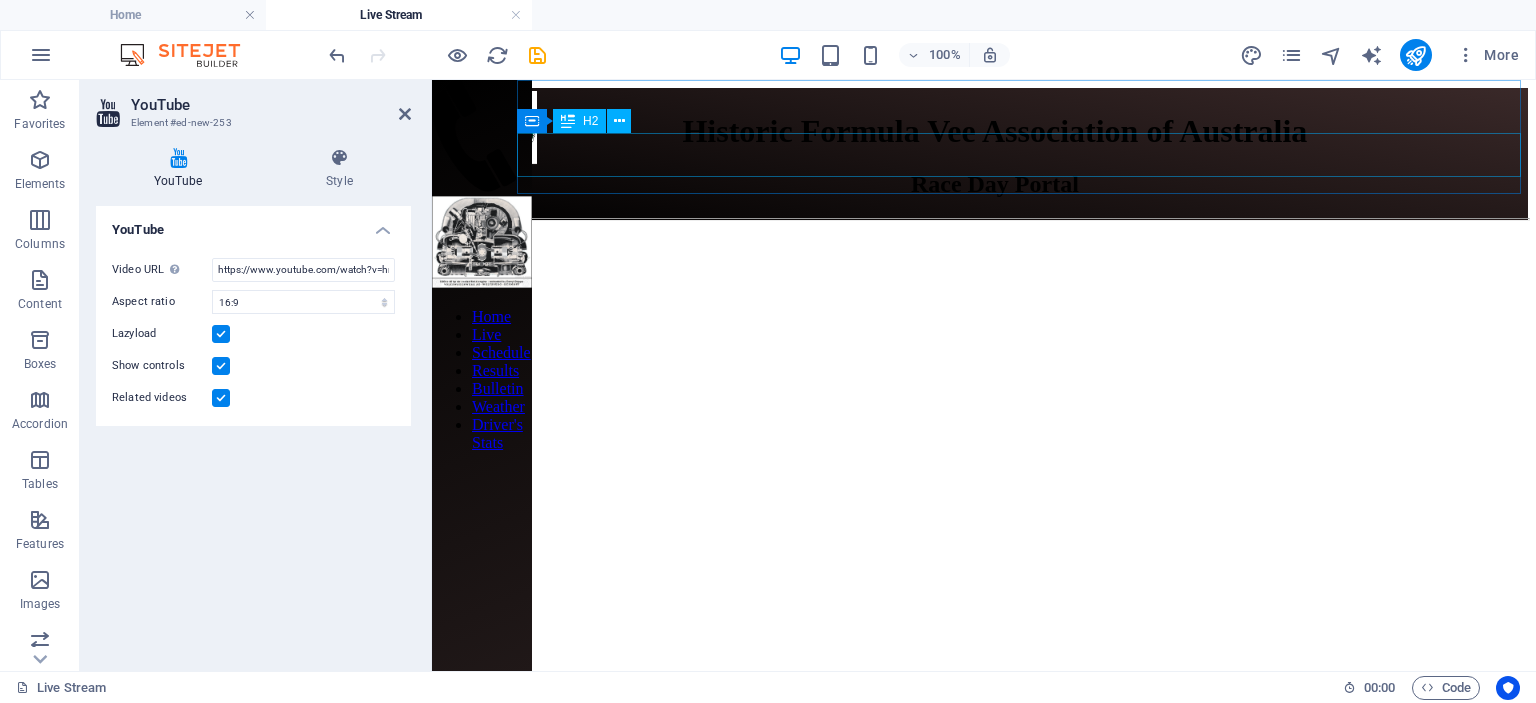 click on "Race Day Portal" at bounding box center [984, 184] 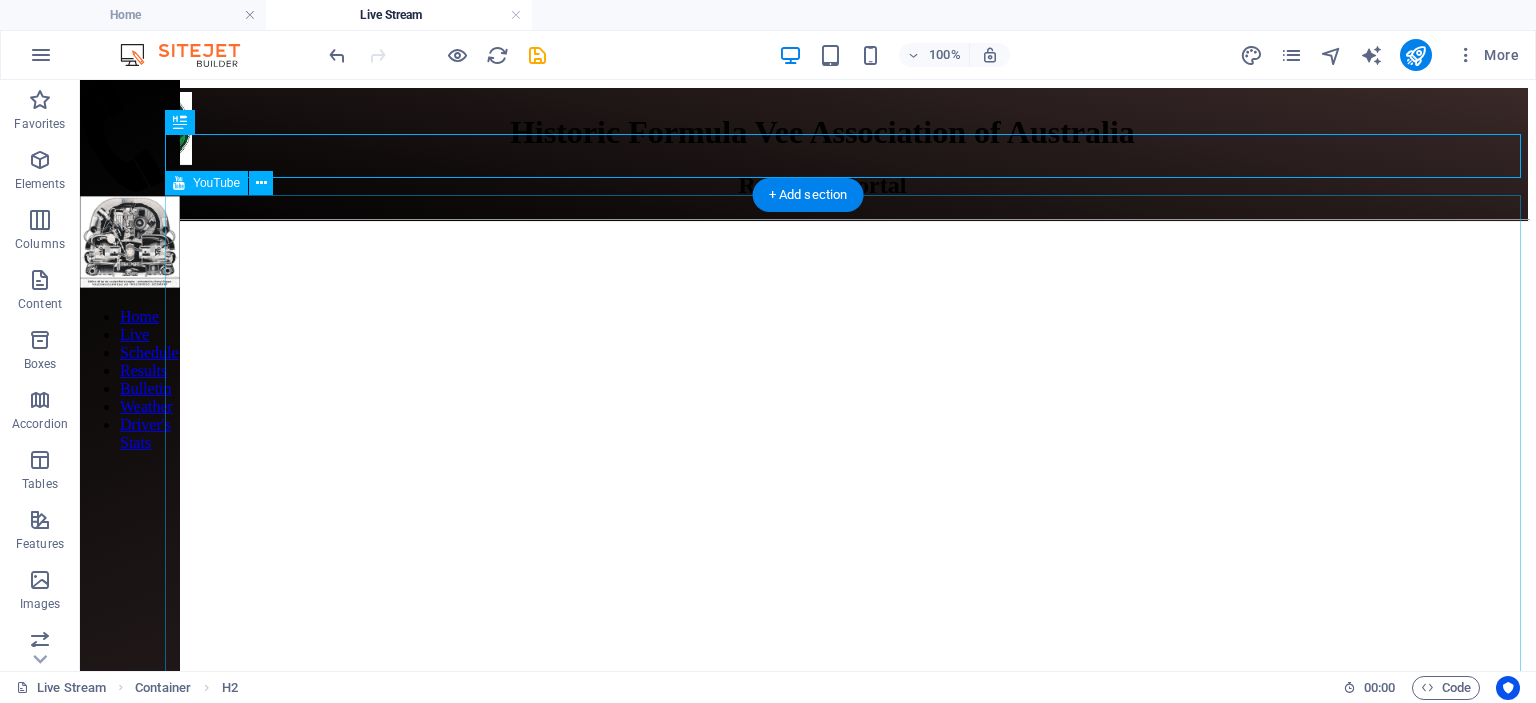 click at bounding box center [808, 307] 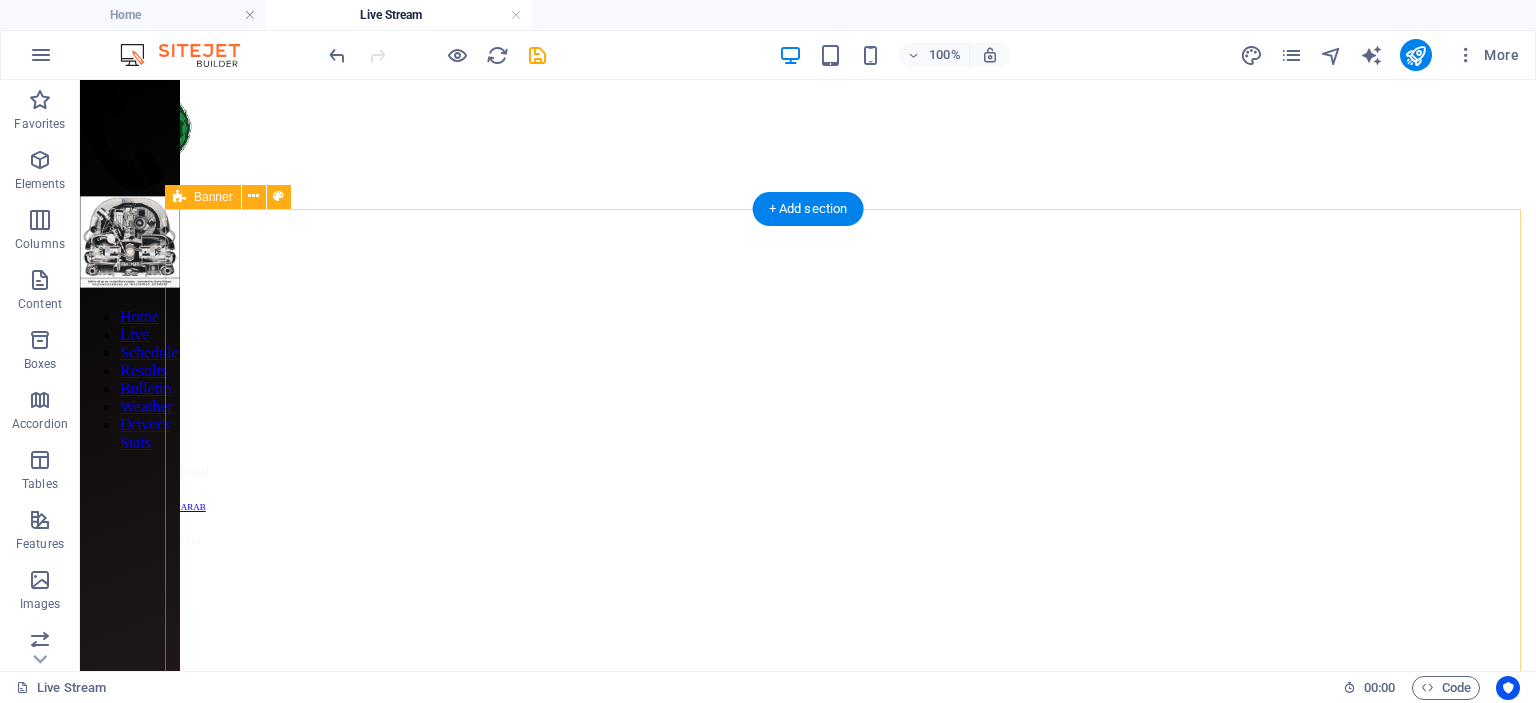 scroll, scrollTop: 1451, scrollLeft: 0, axis: vertical 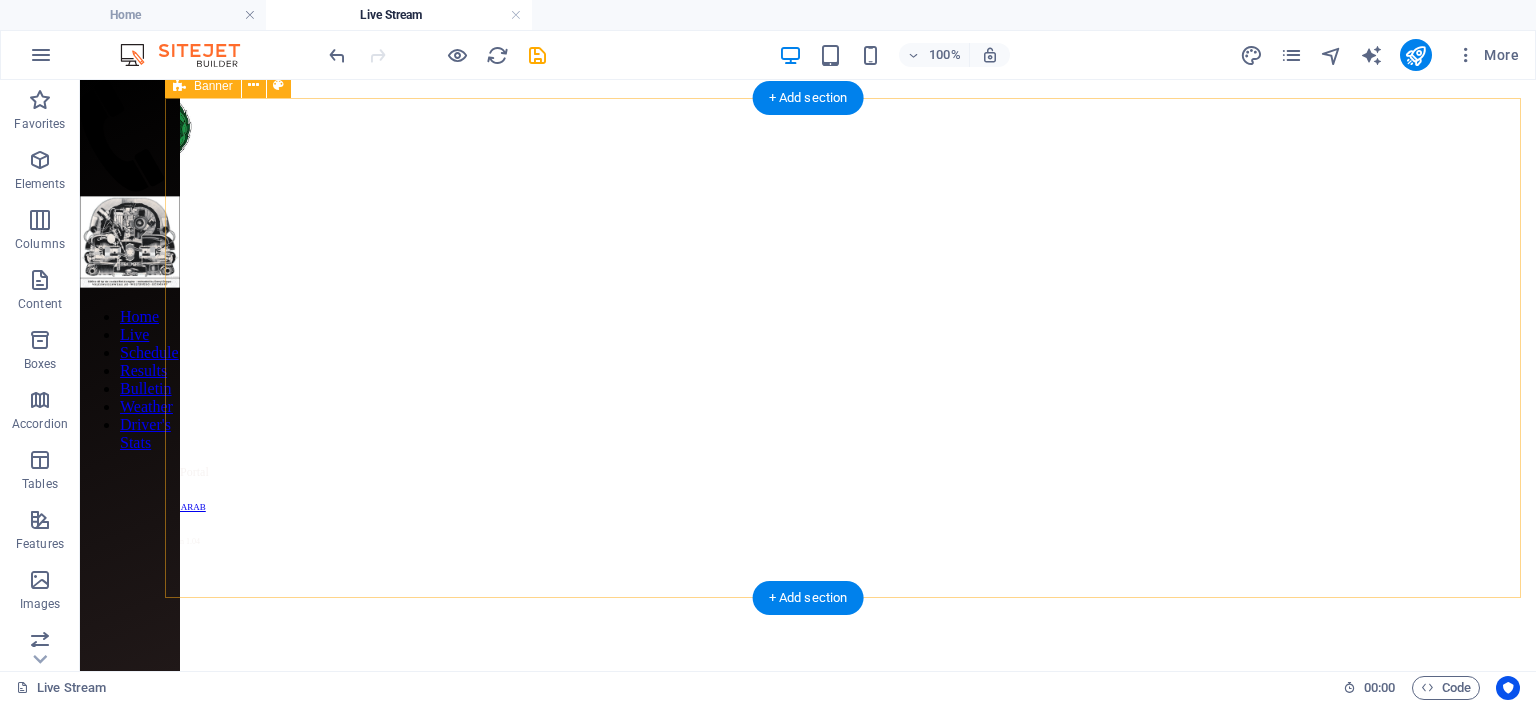 click at bounding box center (808, 150) 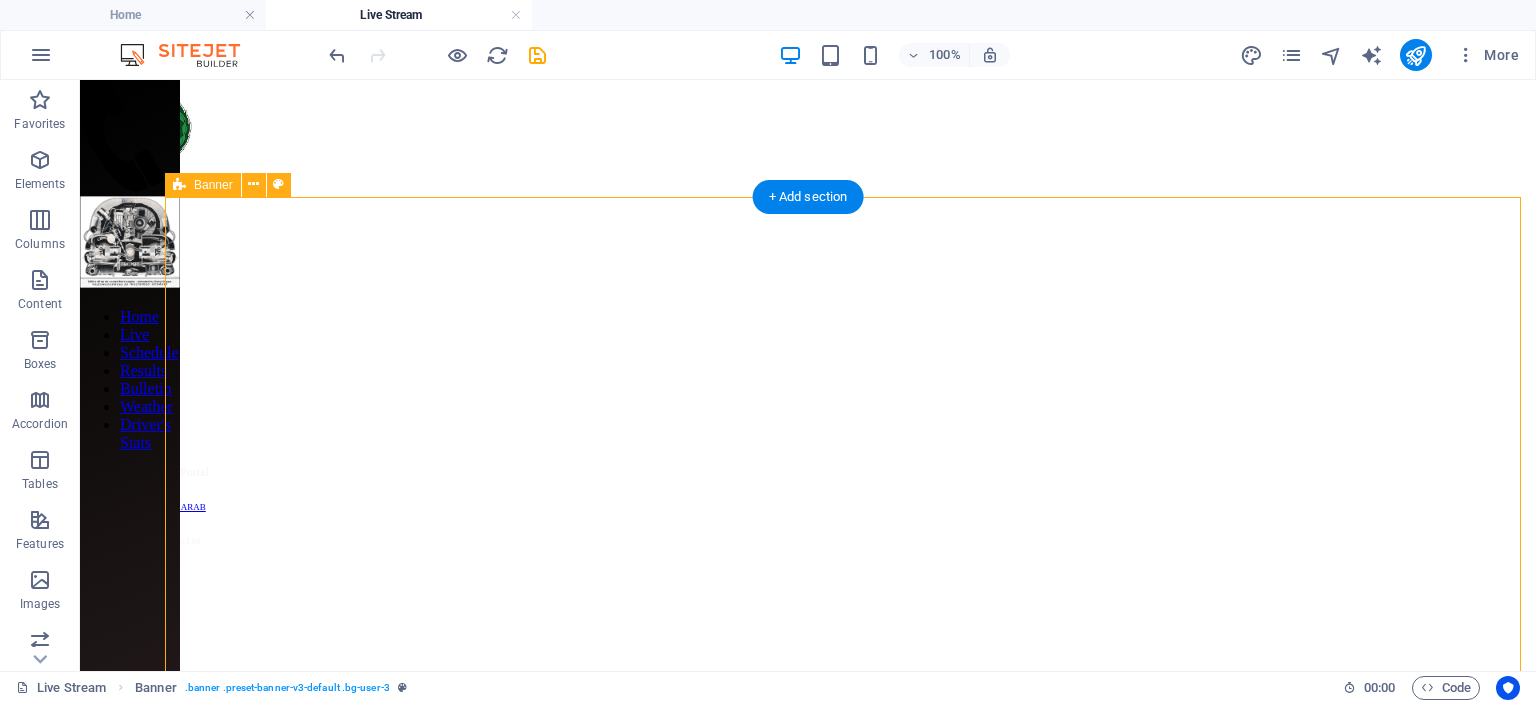 scroll, scrollTop: 1351, scrollLeft: 0, axis: vertical 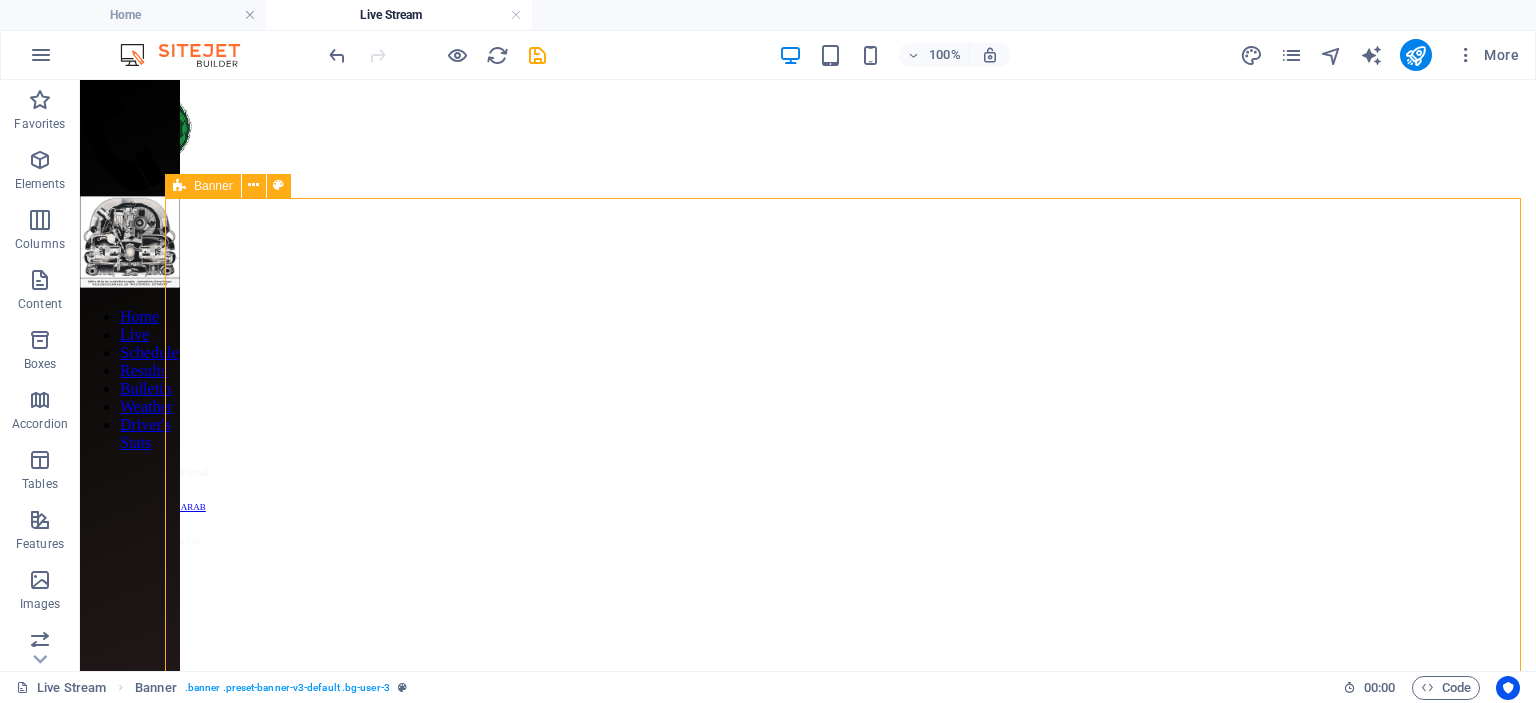 click on "Banner" at bounding box center (213, 186) 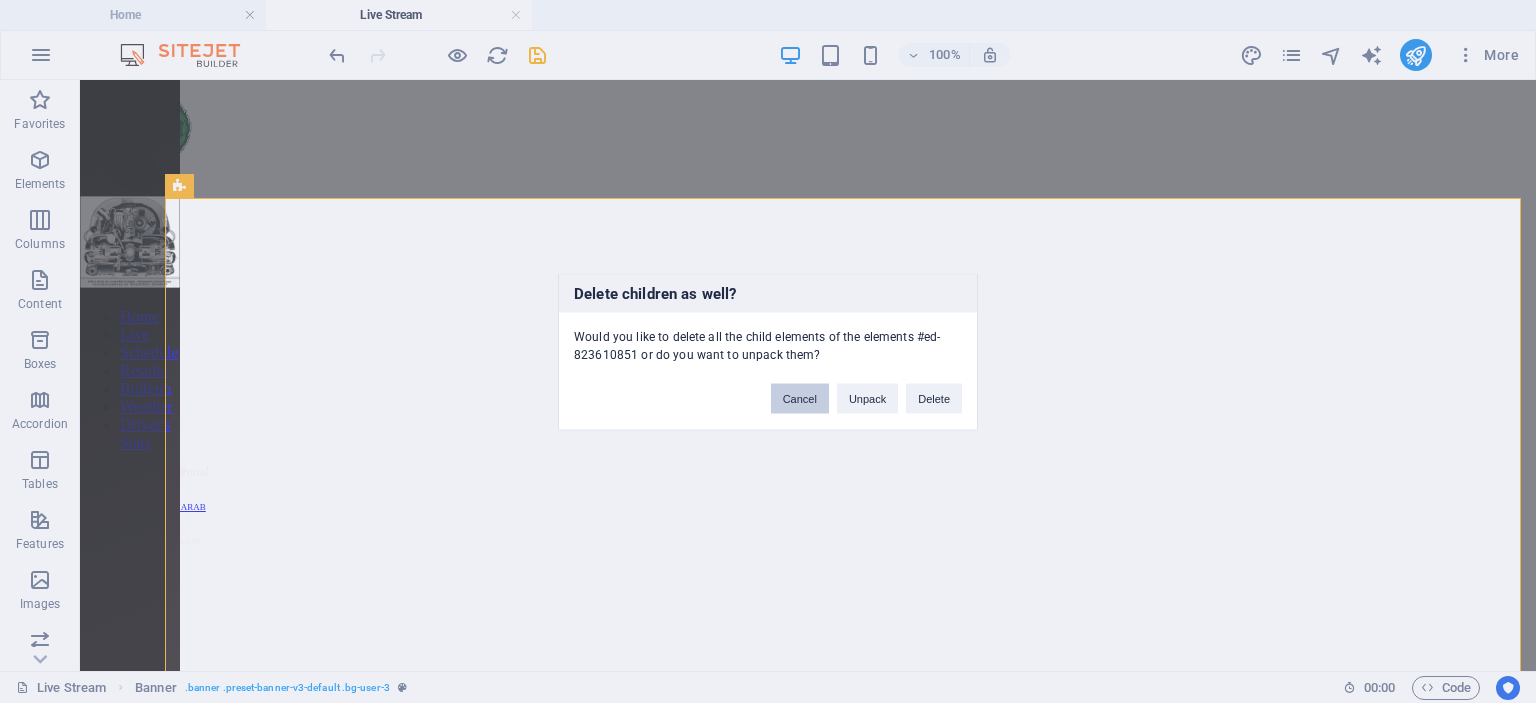 click on "Cancel" at bounding box center [800, 398] 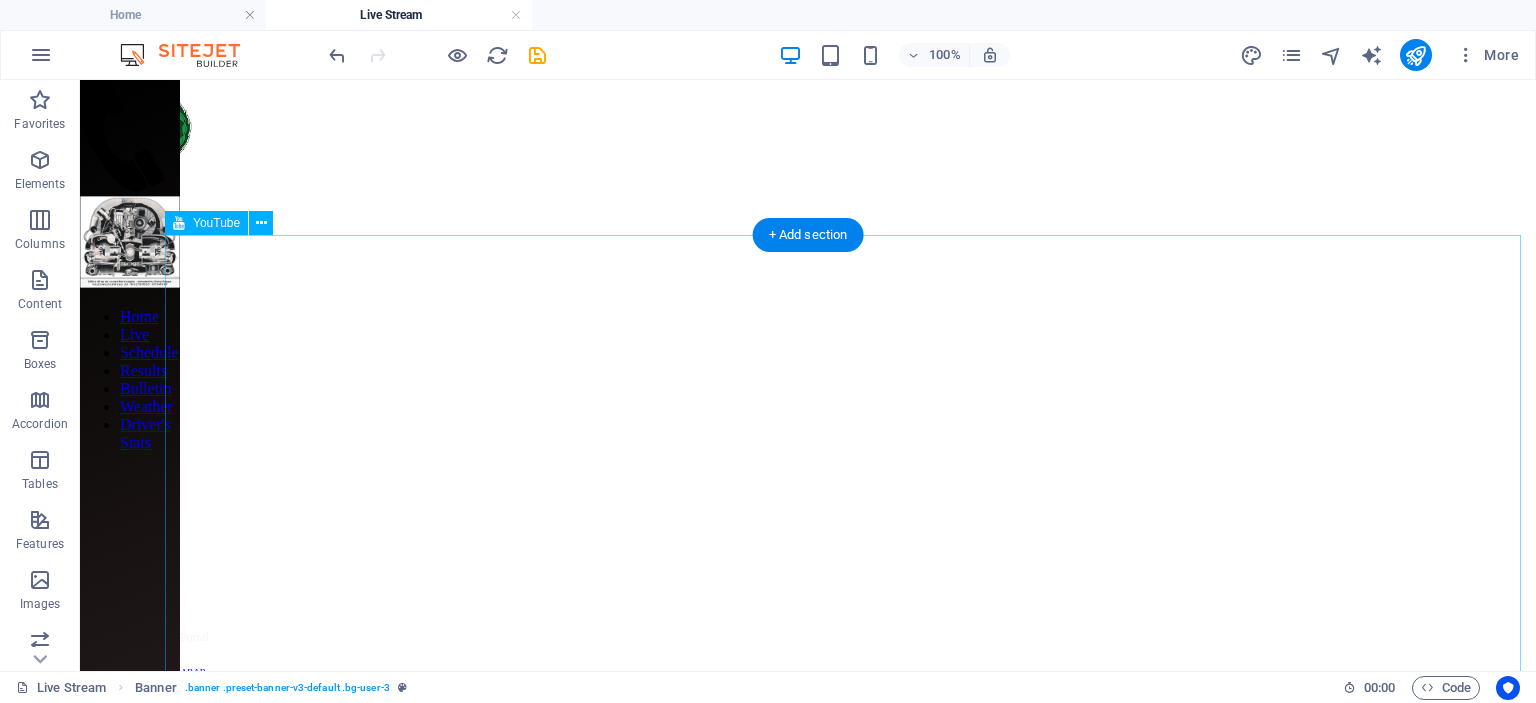 scroll, scrollTop: 0, scrollLeft: 0, axis: both 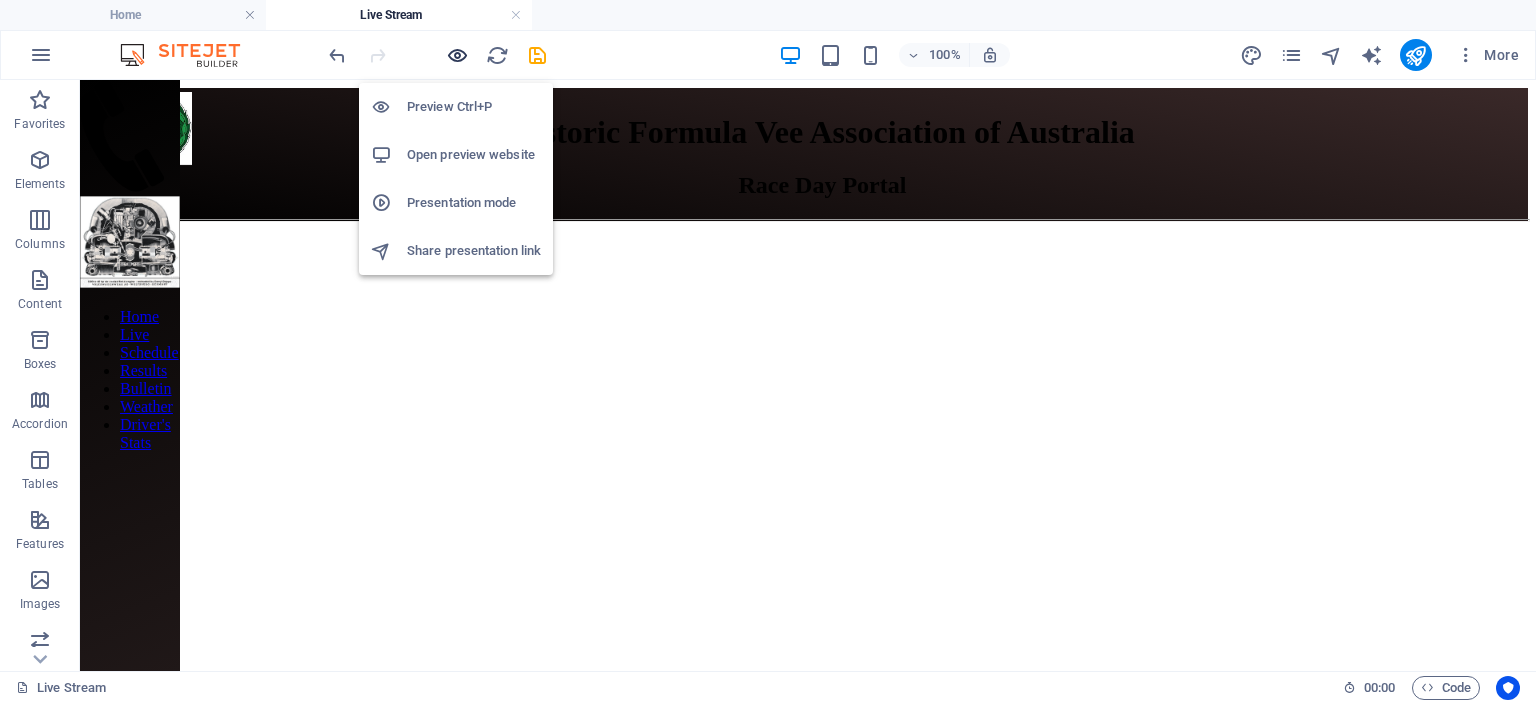 click at bounding box center (457, 55) 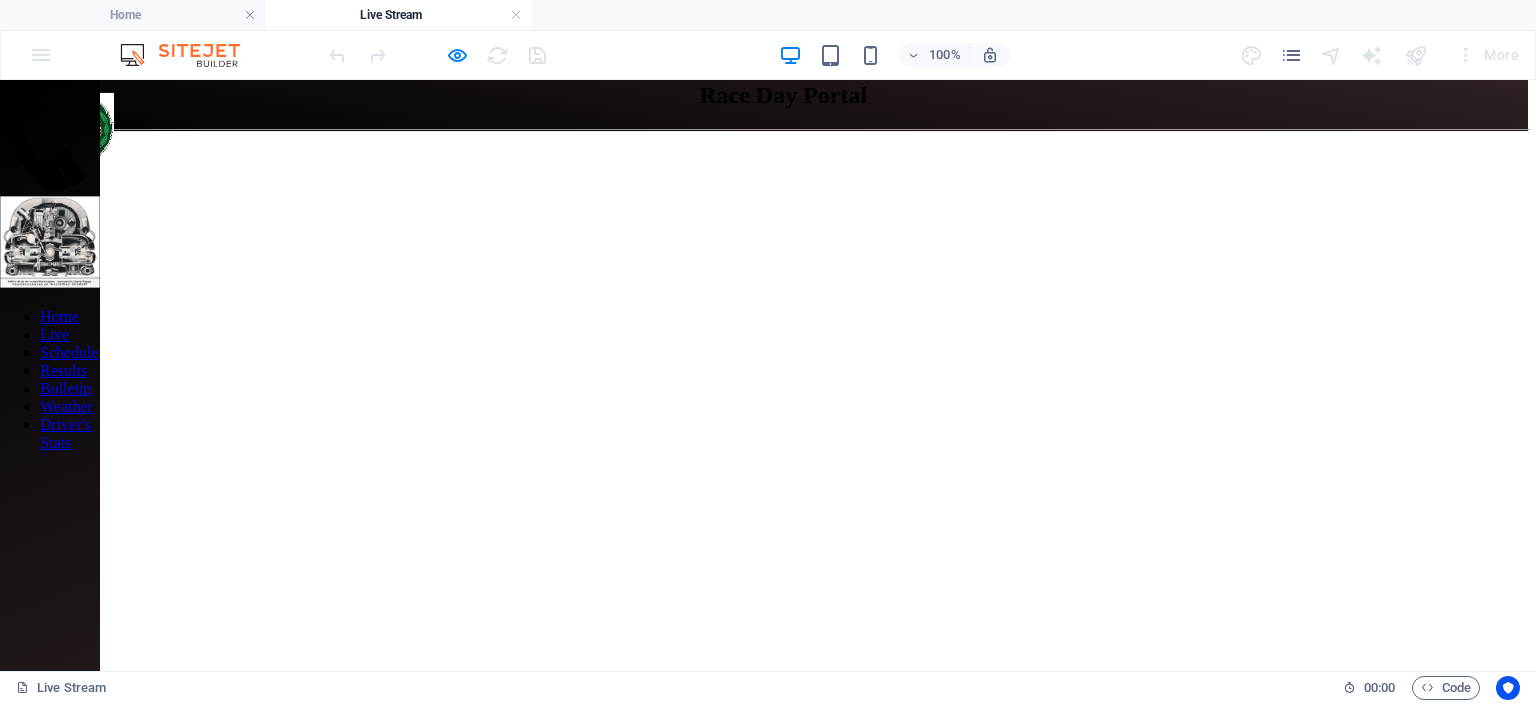 scroll, scrollTop: 0, scrollLeft: 0, axis: both 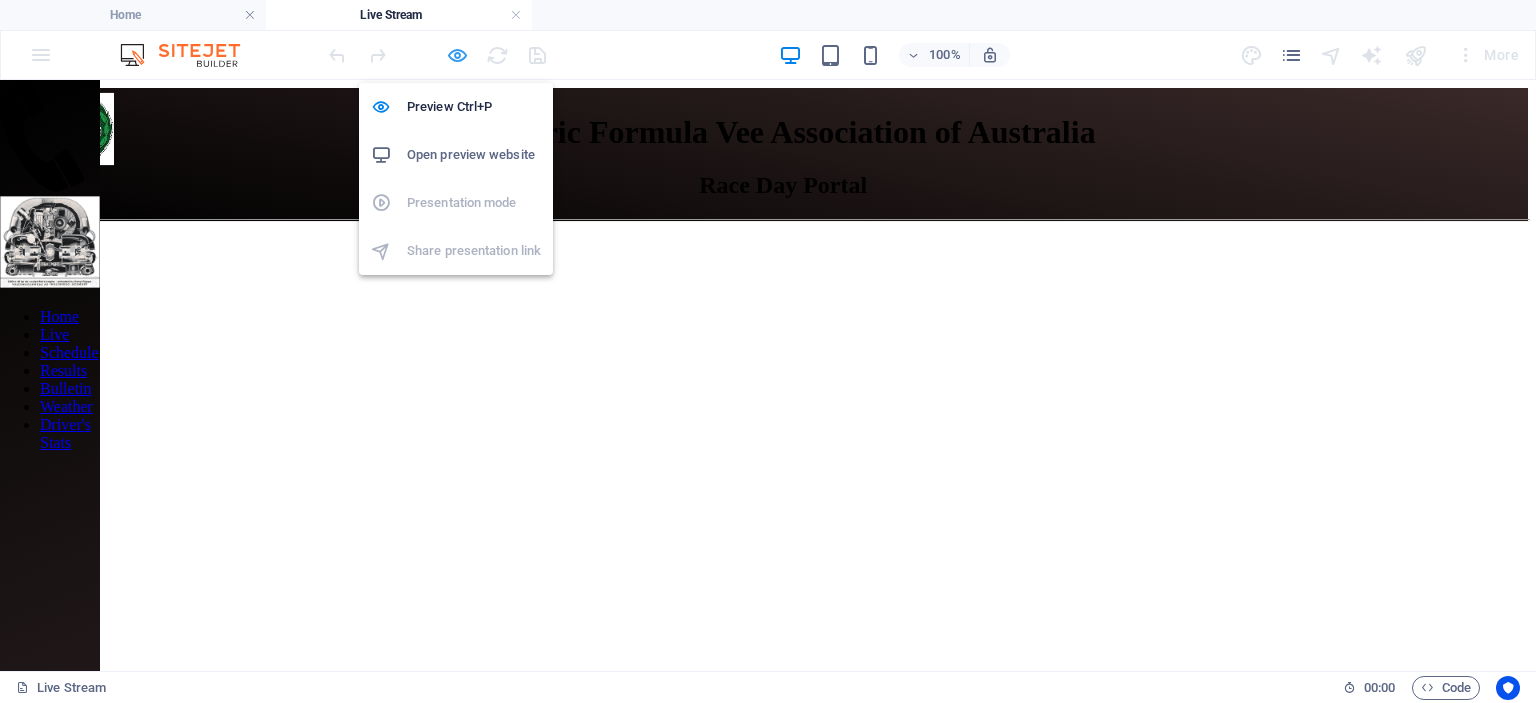 click at bounding box center [457, 55] 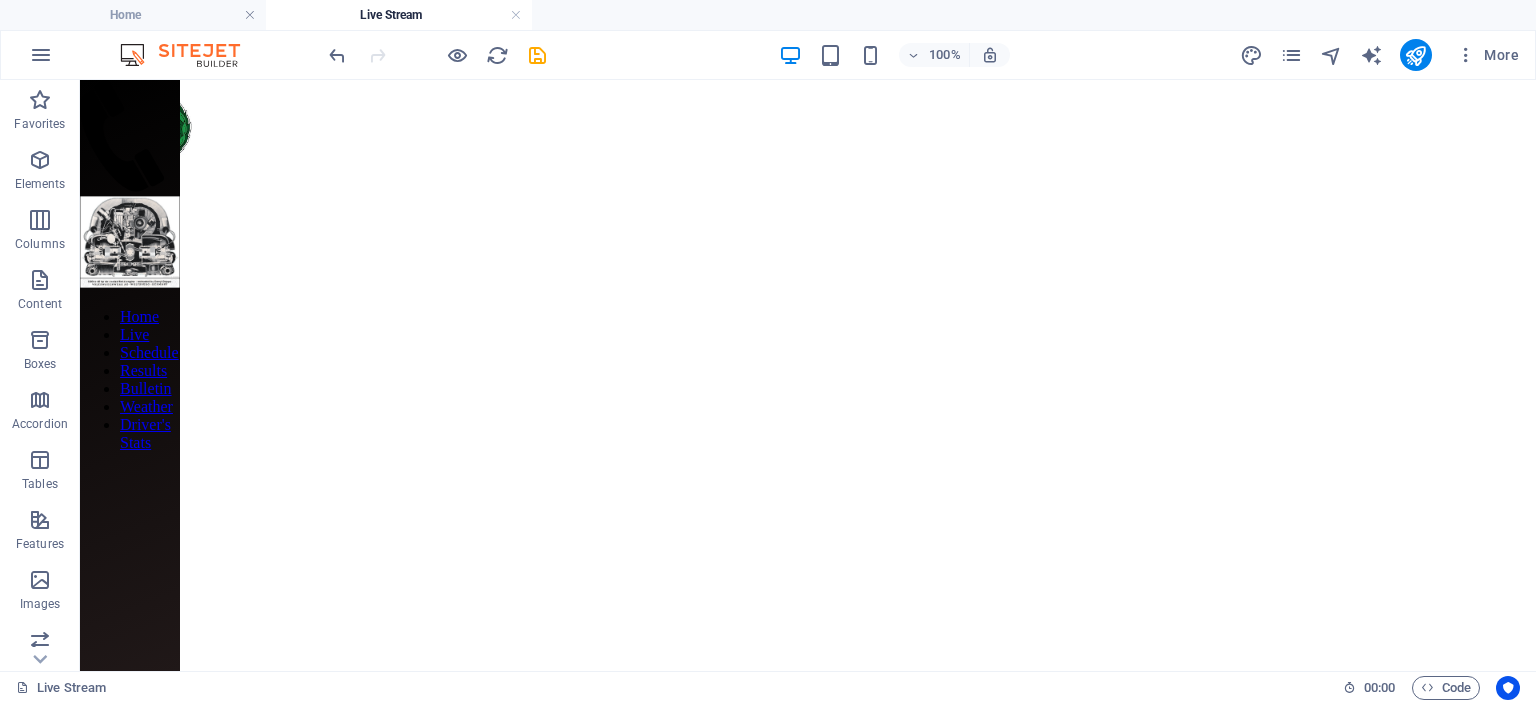 scroll, scrollTop: 0, scrollLeft: 0, axis: both 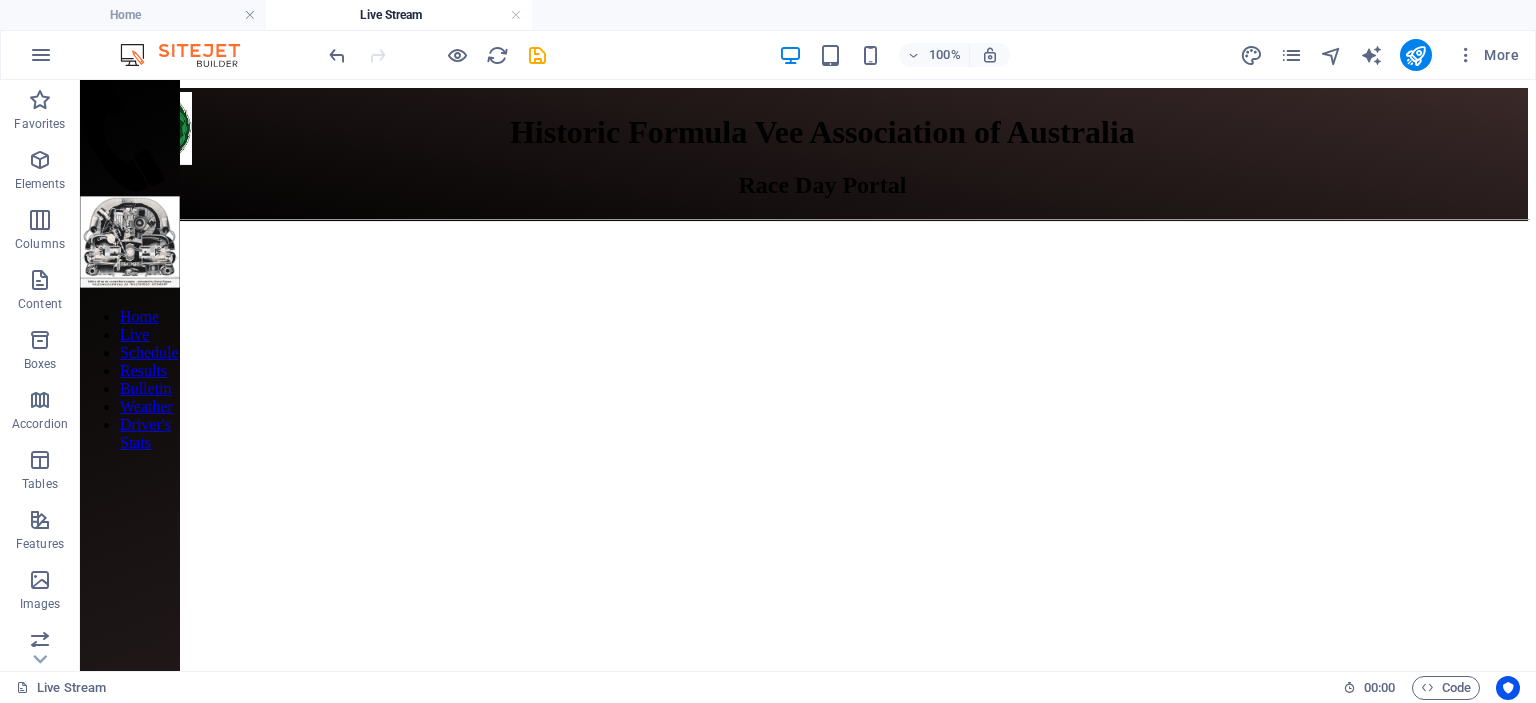 click on "Historic Formula Vee Association of Australia
Race Day Portal Home Live Schedule Results Bulletin Weather Driver's Stats
HFVAA Race Day Portal  proudly designed by  THE ARAB Copywrite © [DATE] Version 1.04" at bounding box center [808, 640] 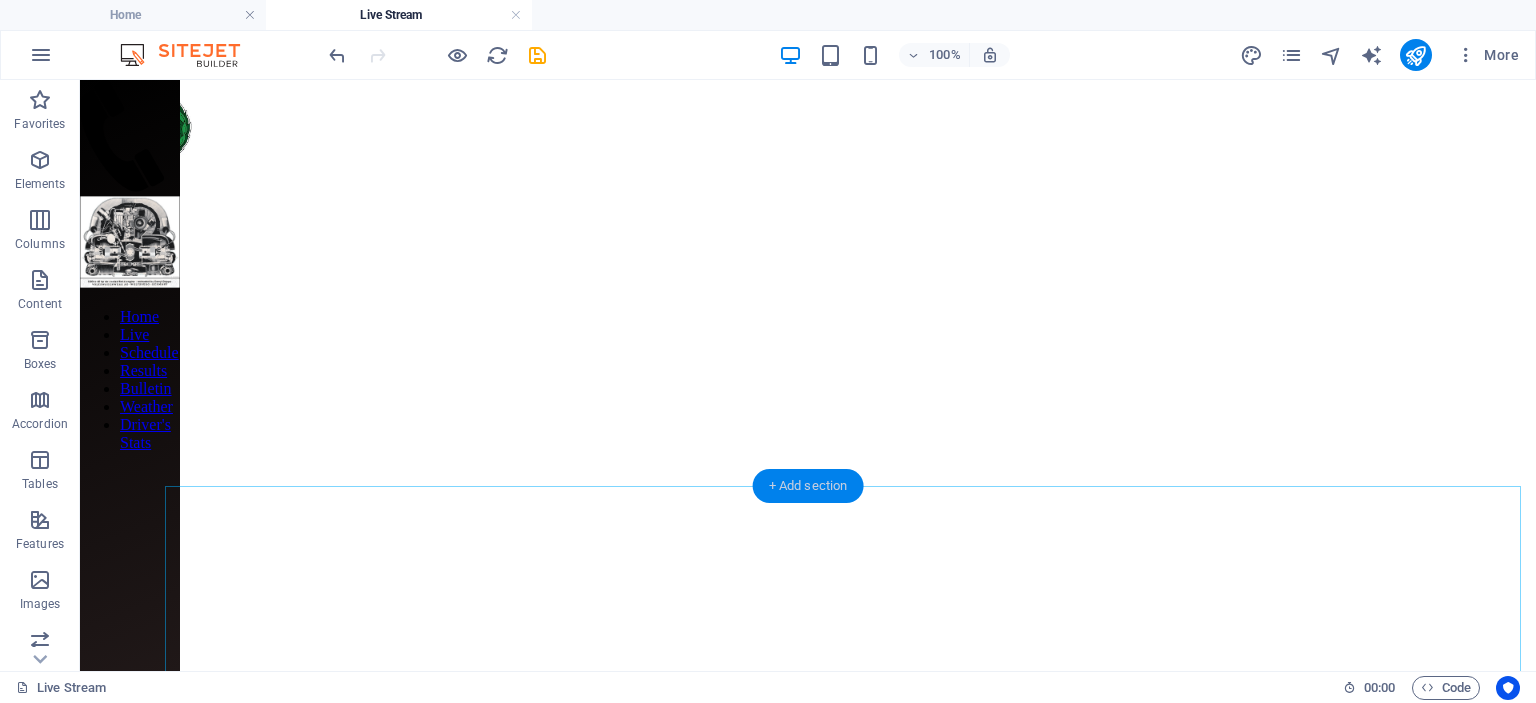 click on "+ Add section" at bounding box center (808, 486) 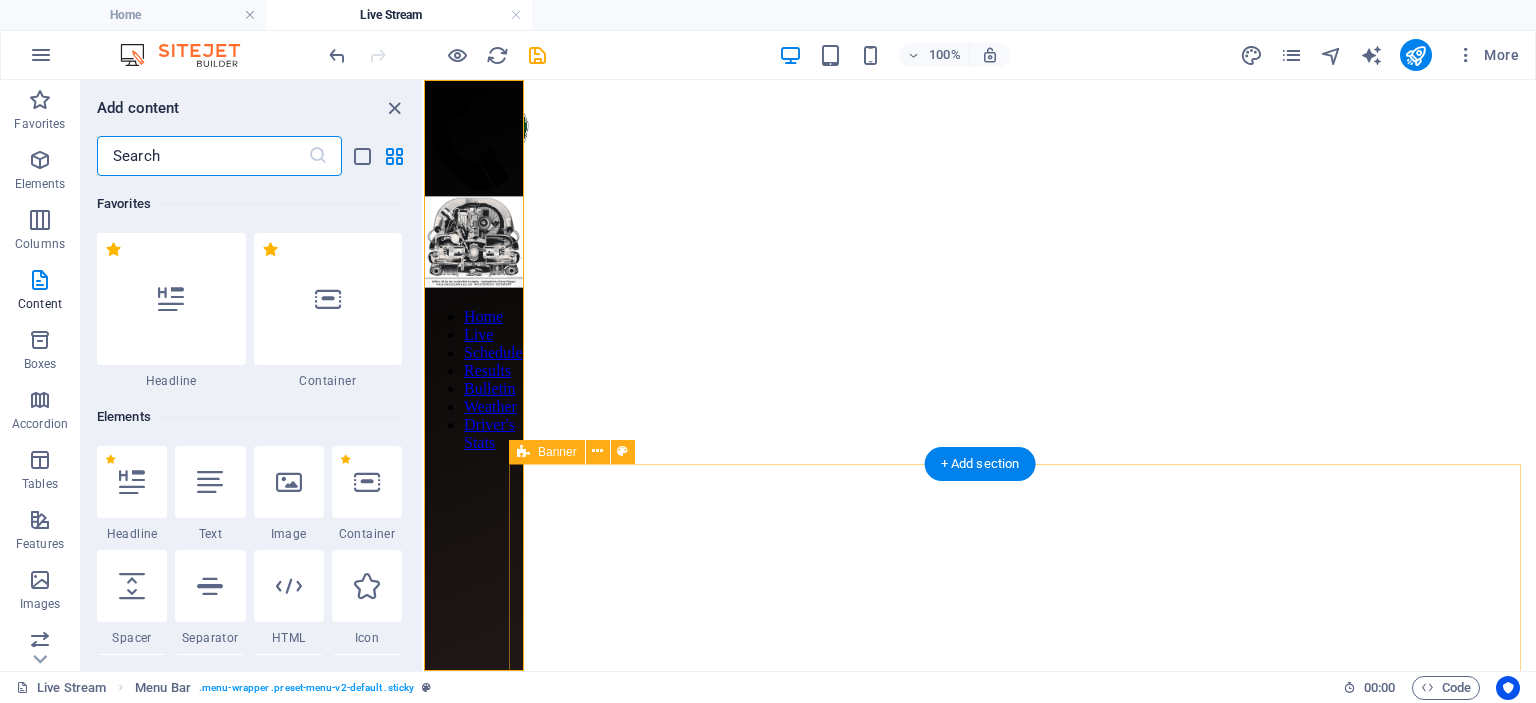 scroll, scrollTop: 299, scrollLeft: 0, axis: vertical 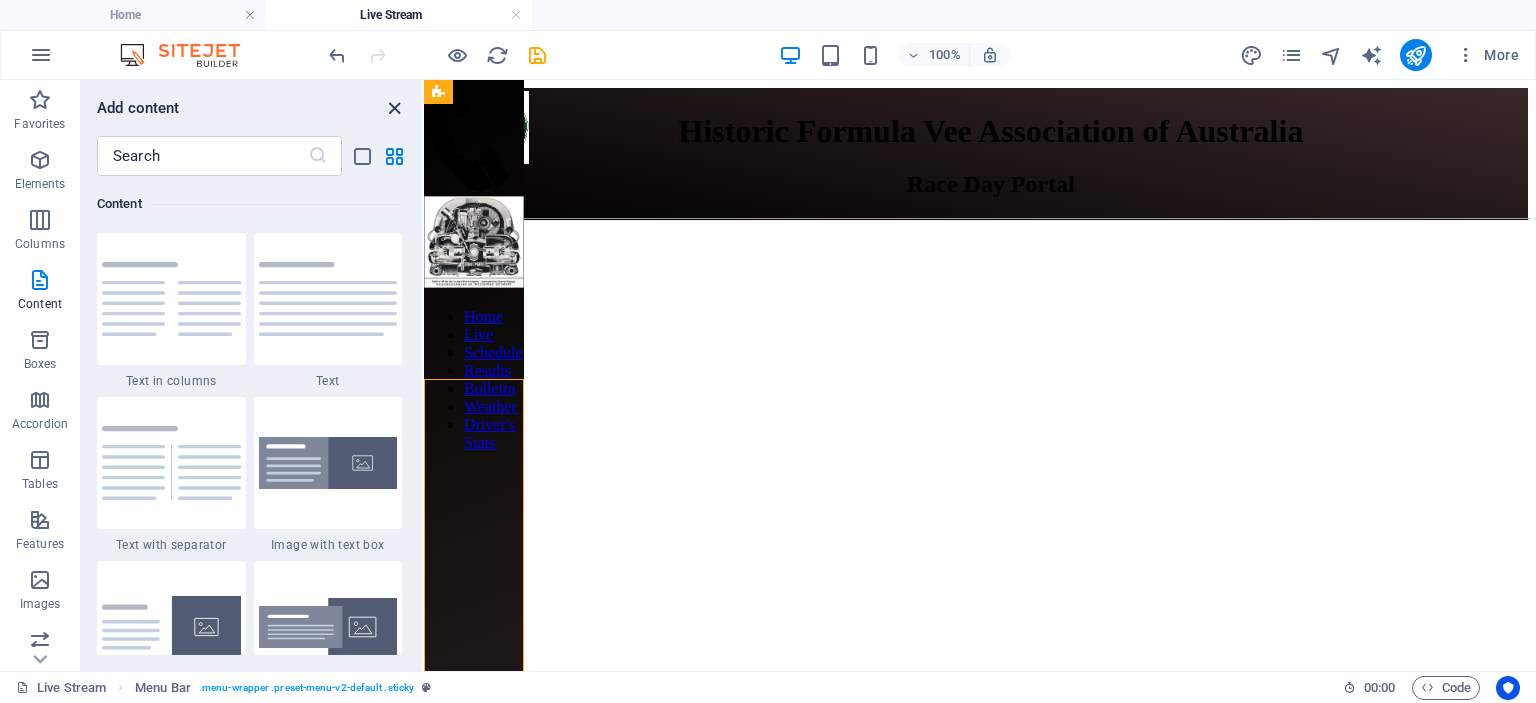 click at bounding box center [394, 108] 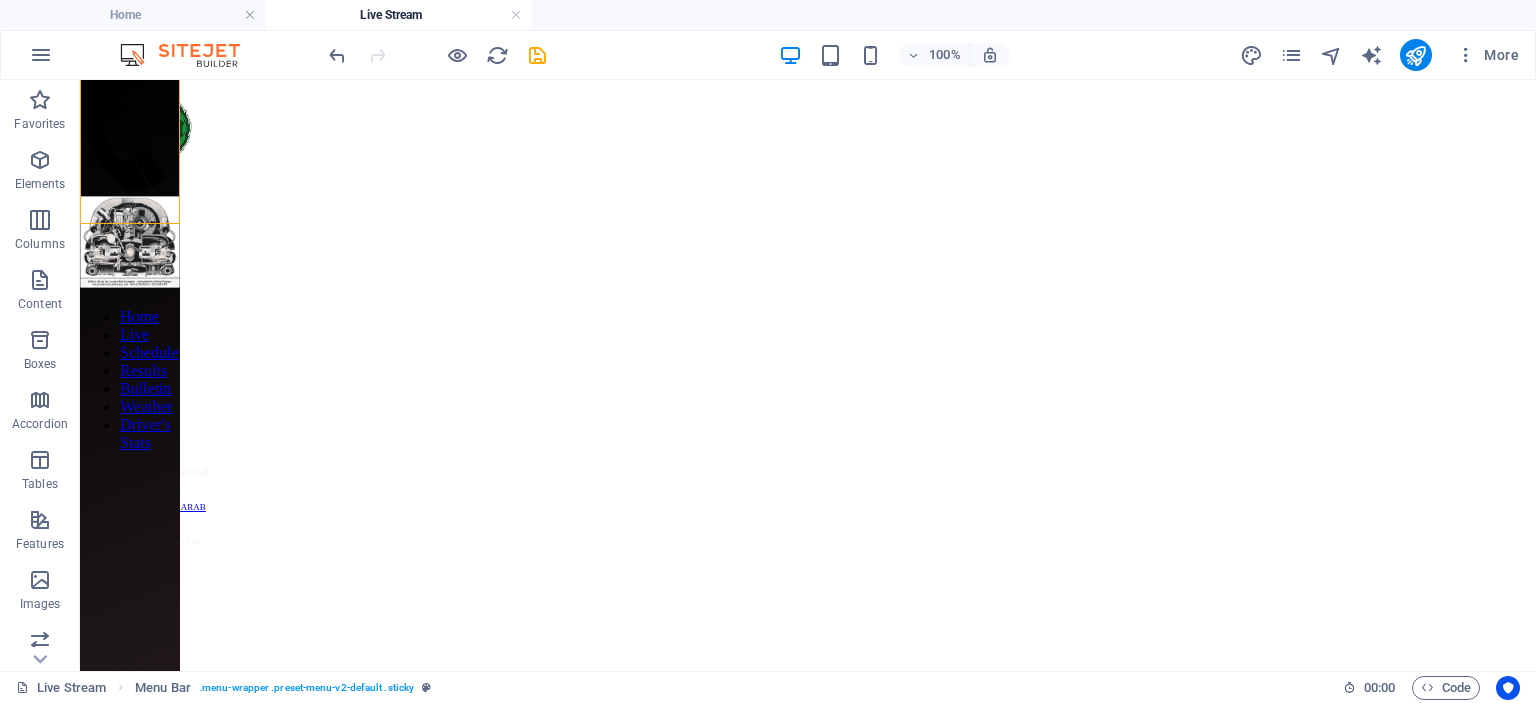 scroll, scrollTop: 600, scrollLeft: 0, axis: vertical 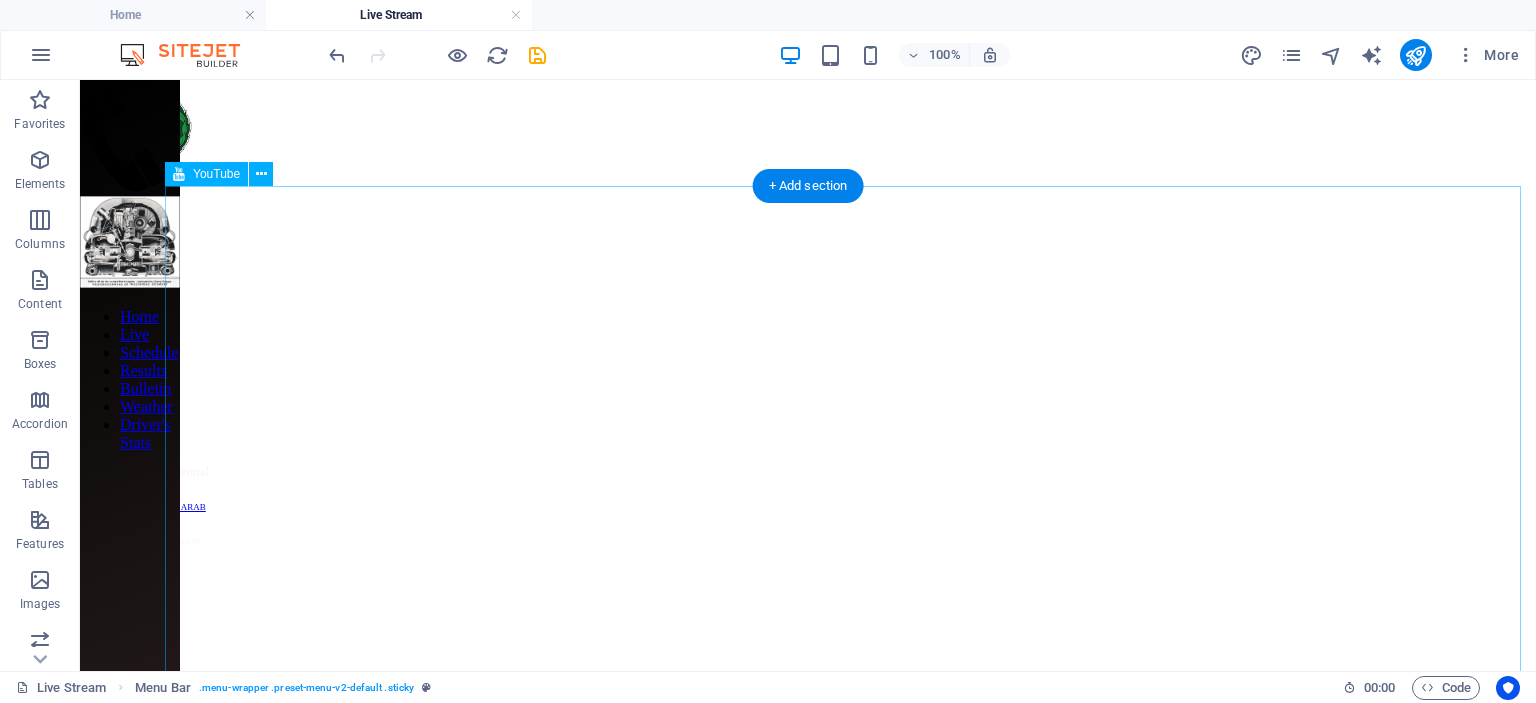 click at bounding box center (808, -222) 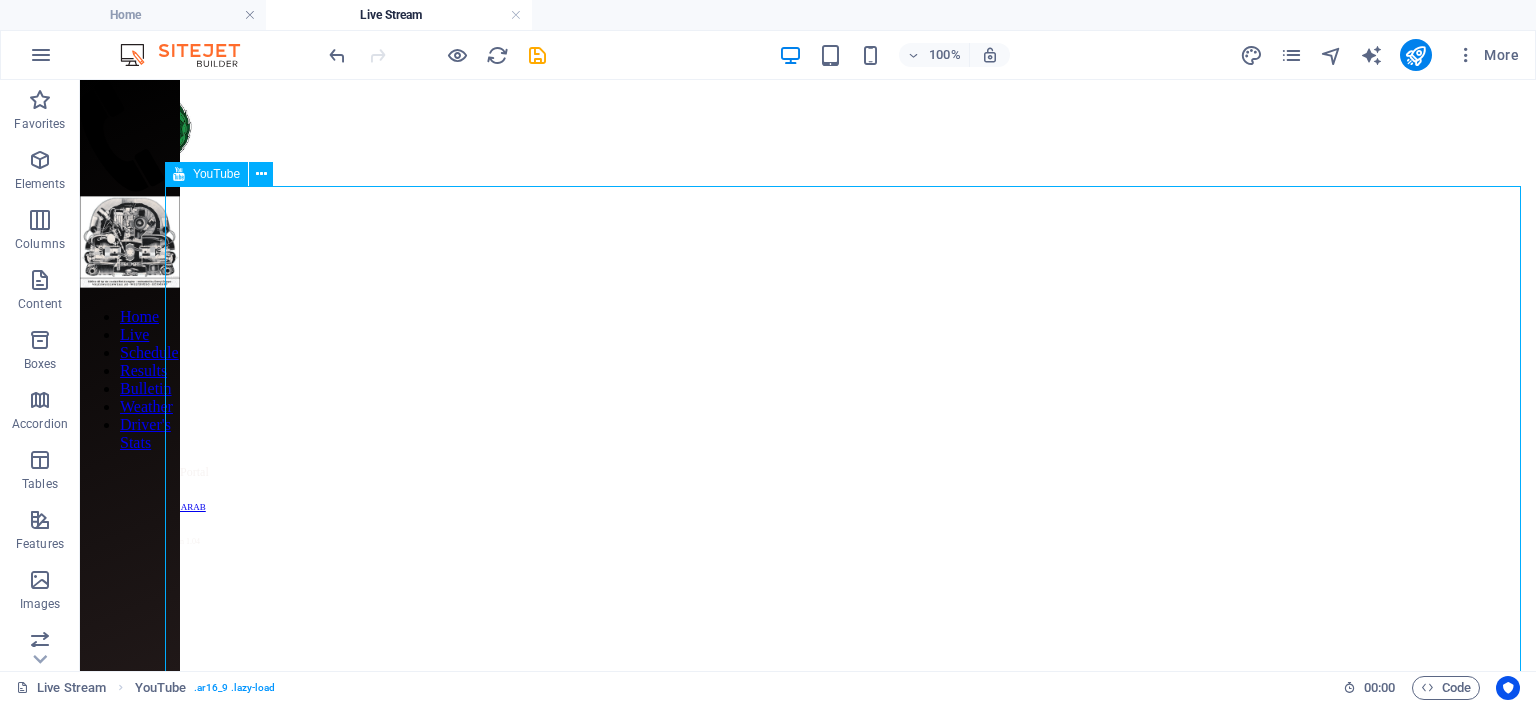 click on "YouTube" at bounding box center [206, 174] 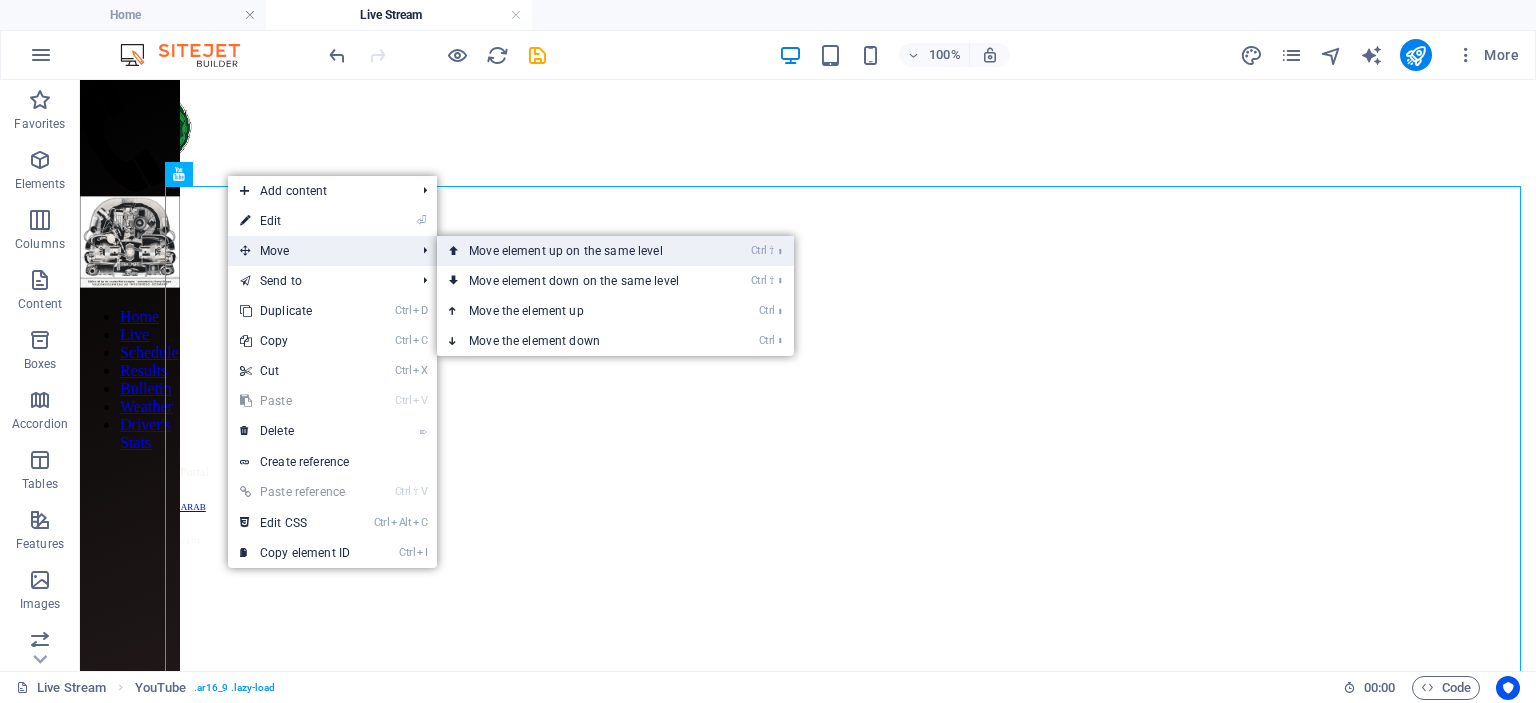 click on "Ctrl ⇧ ⬆  Move element up on the same level" at bounding box center [578, 251] 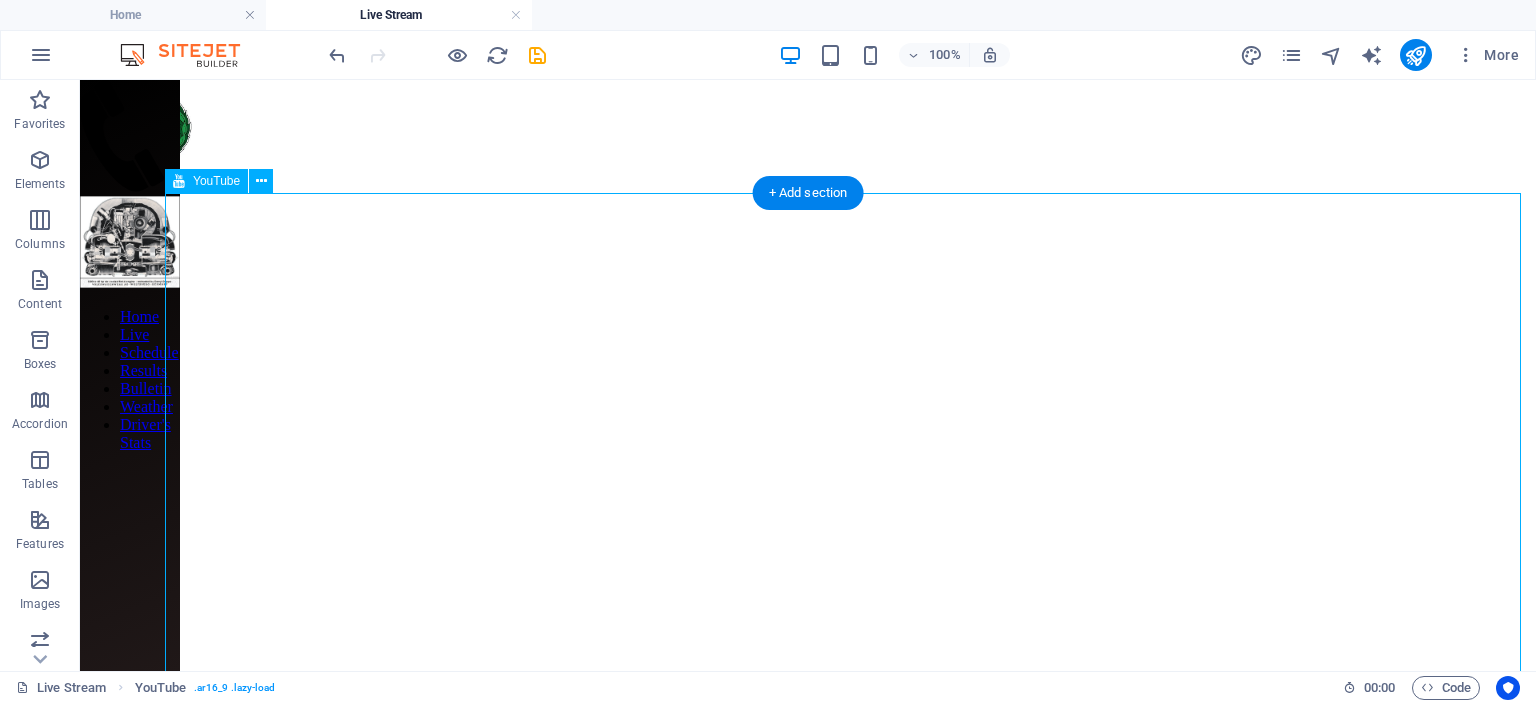 scroll, scrollTop: 700, scrollLeft: 0, axis: vertical 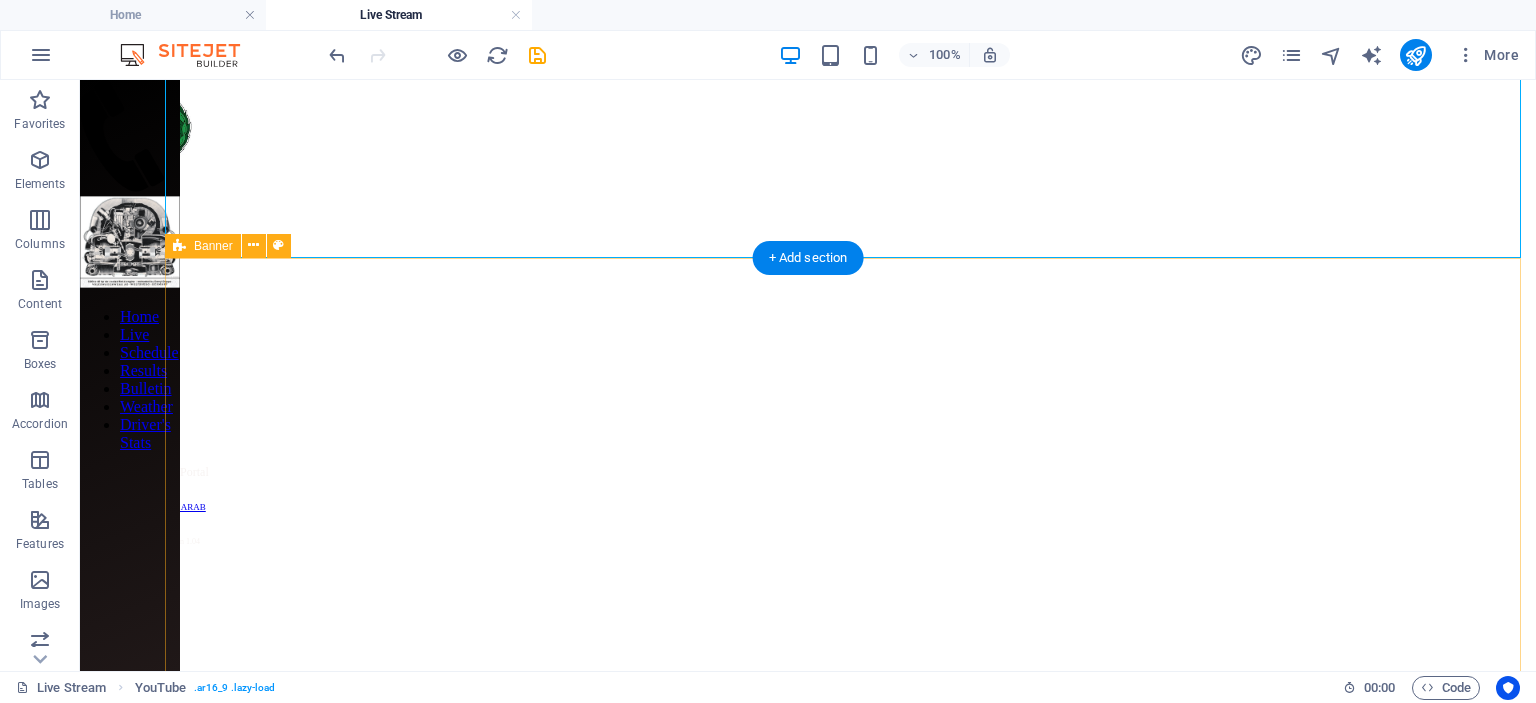 click at bounding box center [808, 150] 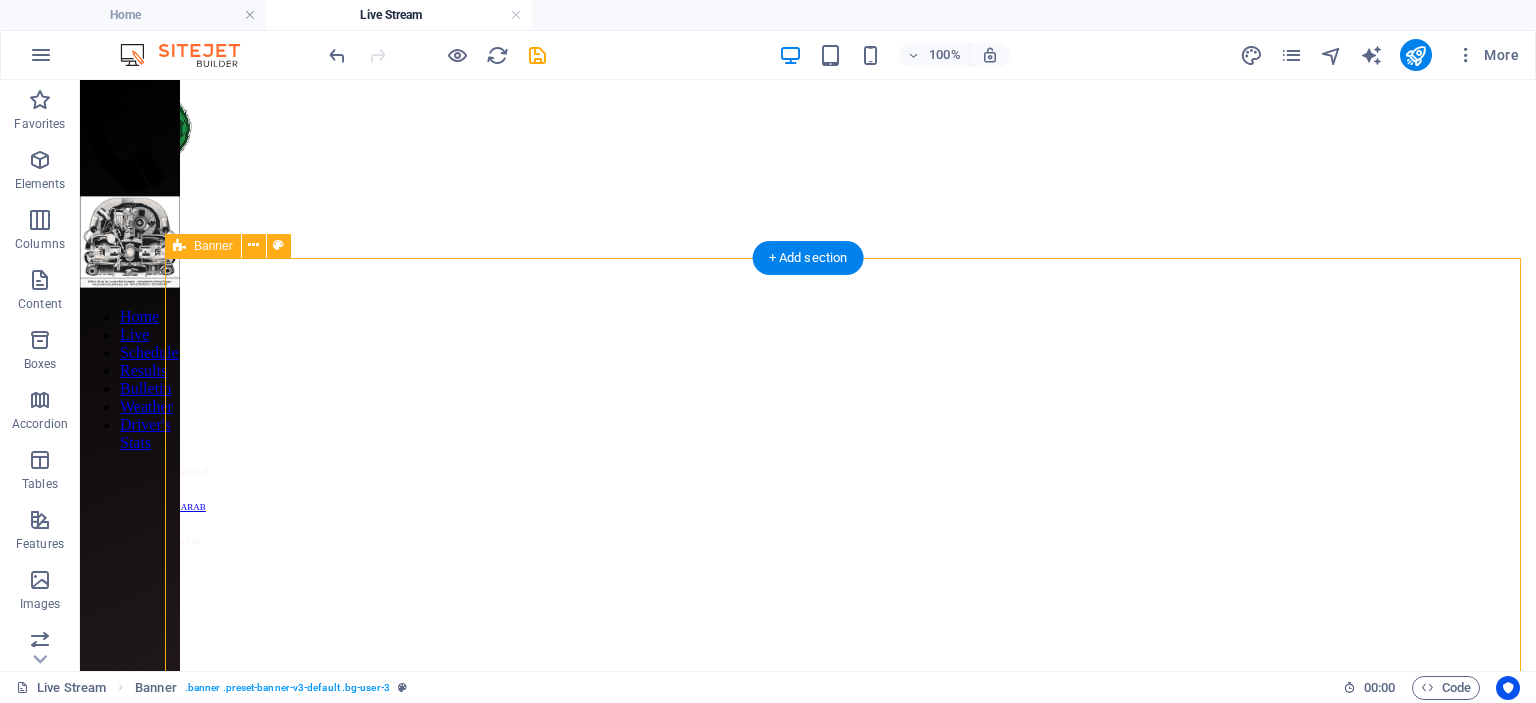 scroll, scrollTop: 860, scrollLeft: 0, axis: vertical 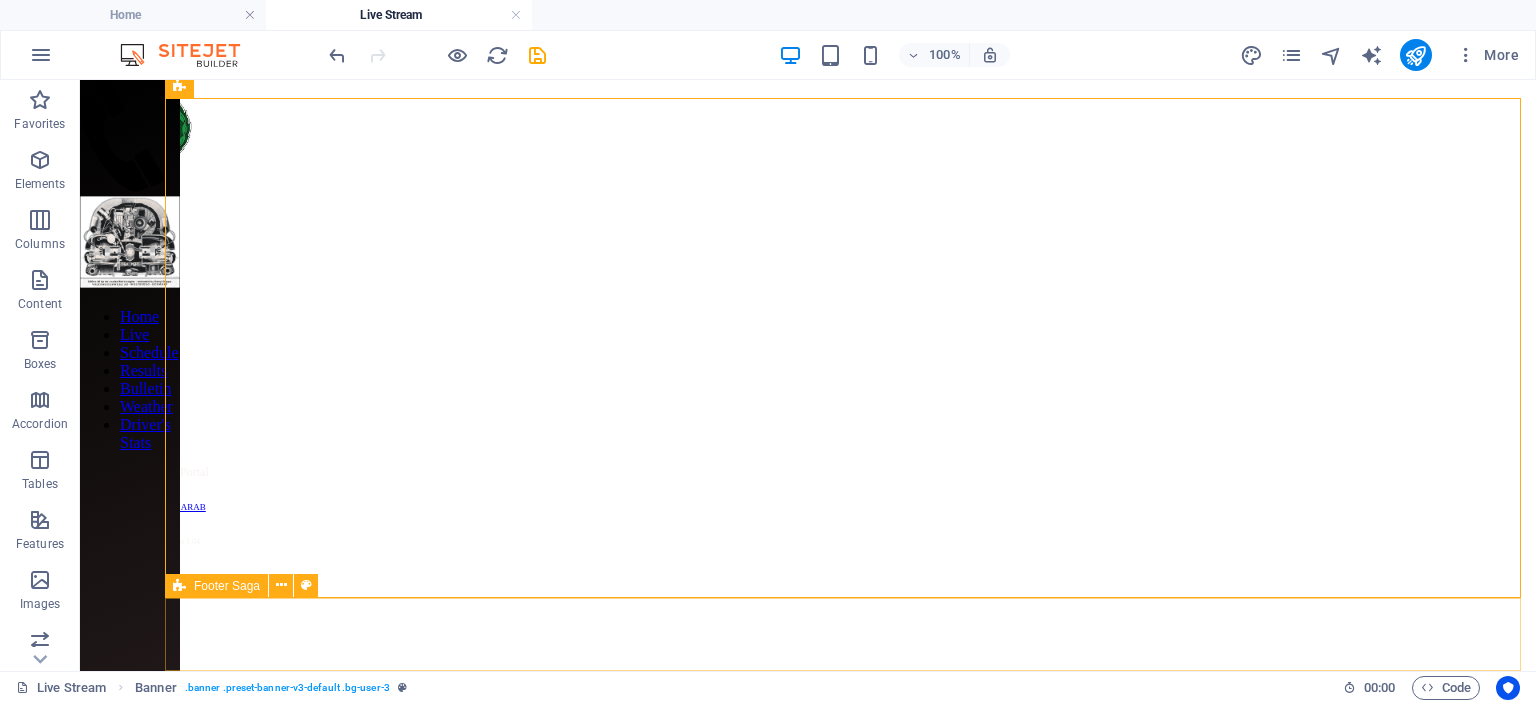 click on "Footer Saga" at bounding box center [227, 586] 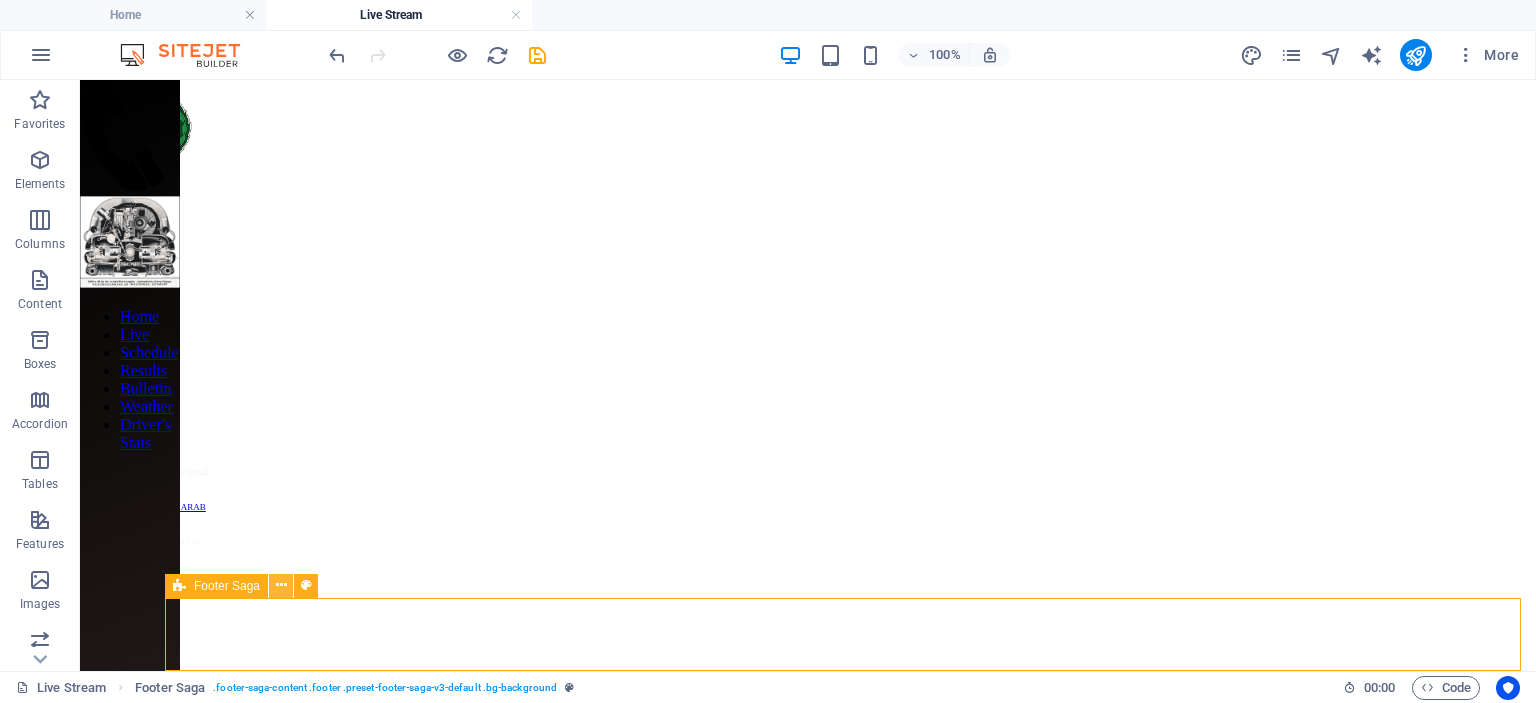 click at bounding box center [281, 586] 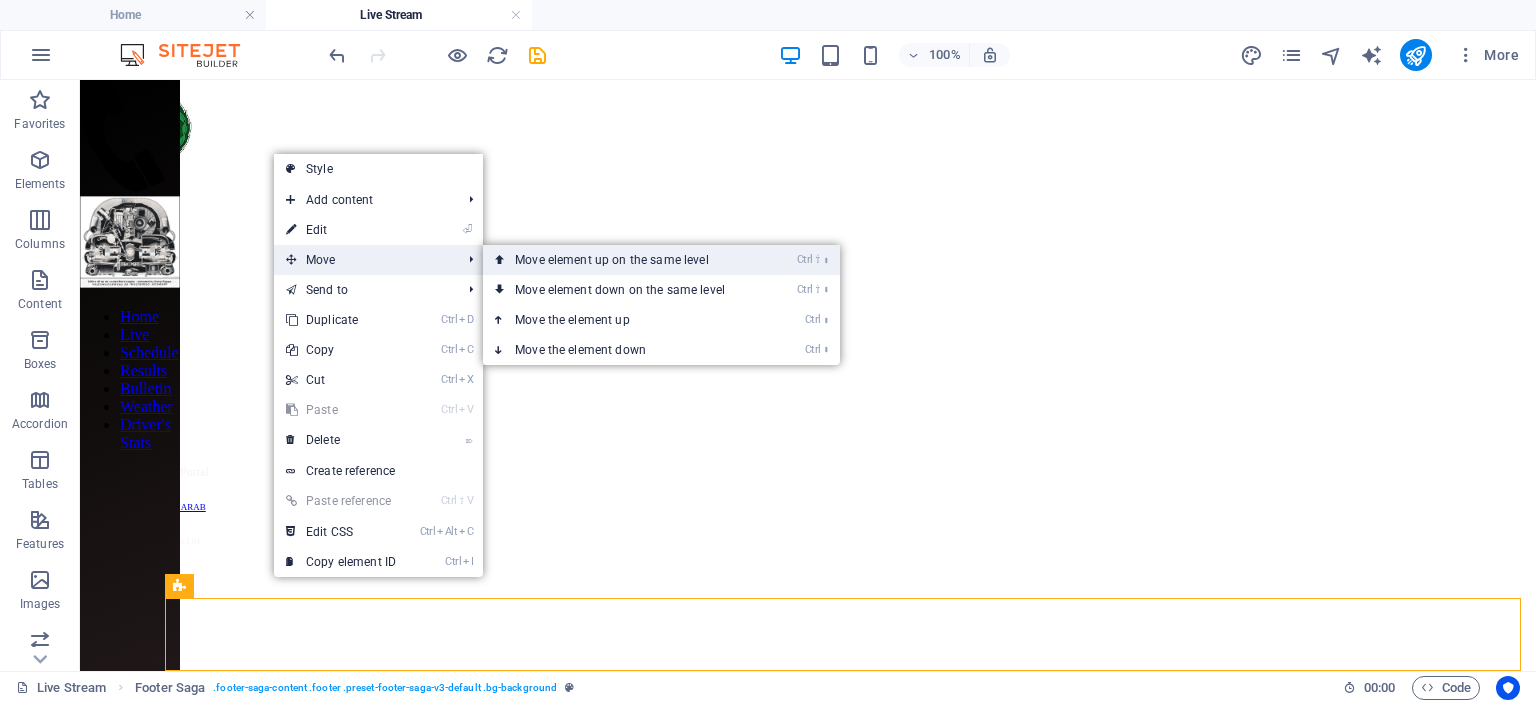 click on "Ctrl ⇧ ⬆  Move element up on the same level" at bounding box center (624, 260) 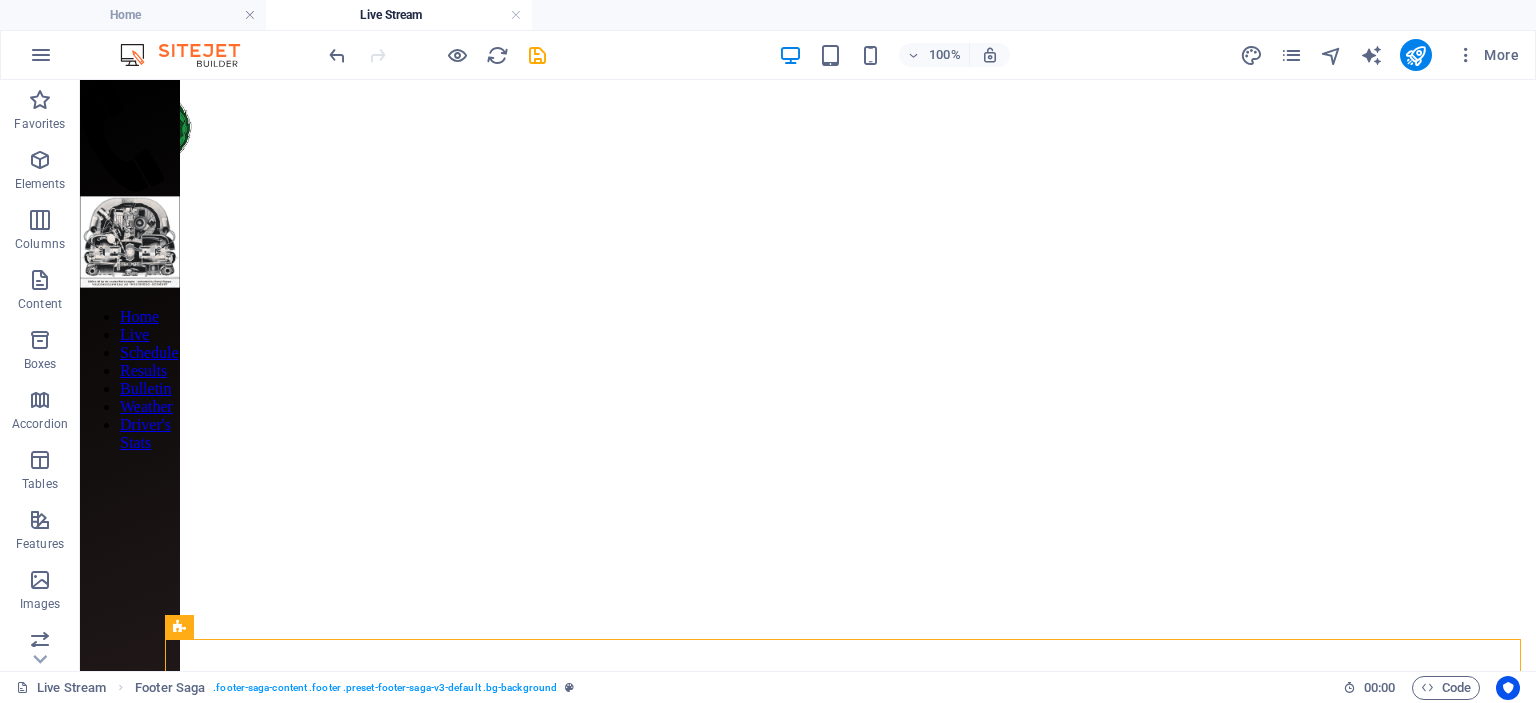 scroll, scrollTop: 1110, scrollLeft: 0, axis: vertical 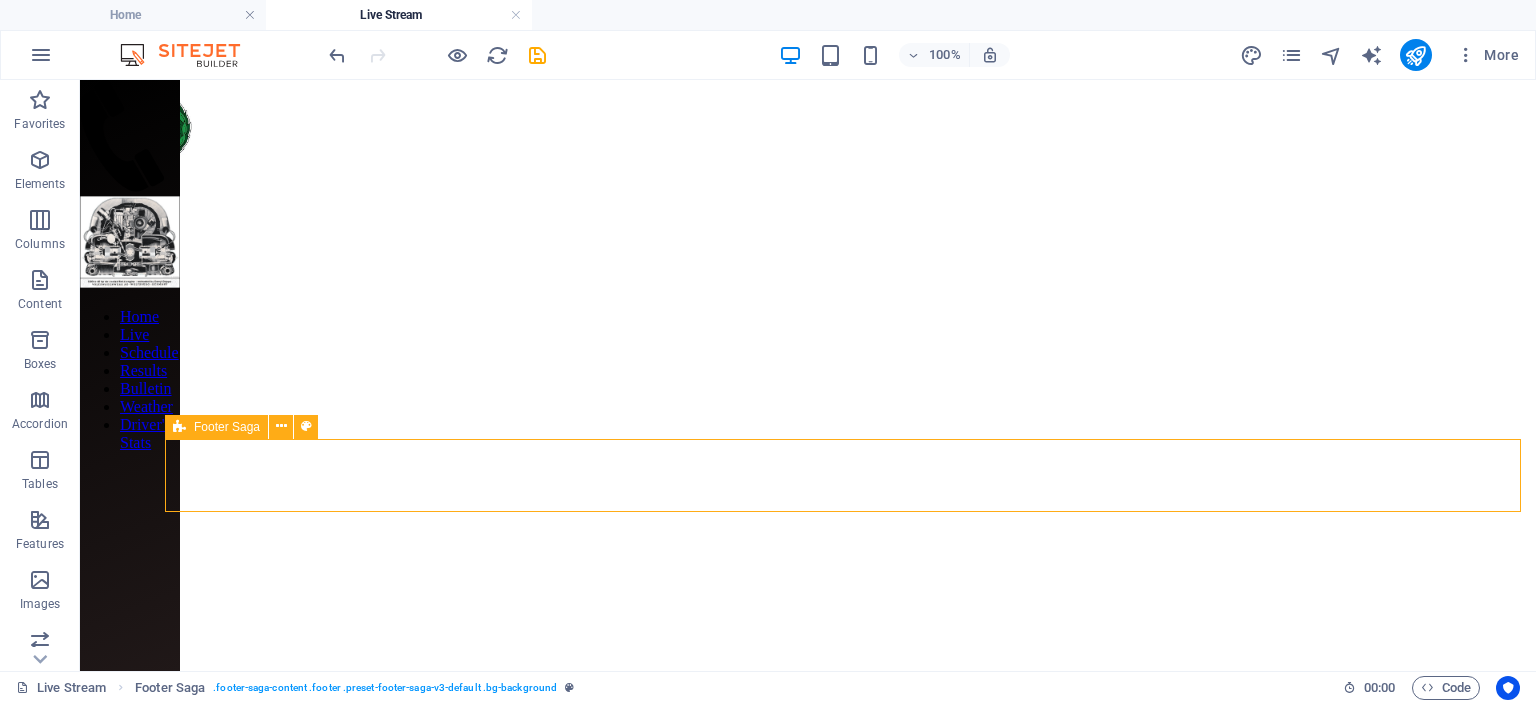 click at bounding box center [179, 427] 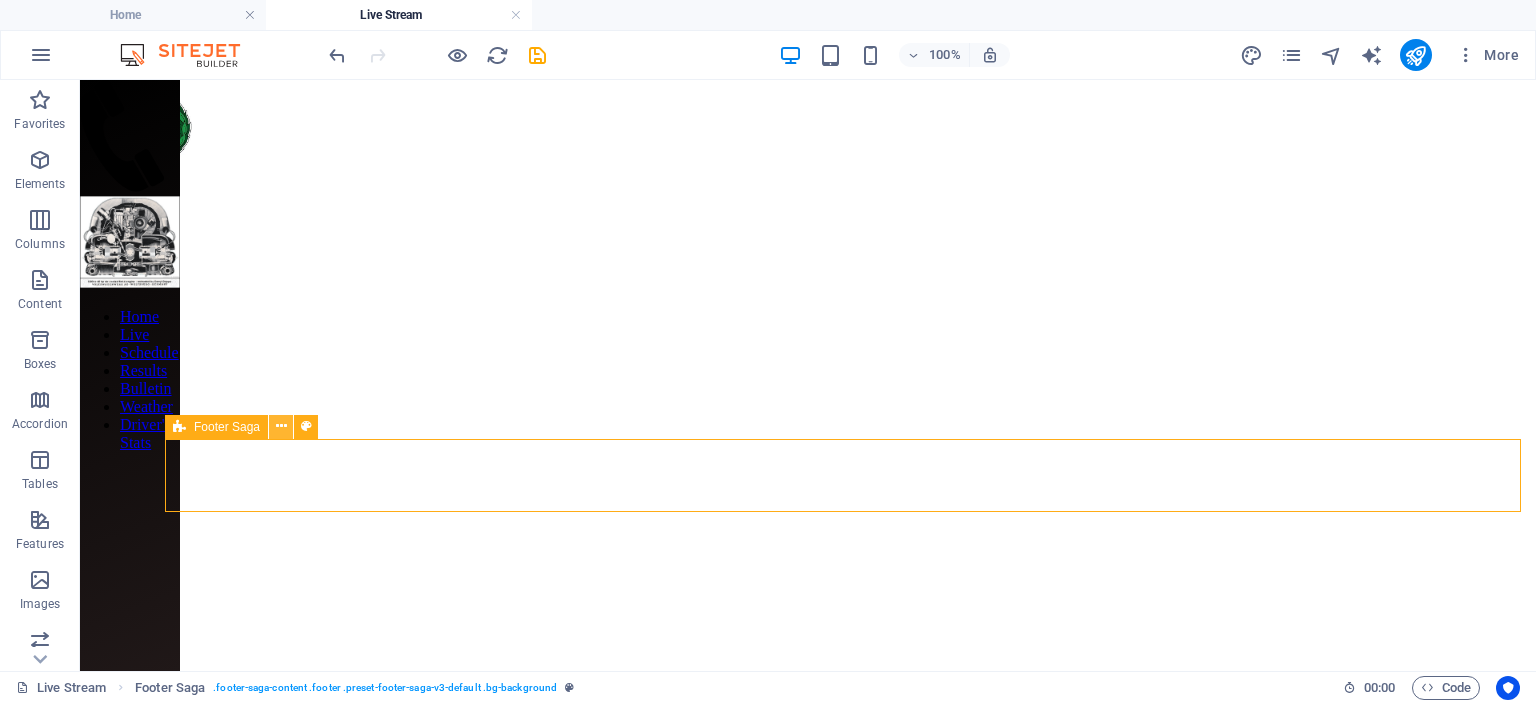 click at bounding box center (281, 427) 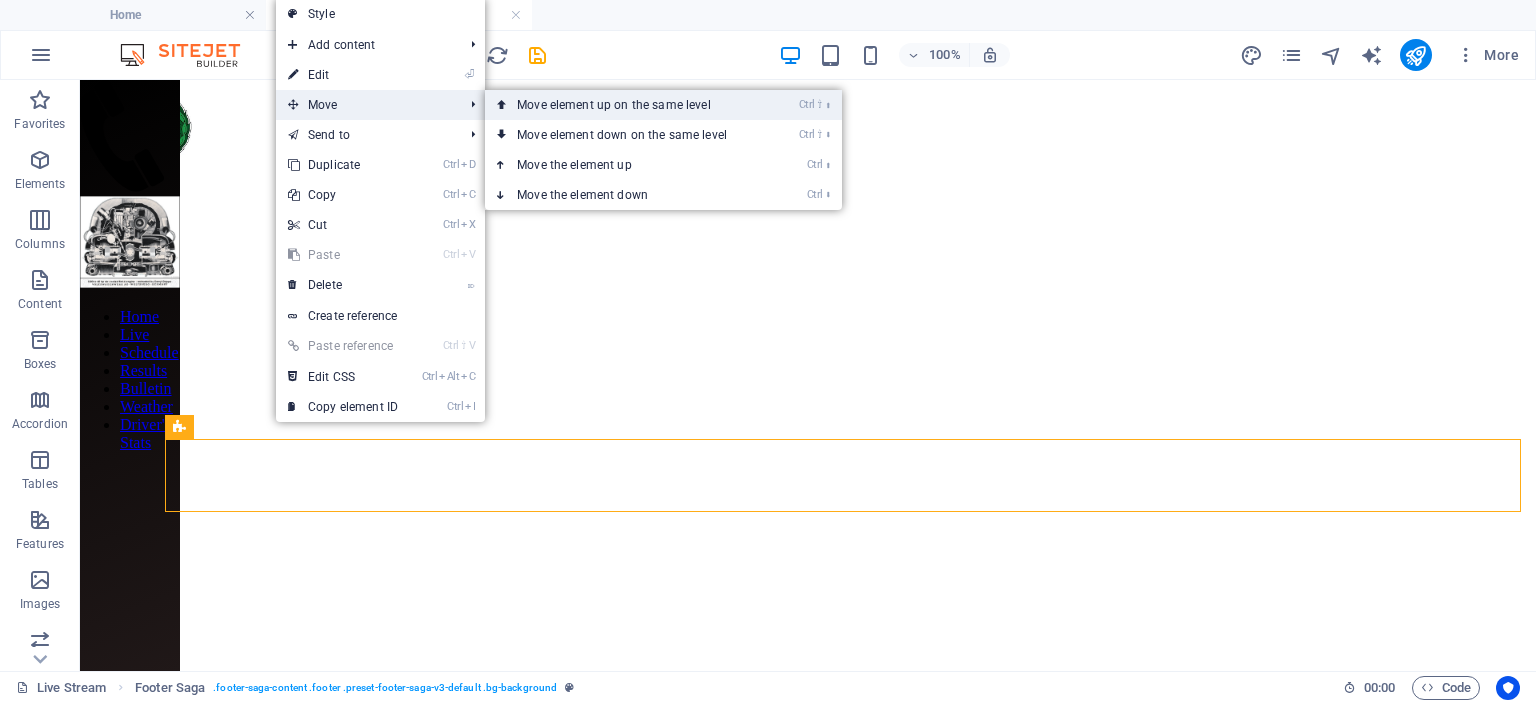 click on "Ctrl ⇧ ⬆  Move element up on the same level" at bounding box center (626, 105) 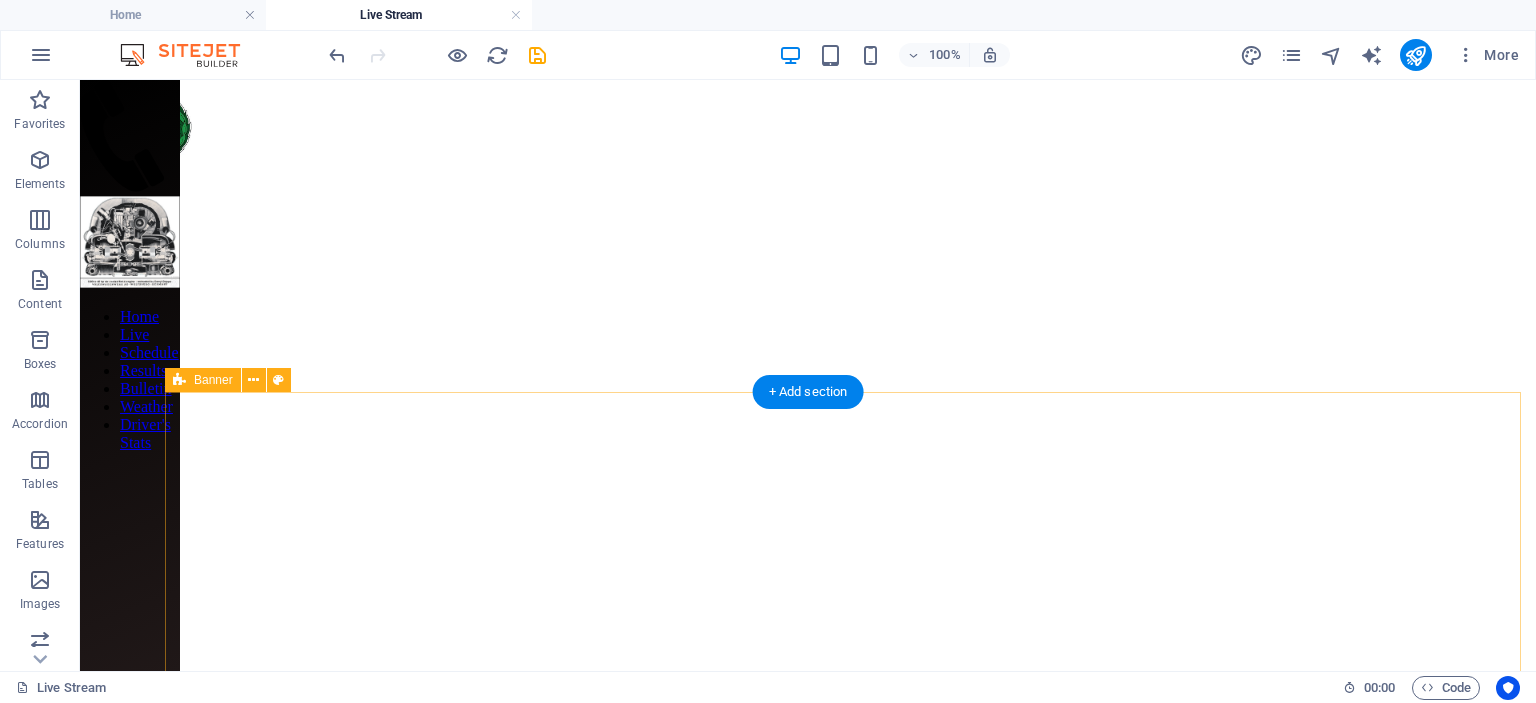 scroll, scrollTop: 860, scrollLeft: 0, axis: vertical 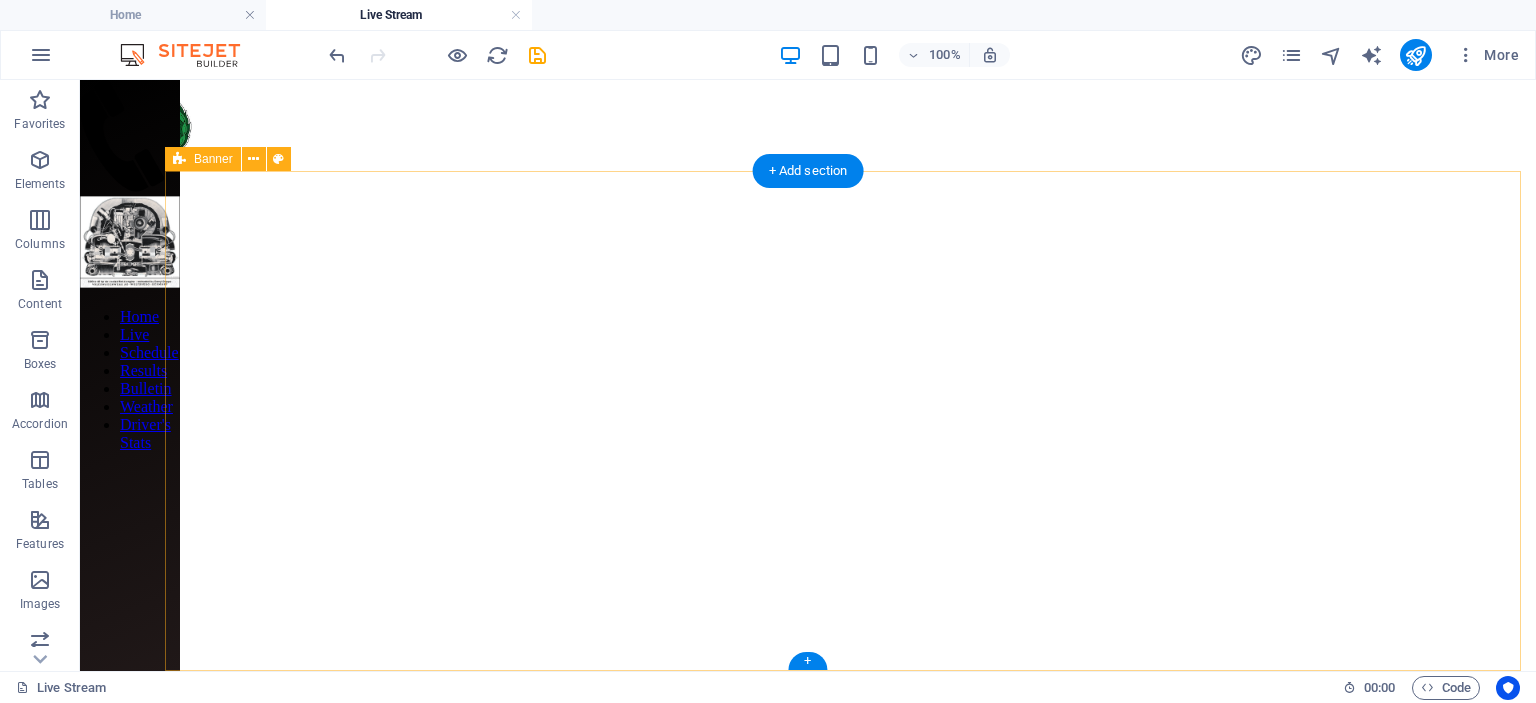 click at bounding box center (808, 367) 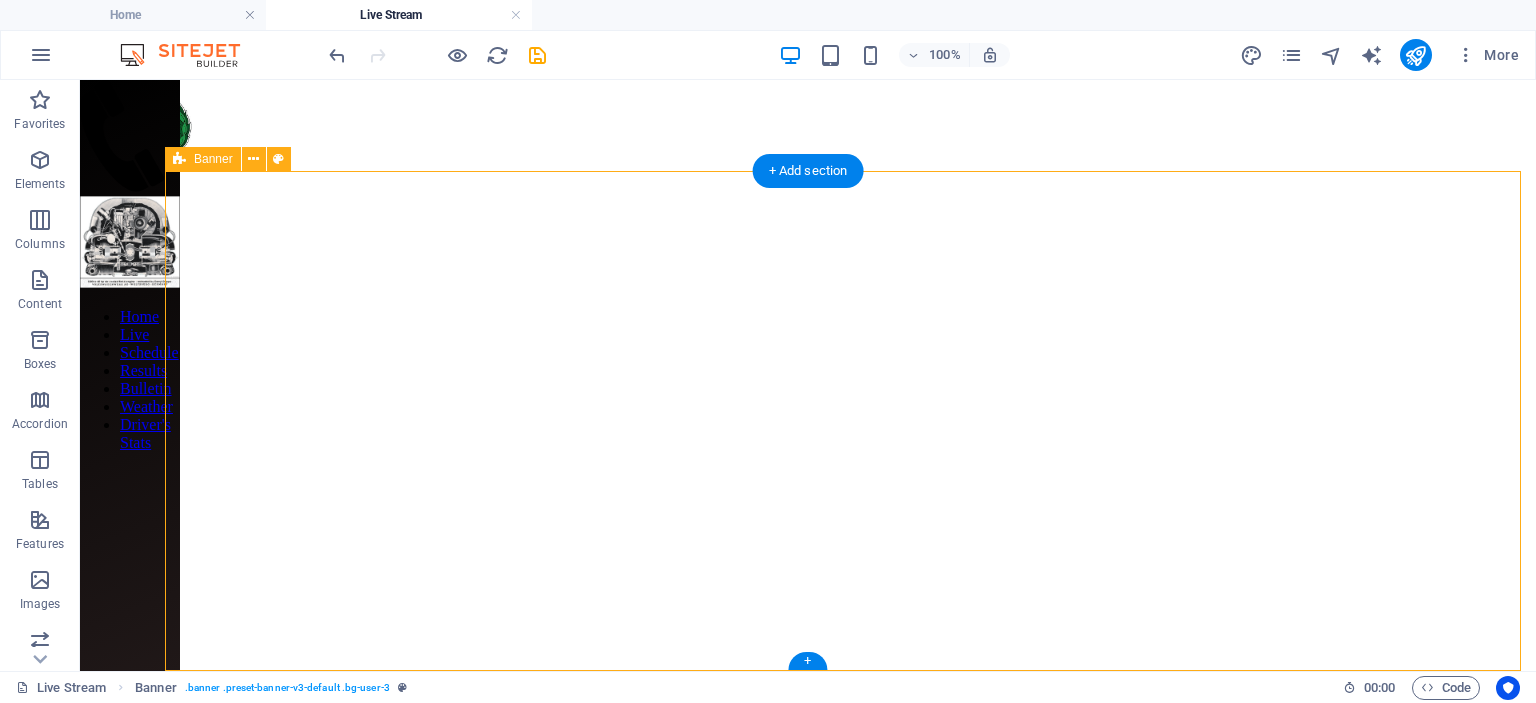 click at bounding box center [808, 367] 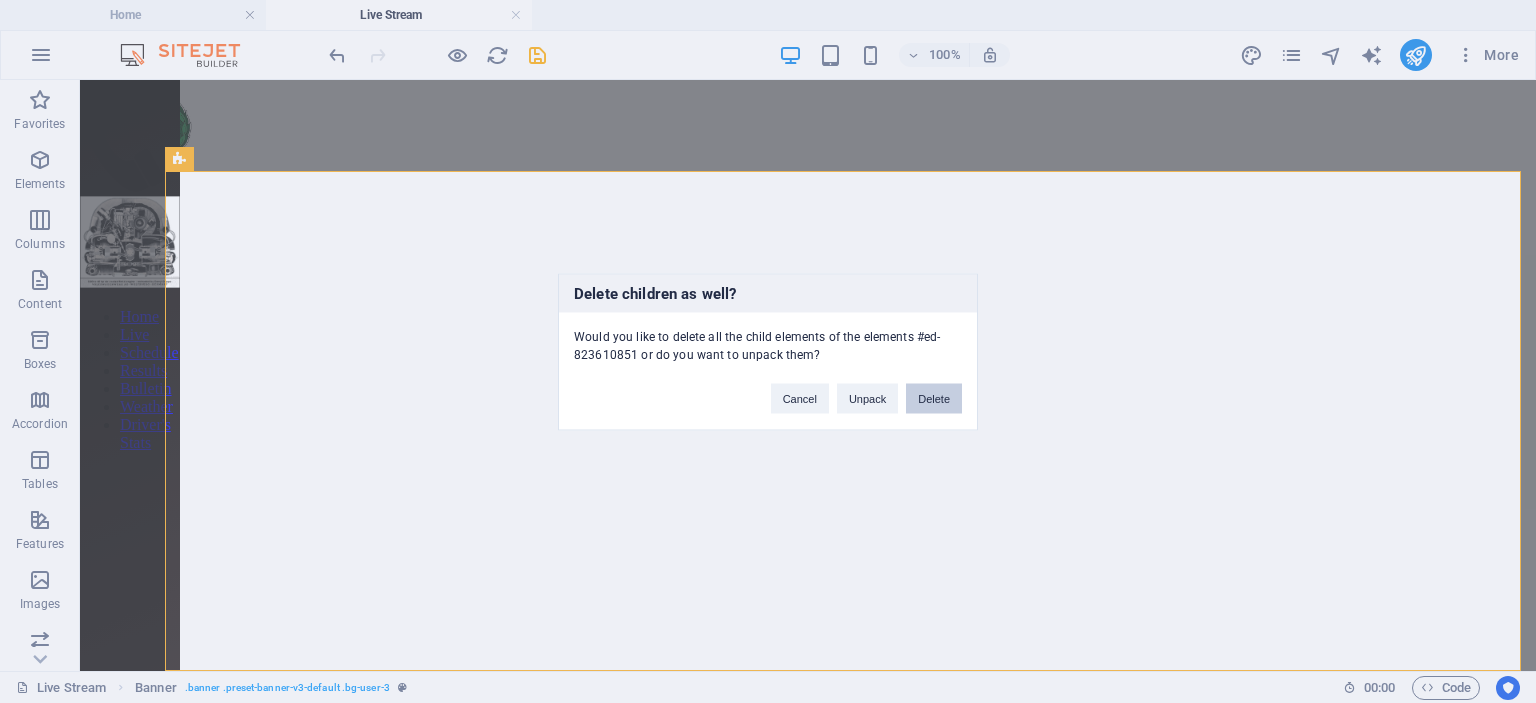 type 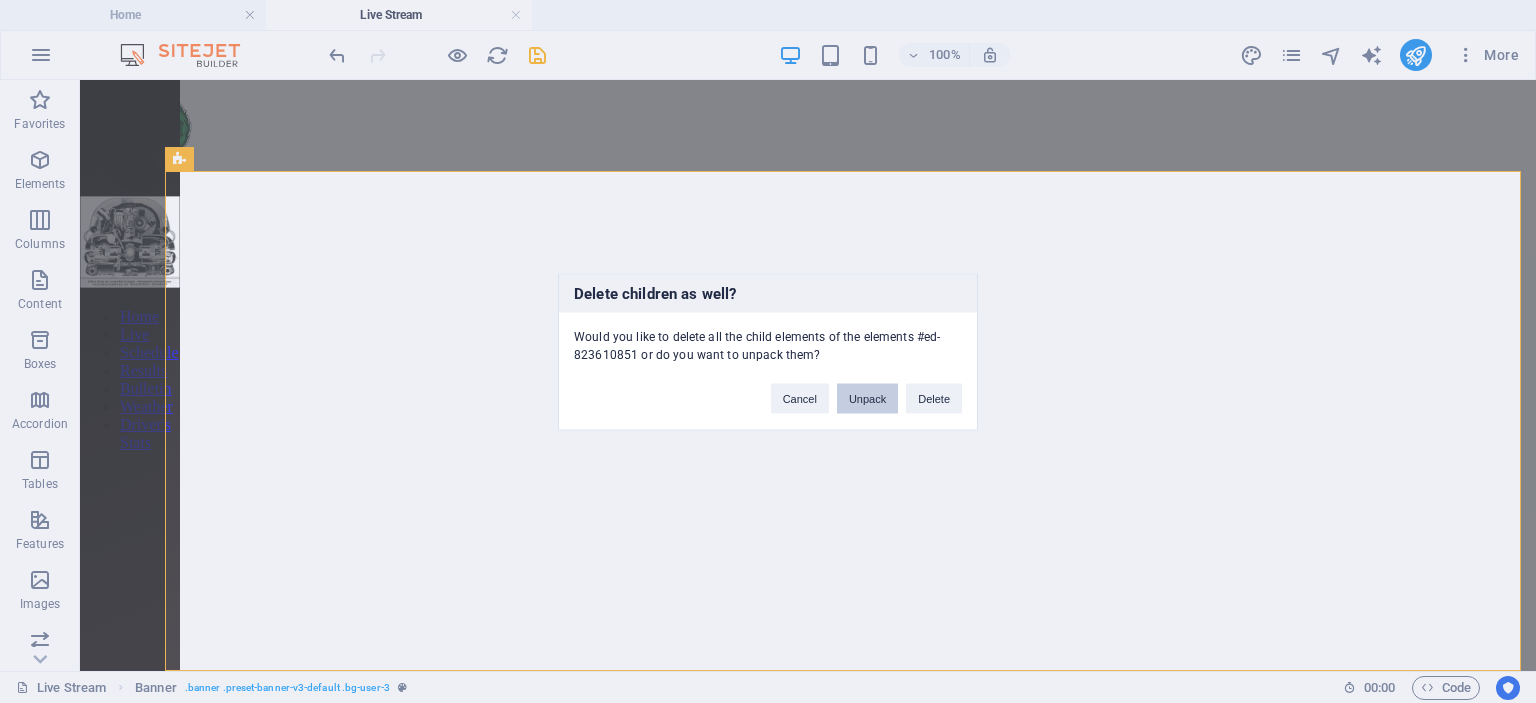 click on "Unpack" at bounding box center [867, 398] 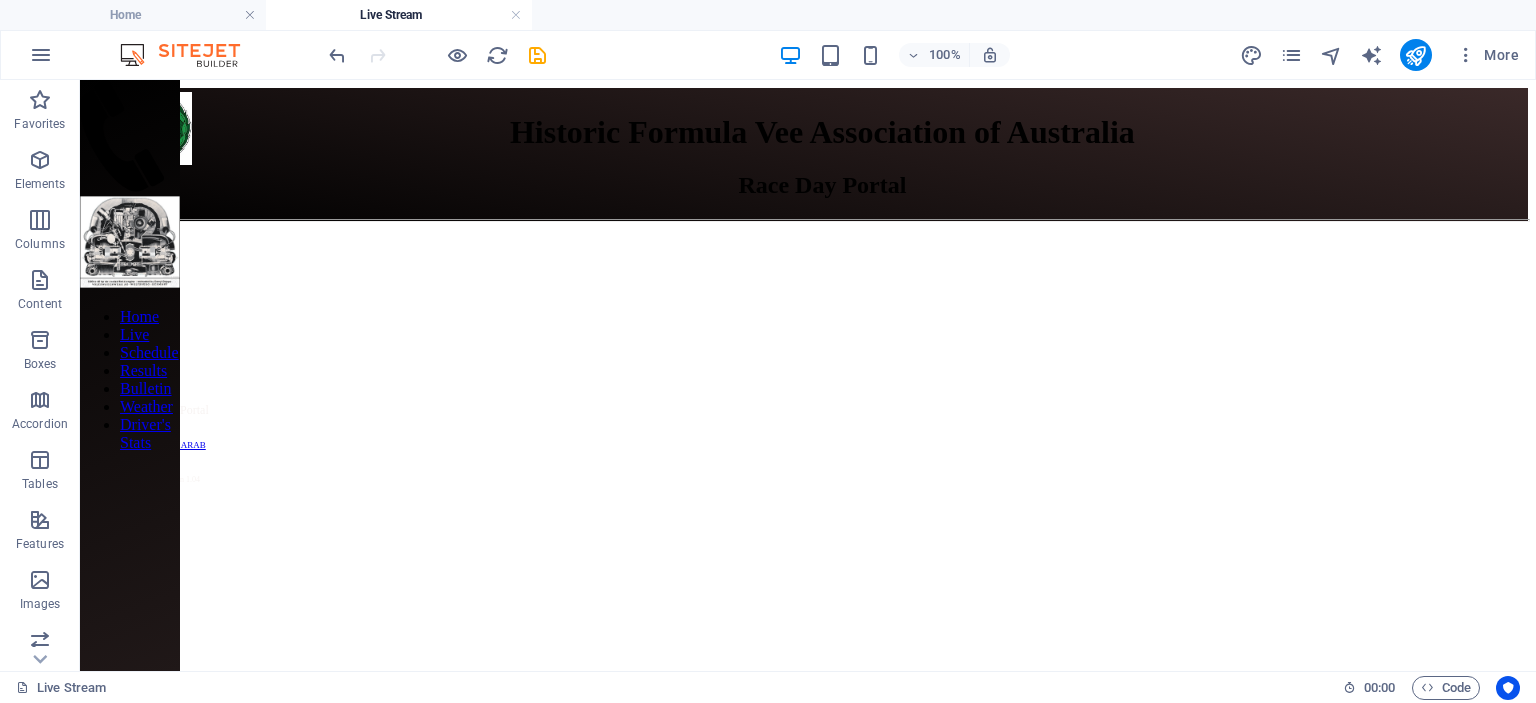 scroll, scrollTop: 900, scrollLeft: 0, axis: vertical 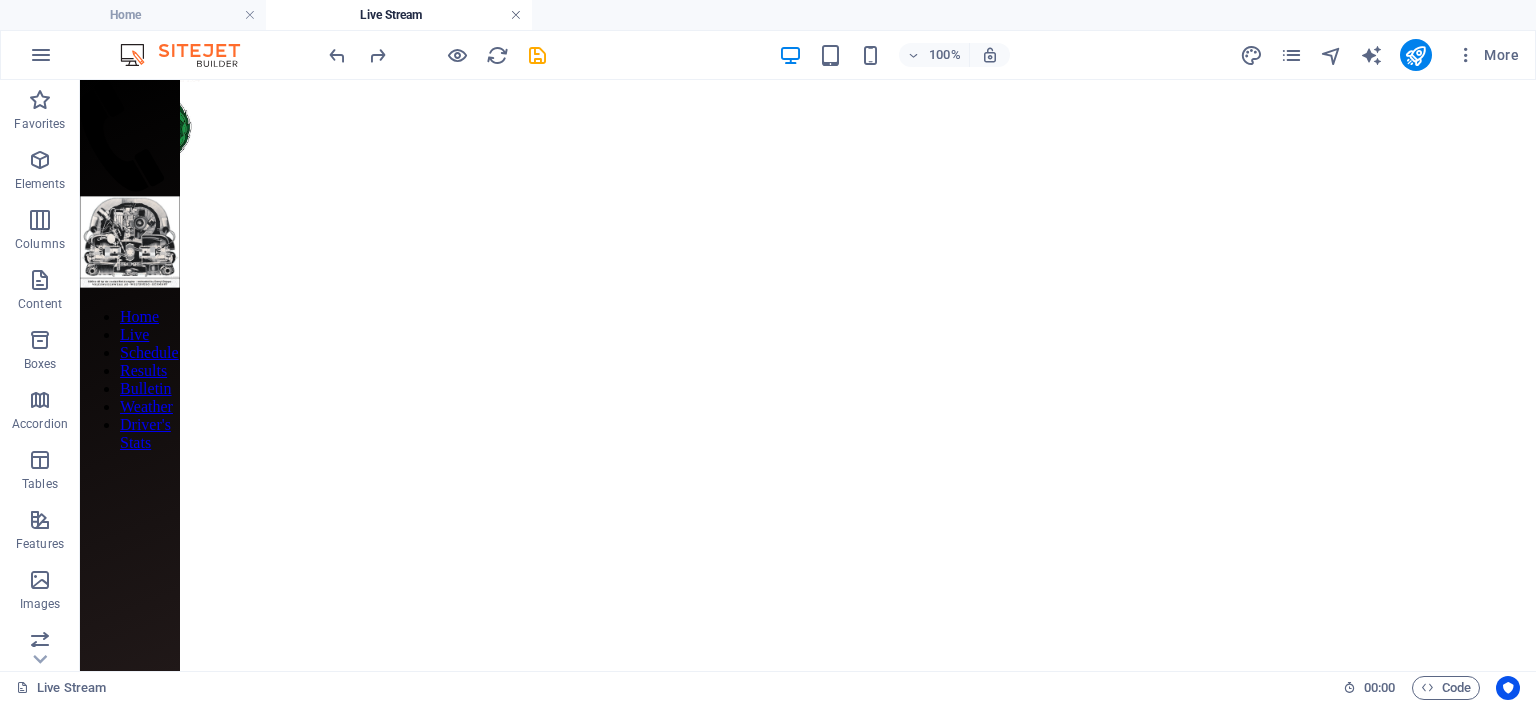 click at bounding box center [516, 15] 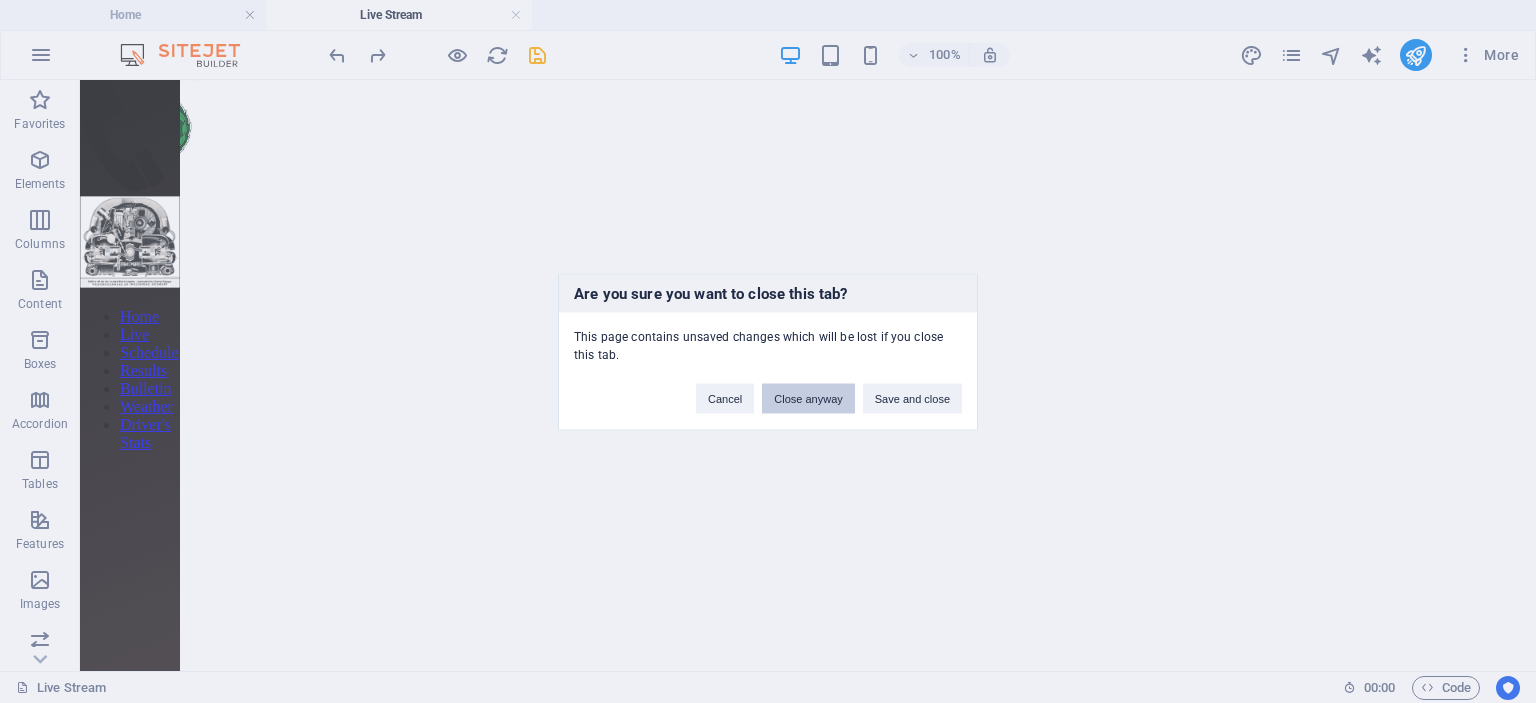 click on "Close anyway" at bounding box center [808, 398] 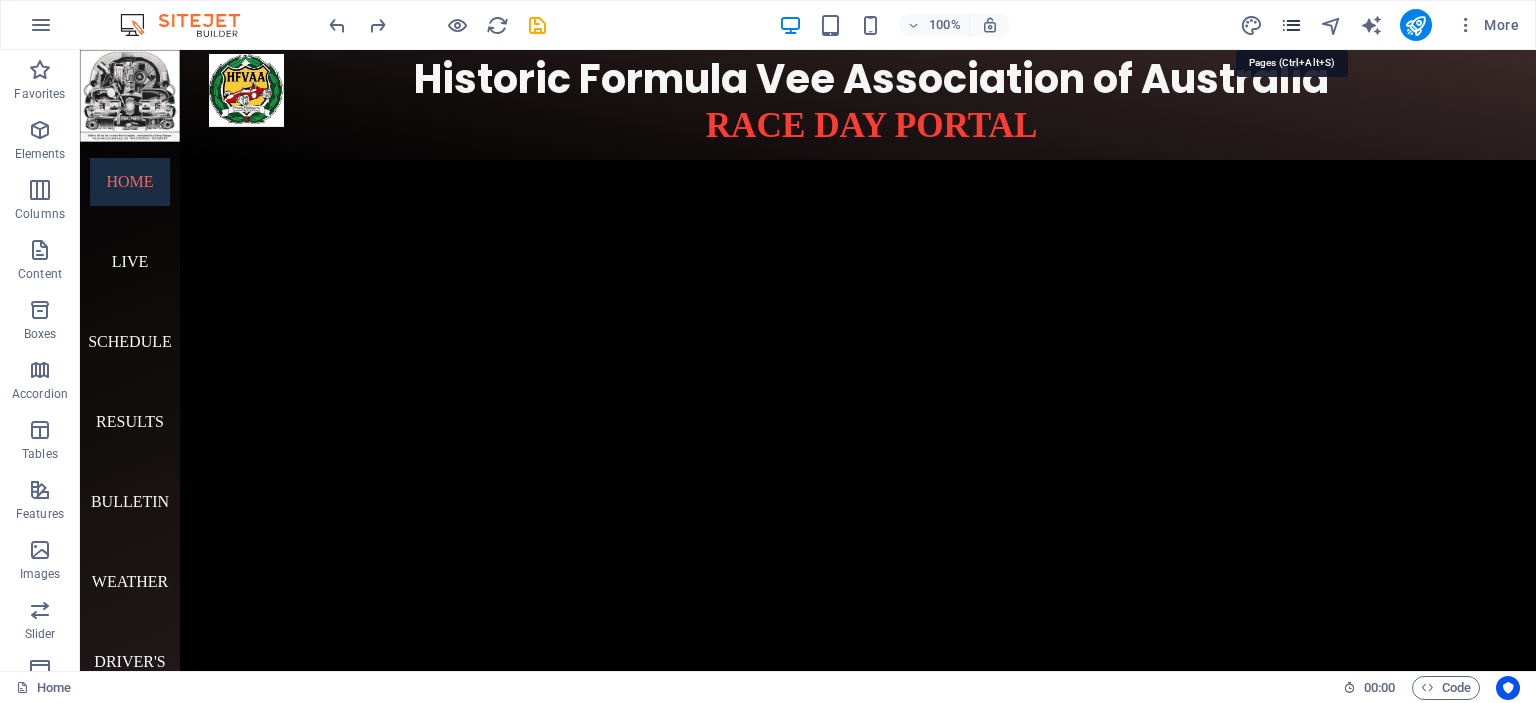 click at bounding box center (1291, 25) 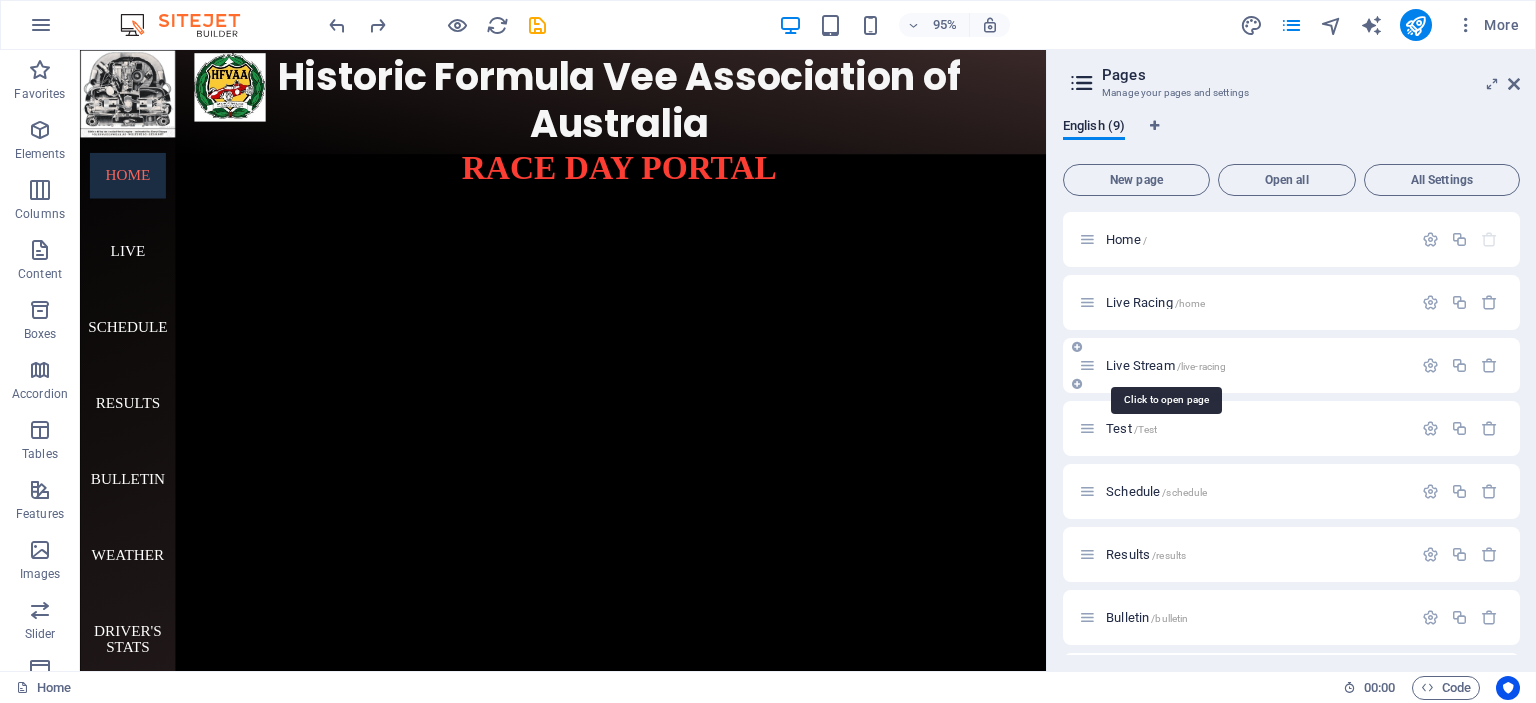 click on "Live Stream /live-racing" at bounding box center [1166, 365] 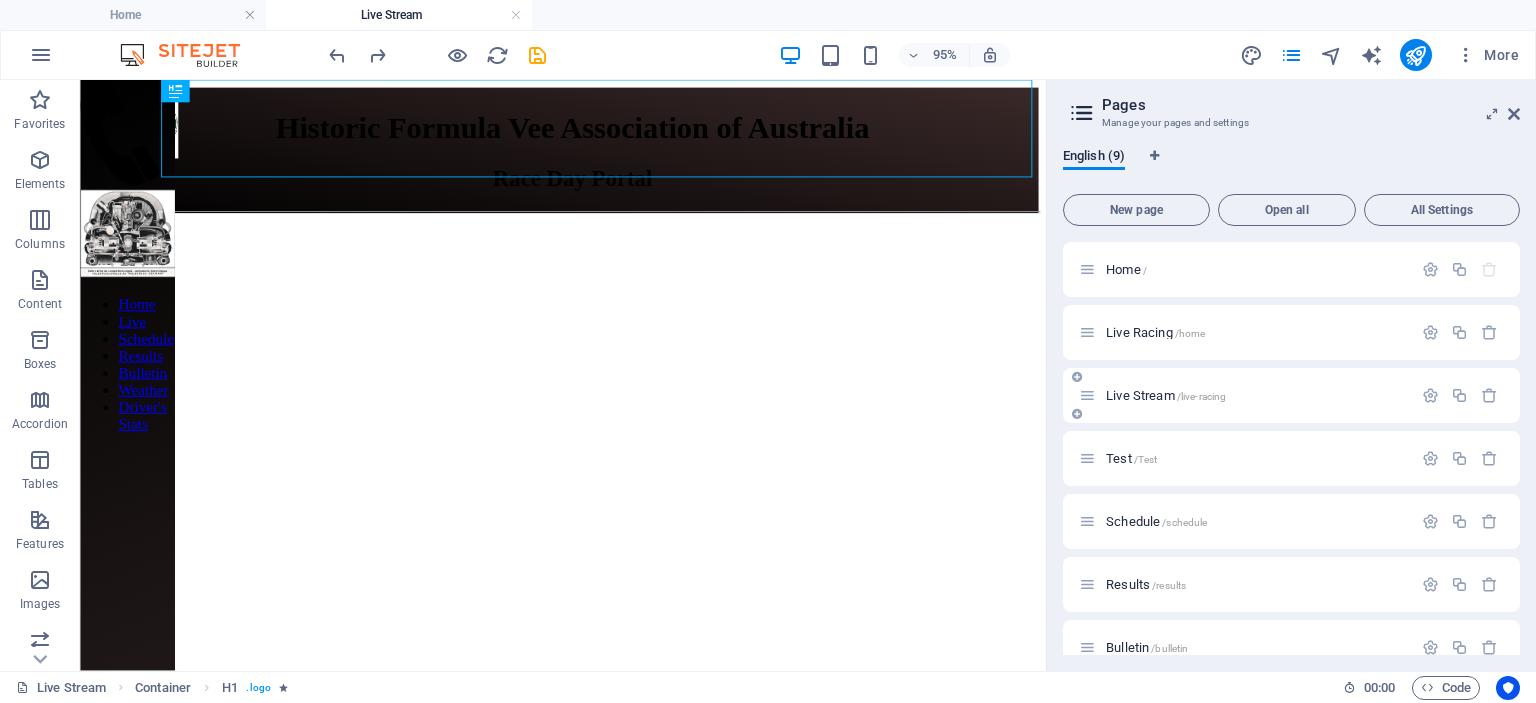 scroll, scrollTop: 0, scrollLeft: 0, axis: both 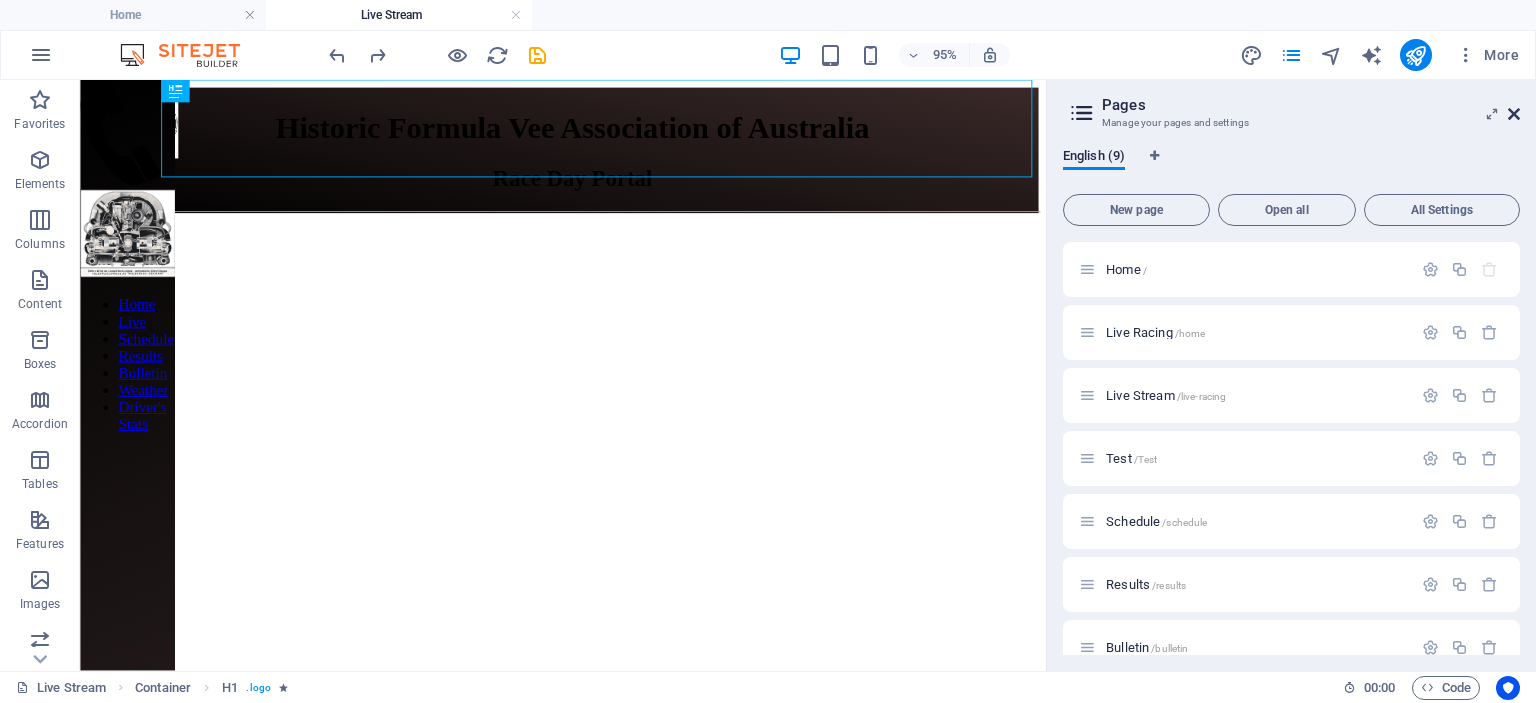 click at bounding box center [1514, 114] 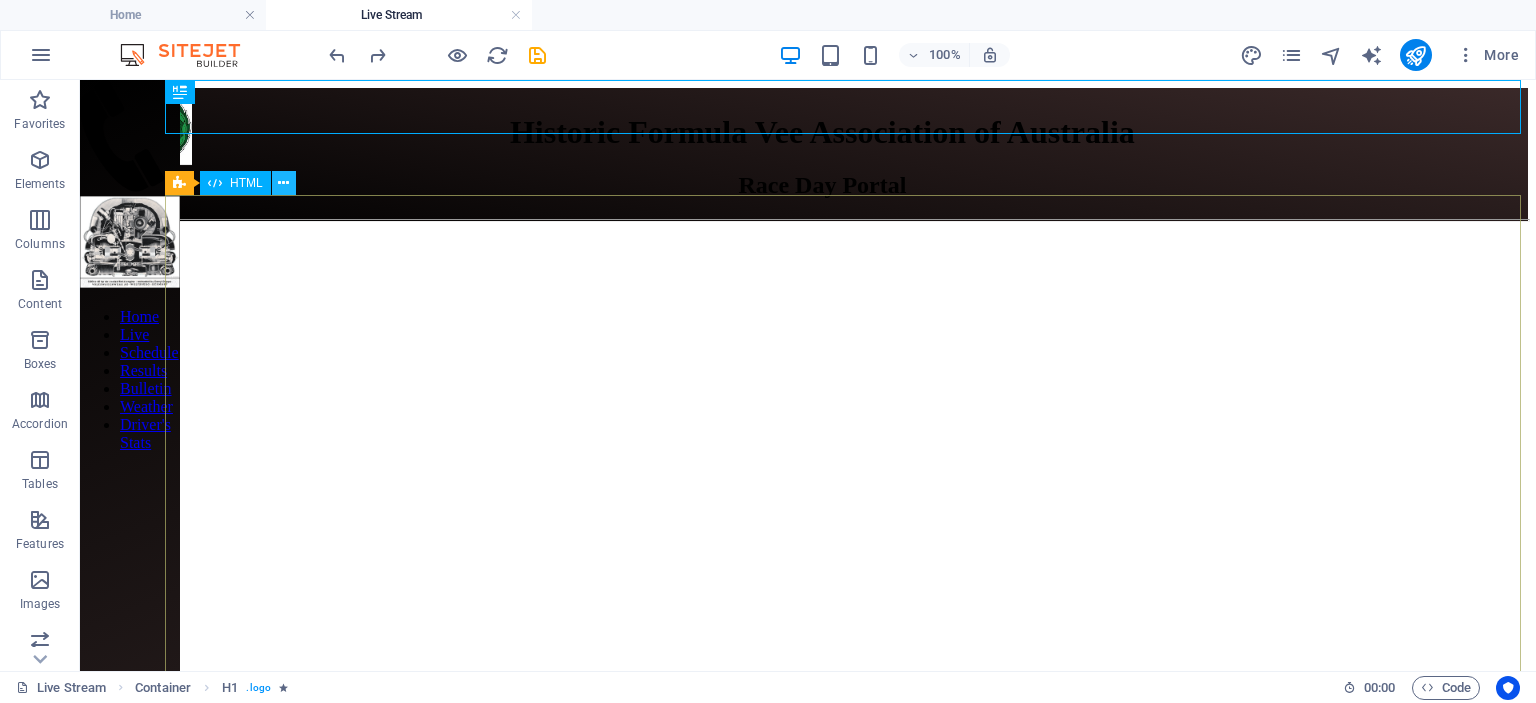 click at bounding box center (283, 183) 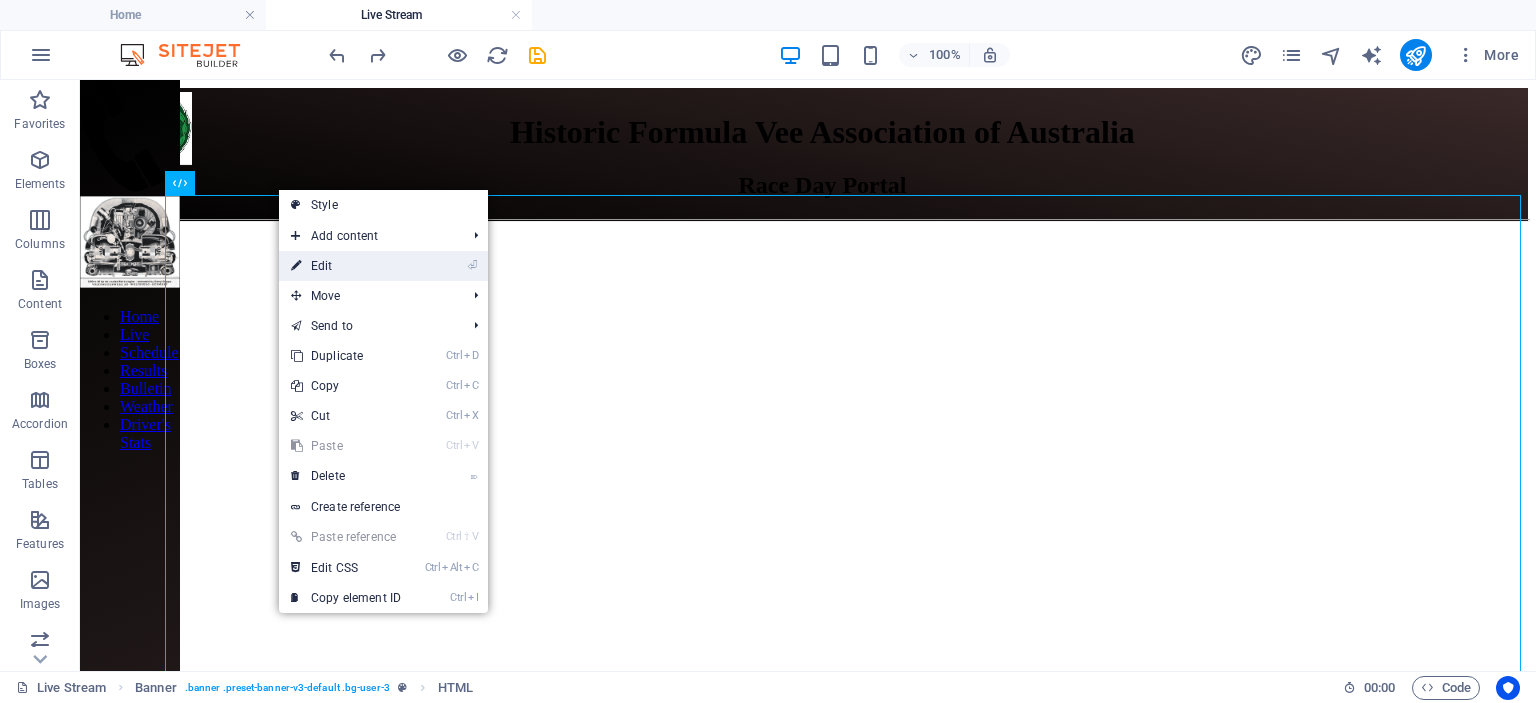 click on "⏎  Edit" at bounding box center [346, 266] 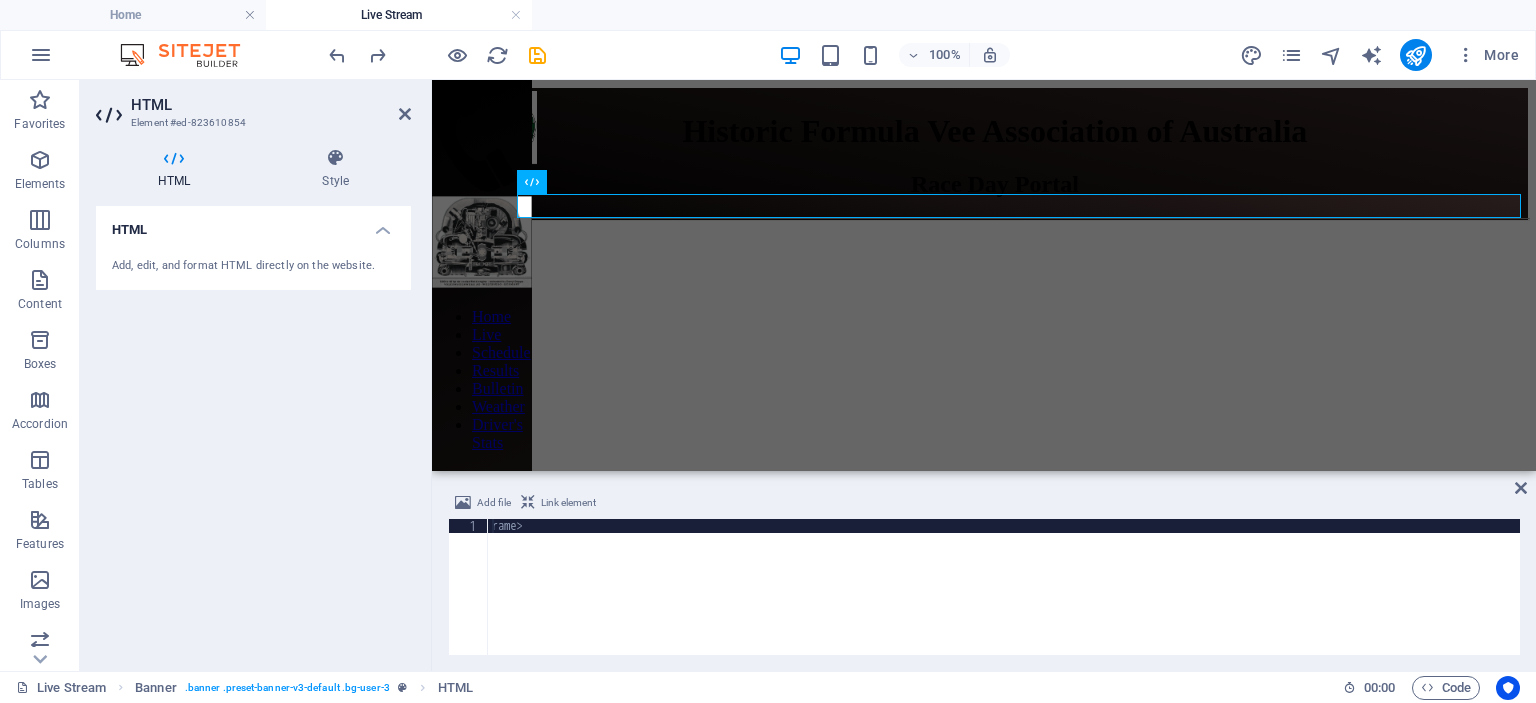 type on ">" 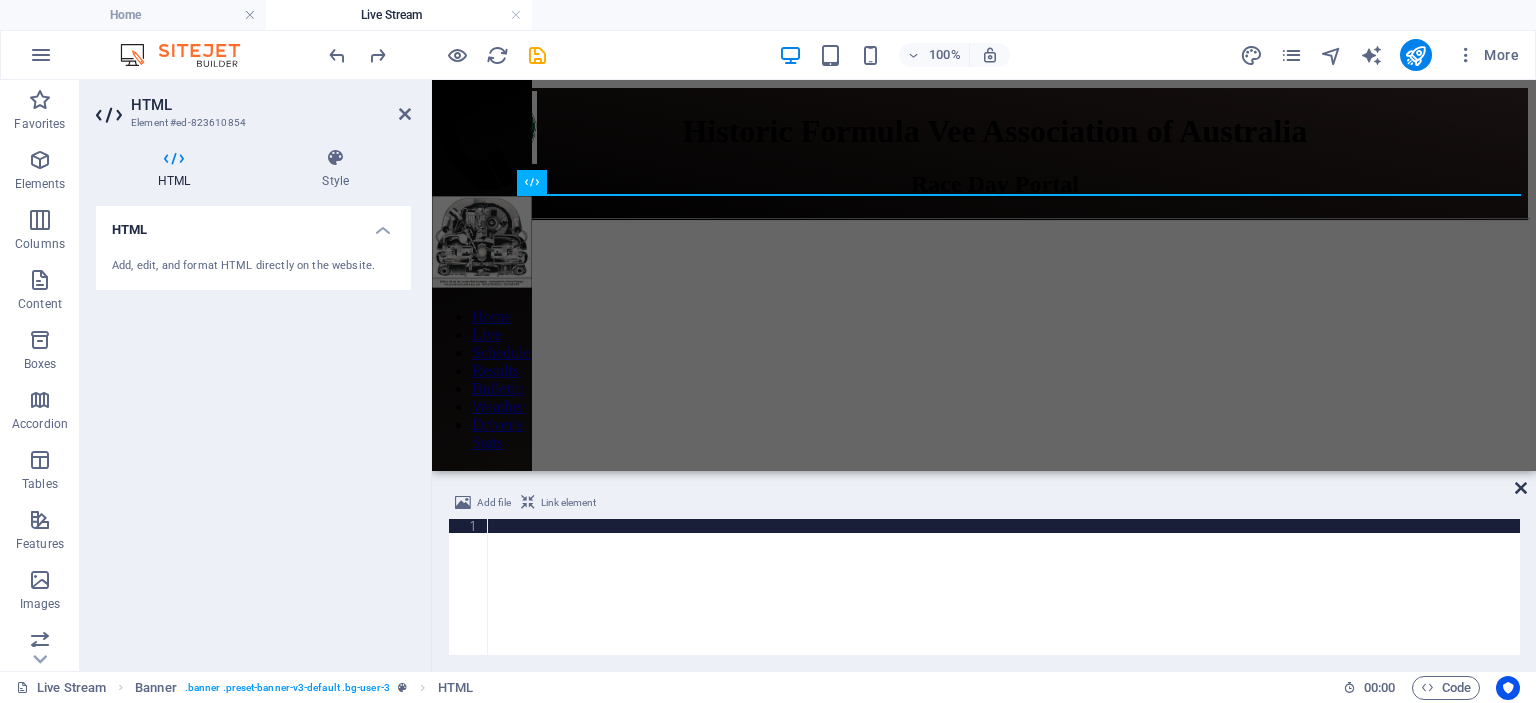 drag, startPoint x: 1519, startPoint y: 482, endPoint x: 1440, endPoint y: 402, distance: 112.432205 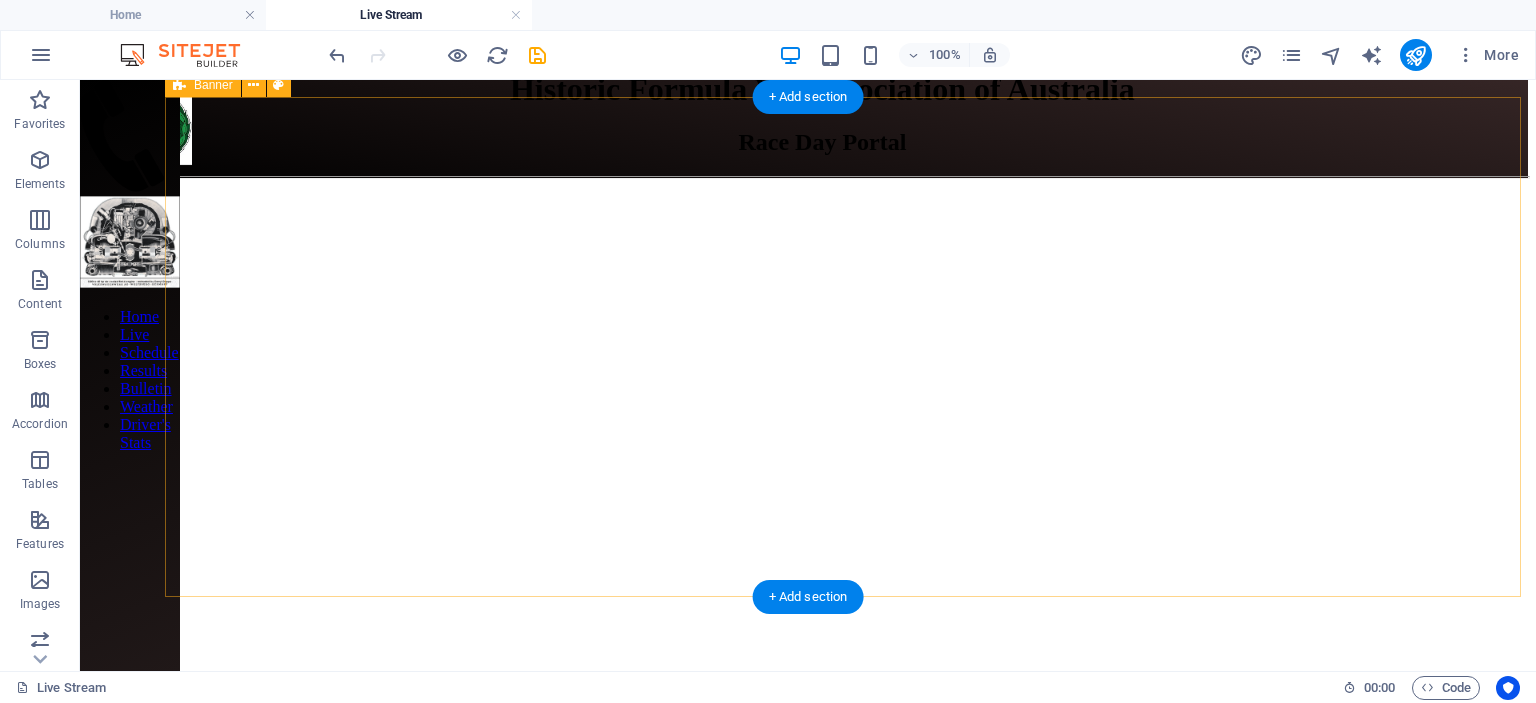 scroll, scrollTop: 0, scrollLeft: 0, axis: both 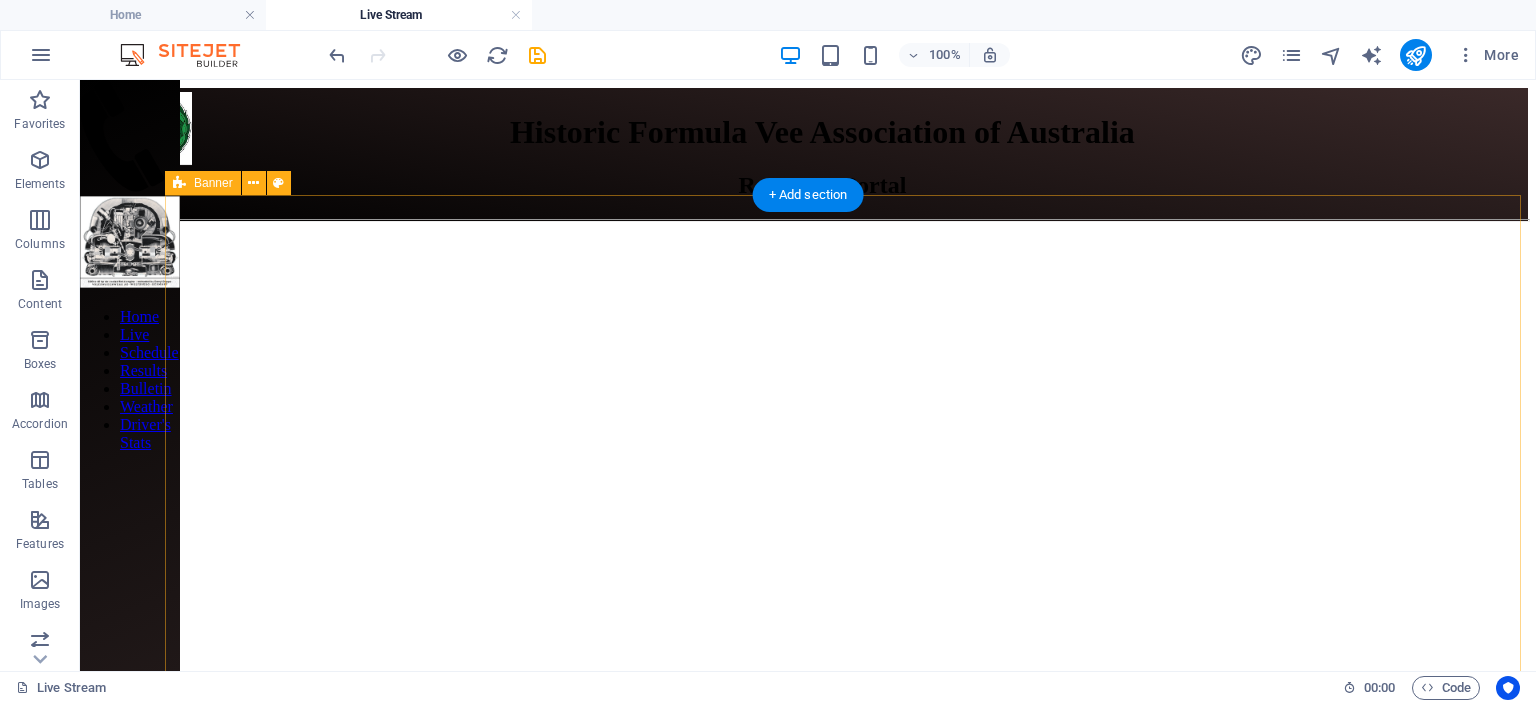click at bounding box center (808, 525) 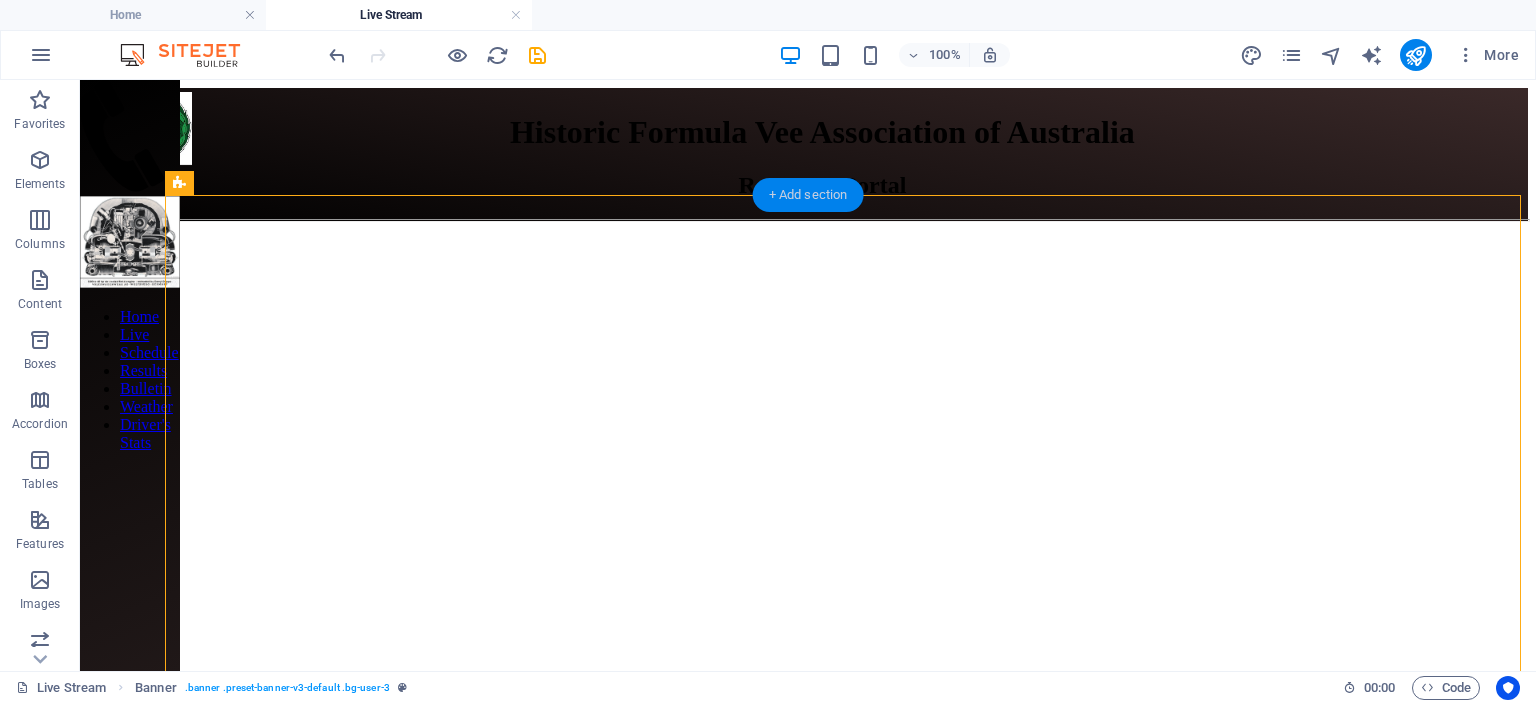 click on "+ Add section" at bounding box center [808, 195] 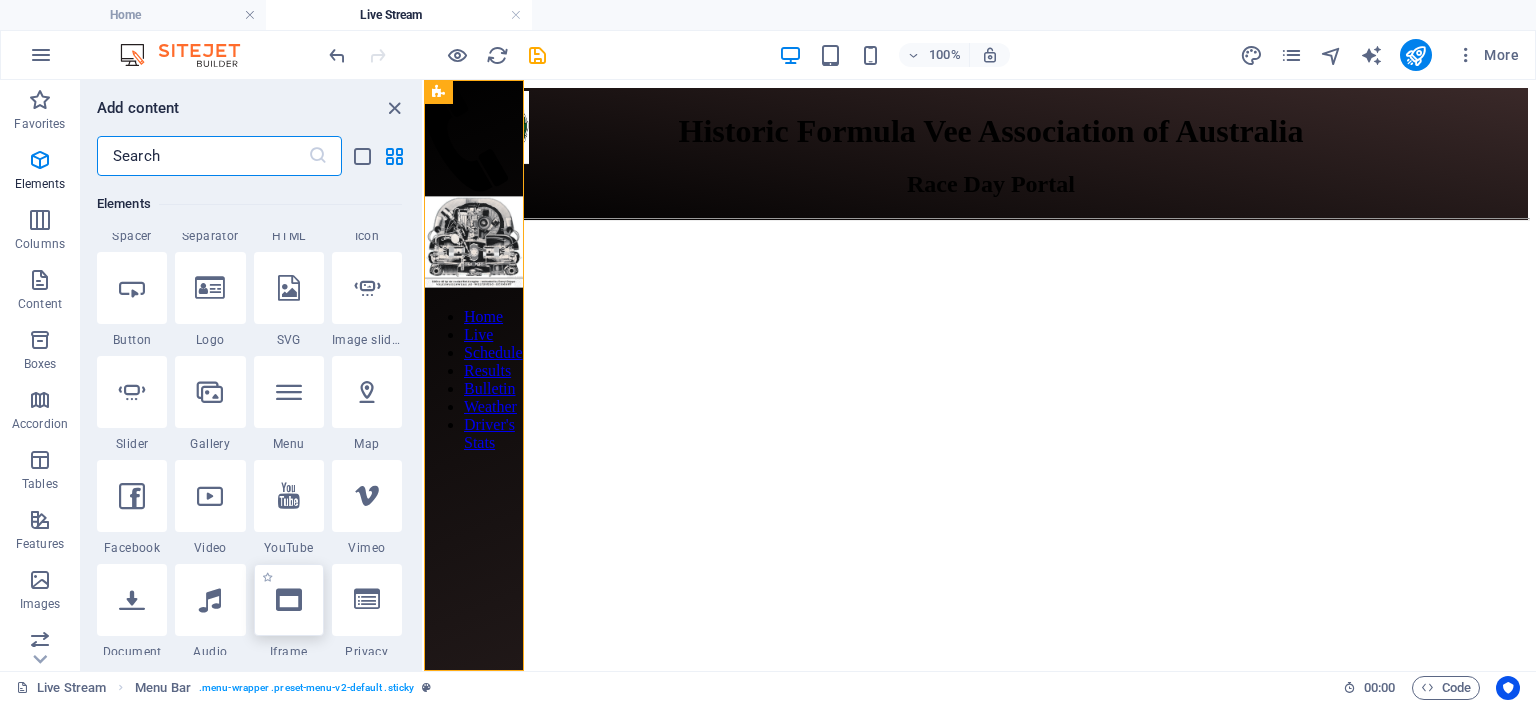 scroll, scrollTop: 399, scrollLeft: 0, axis: vertical 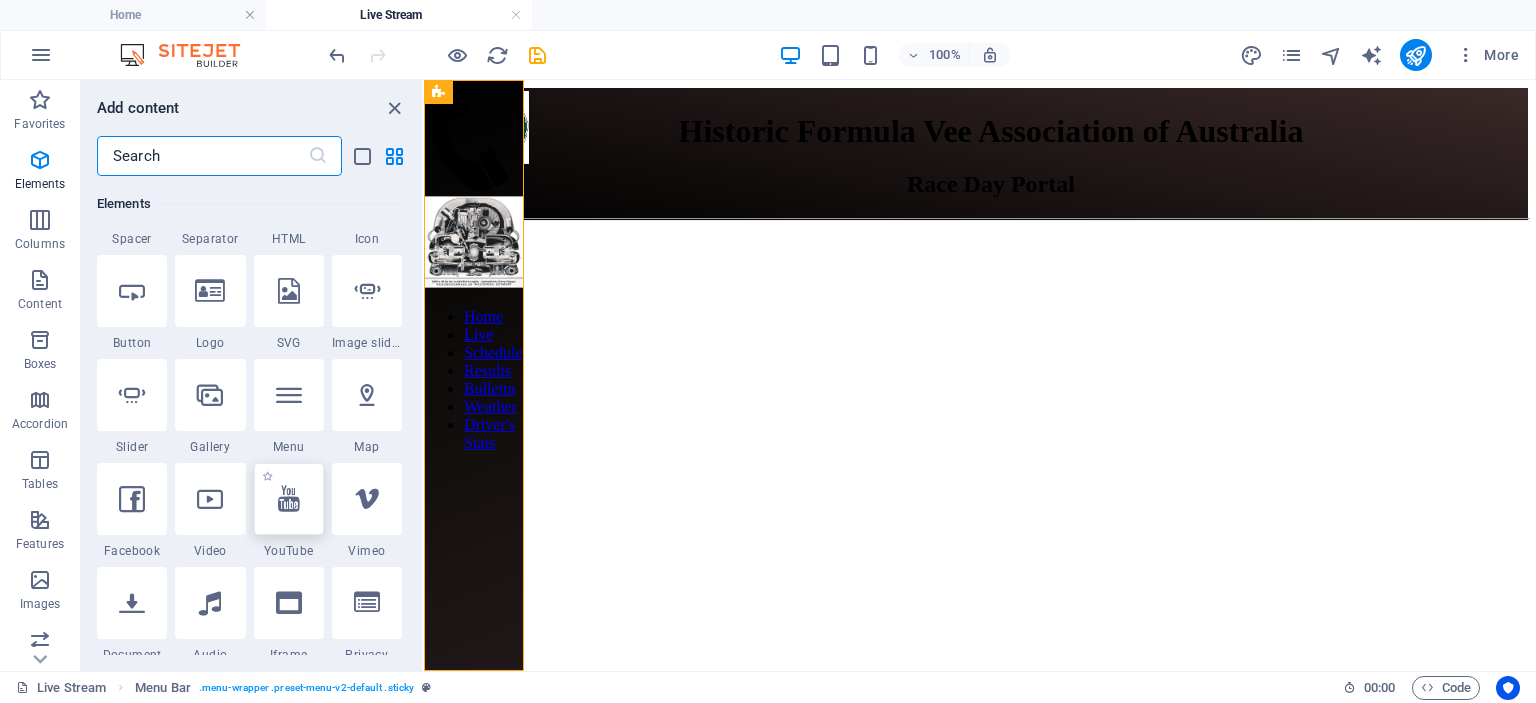 click at bounding box center (289, 499) 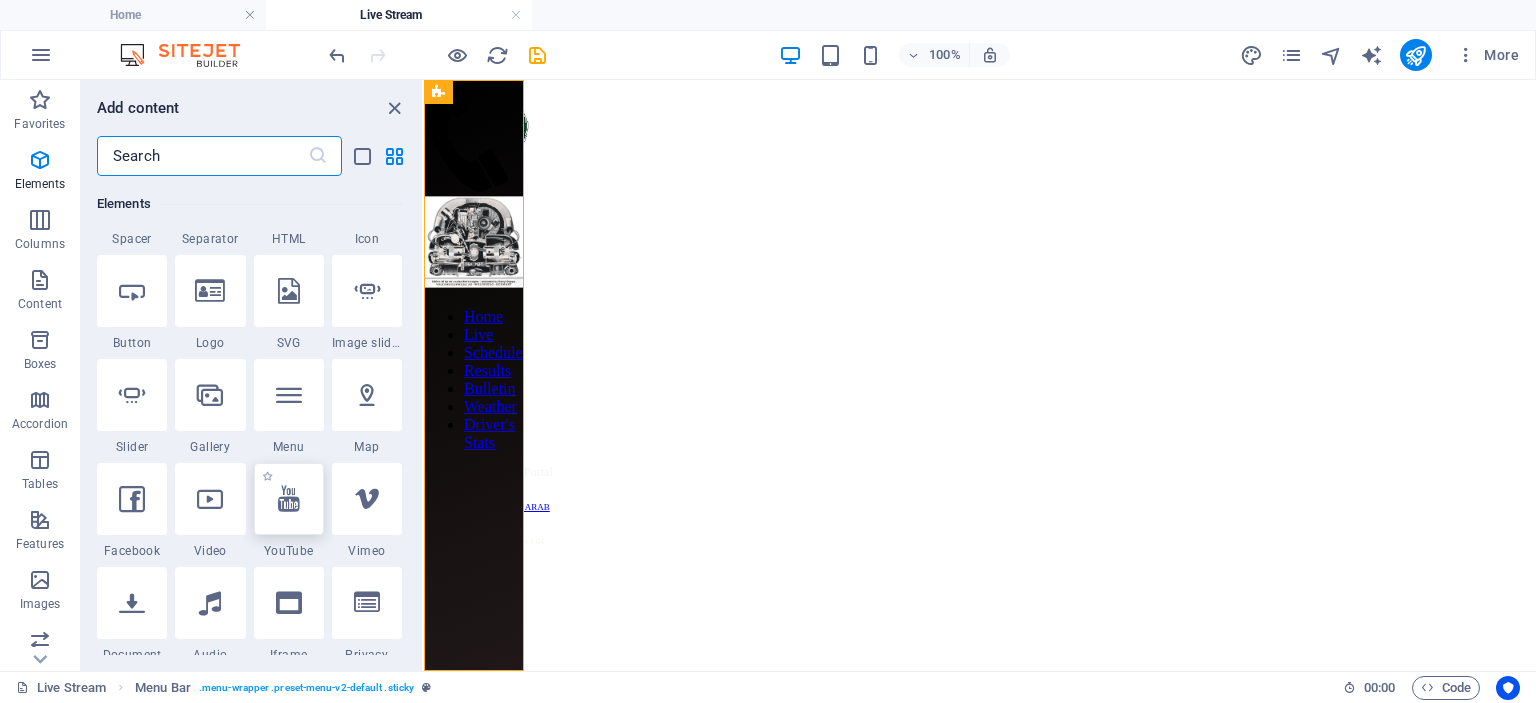 select on "ar16_9" 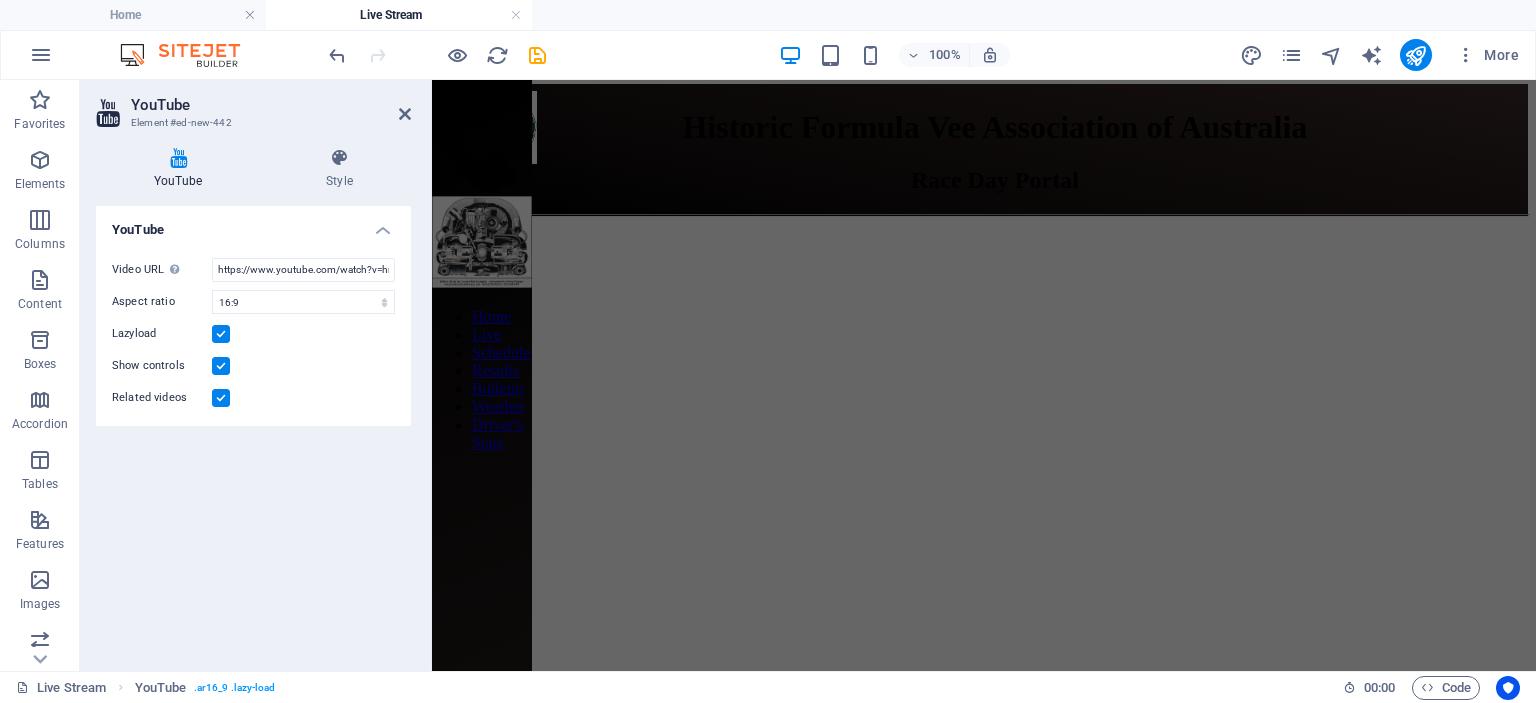 scroll, scrollTop: 0, scrollLeft: 0, axis: both 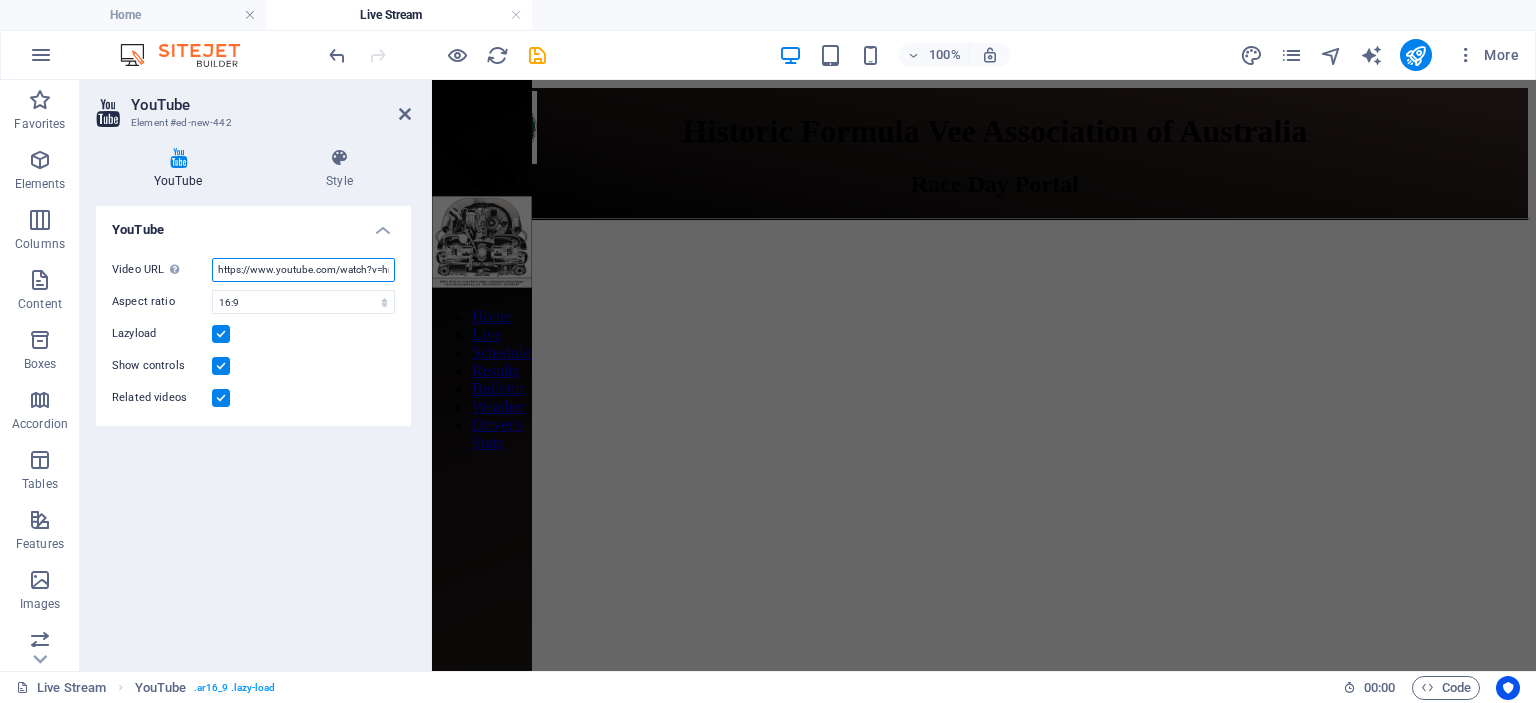 click on "https://www.youtube.com/watch?v=hnoviHgPHkY" at bounding box center [303, 270] 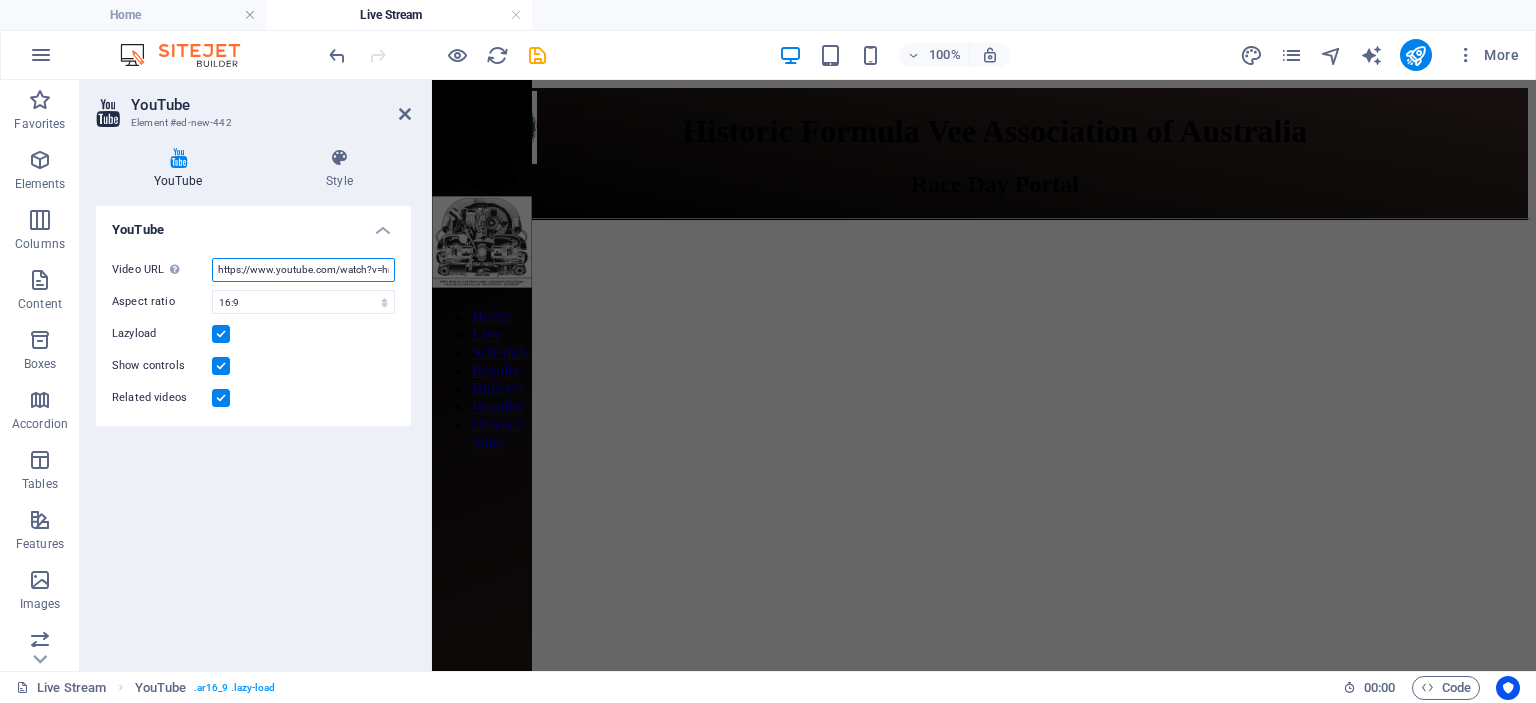 paste 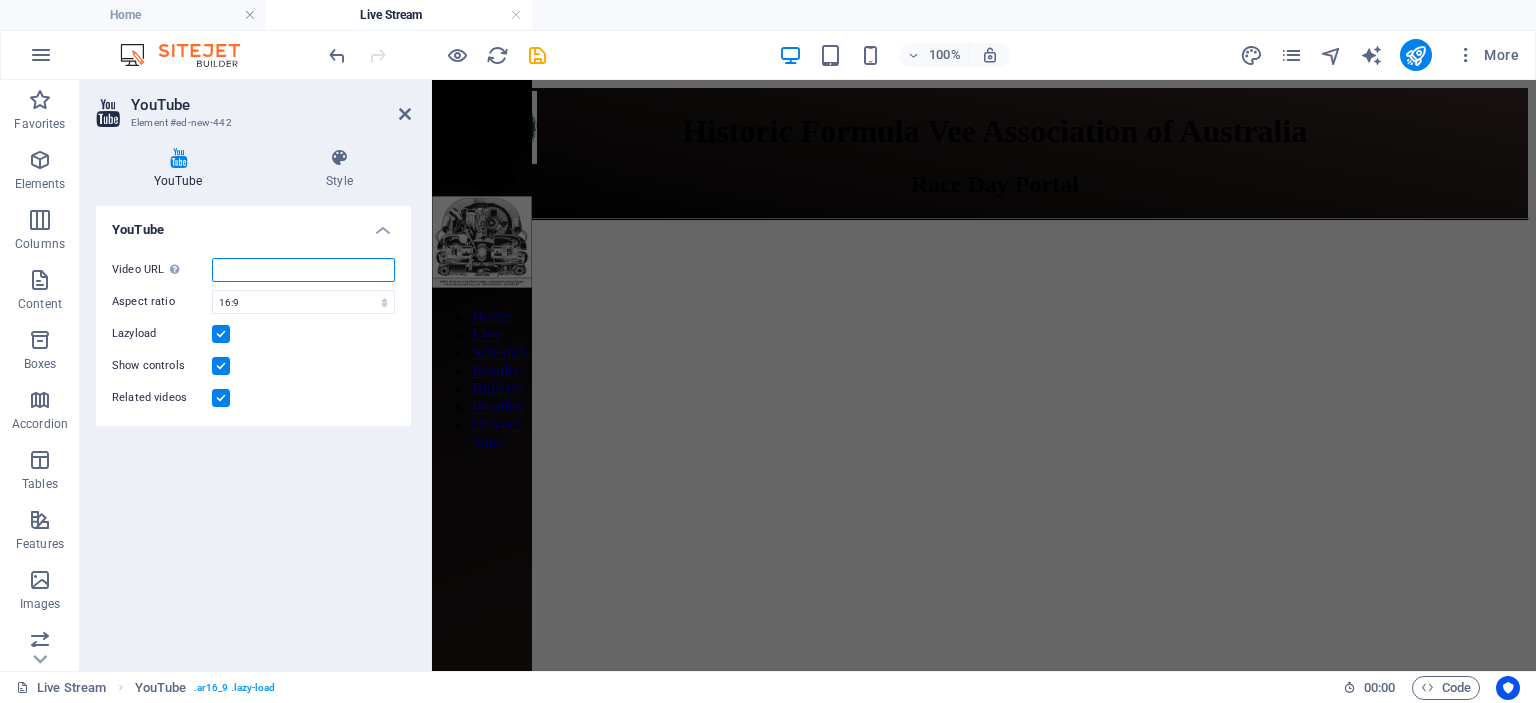 paste on "https://www.youtube.com/watch?v=gmrpZRCgICU" 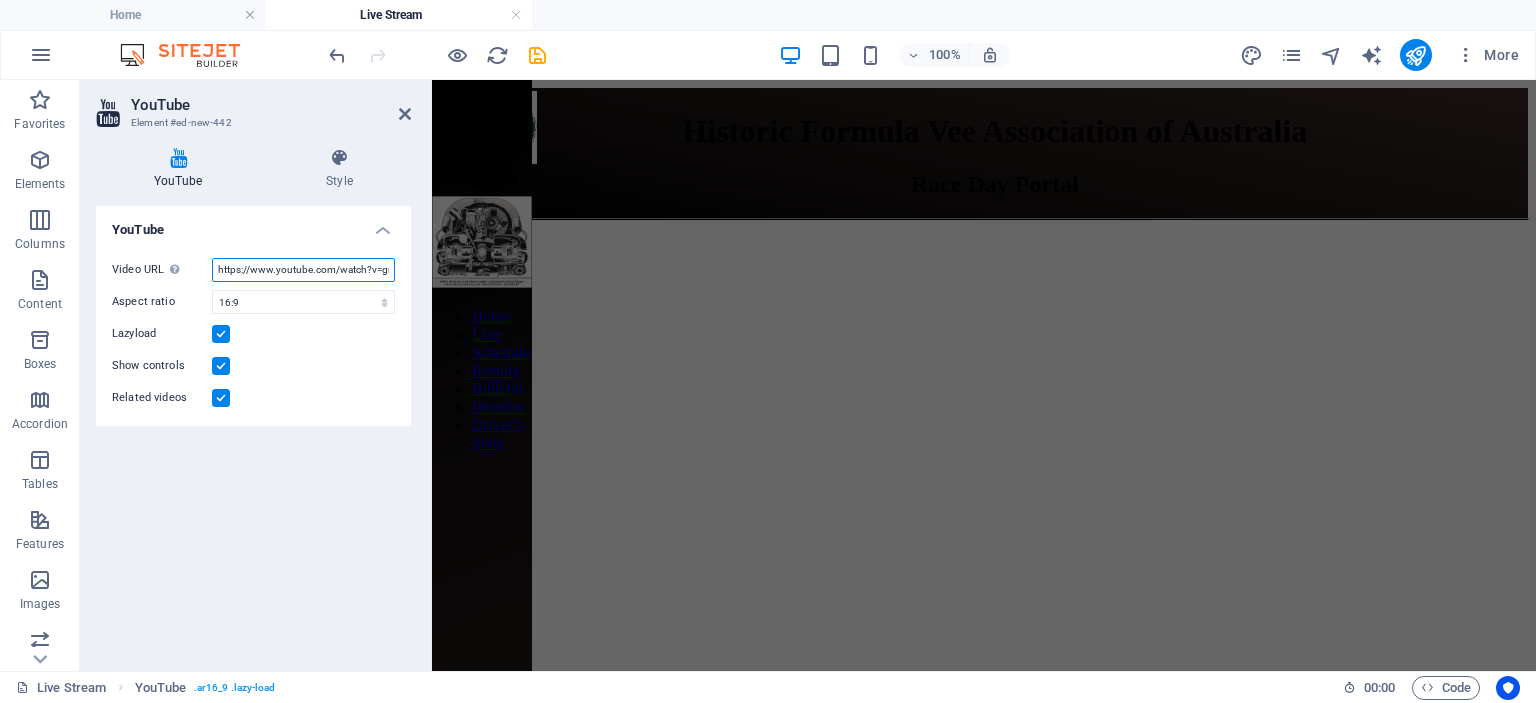 scroll, scrollTop: 0, scrollLeft: 52, axis: horizontal 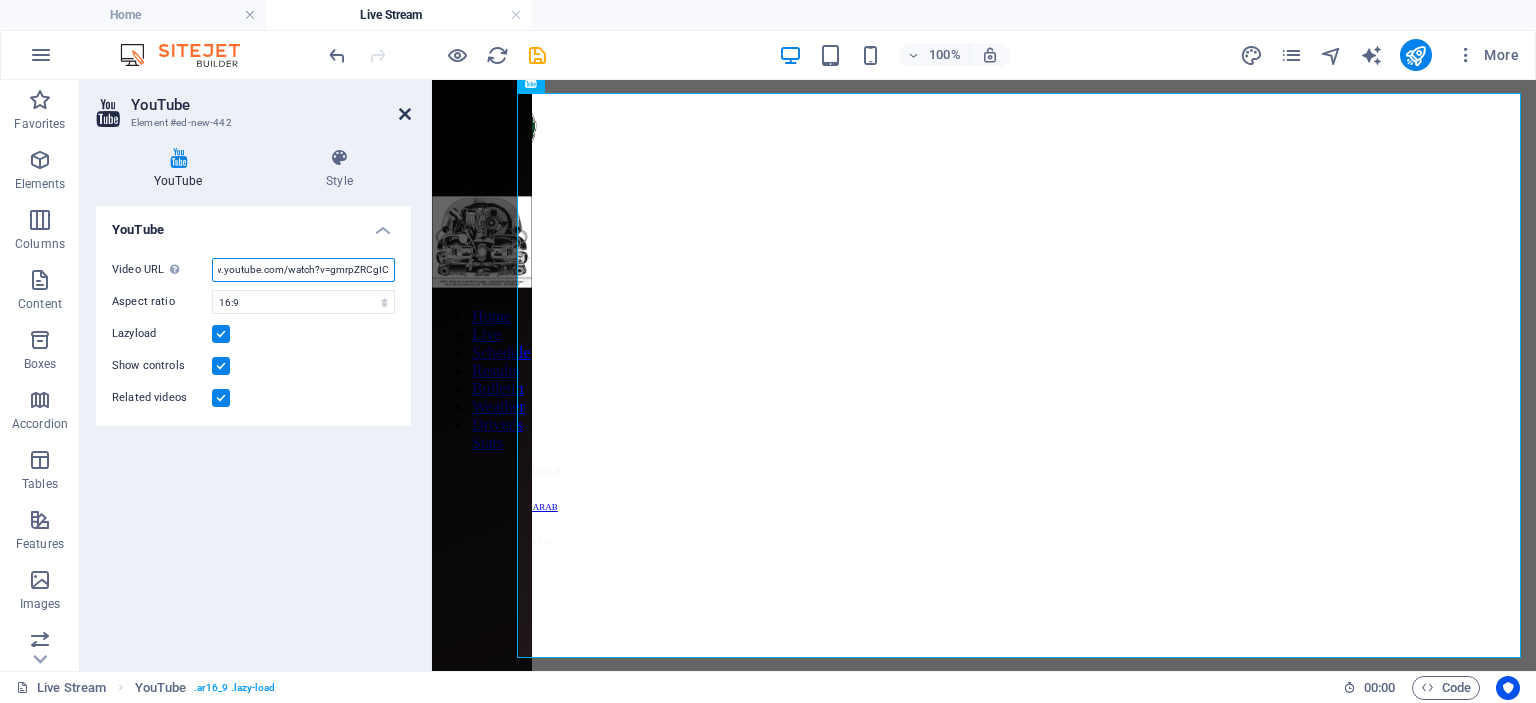 type on "https://www.youtube.com/watch?v=gmrpZRCgICU" 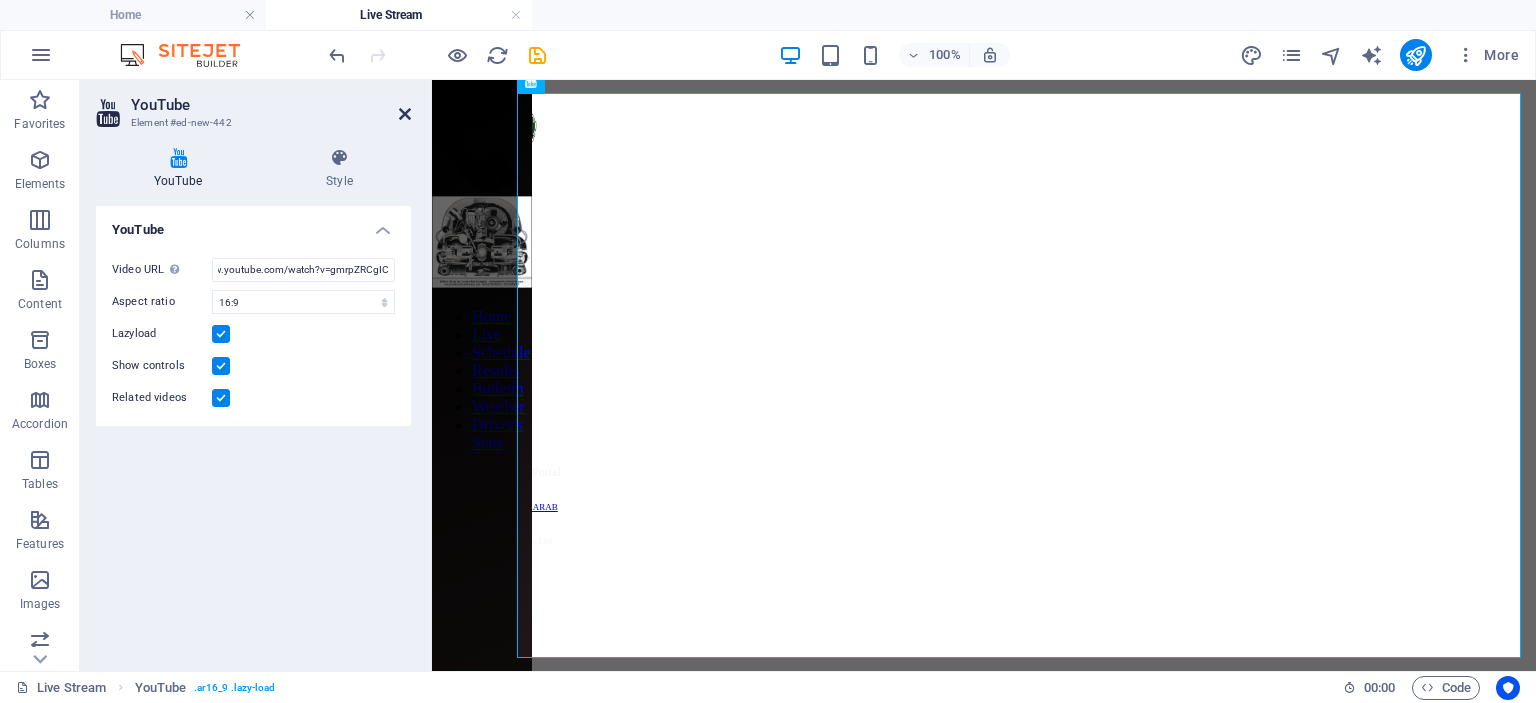 click at bounding box center [405, 114] 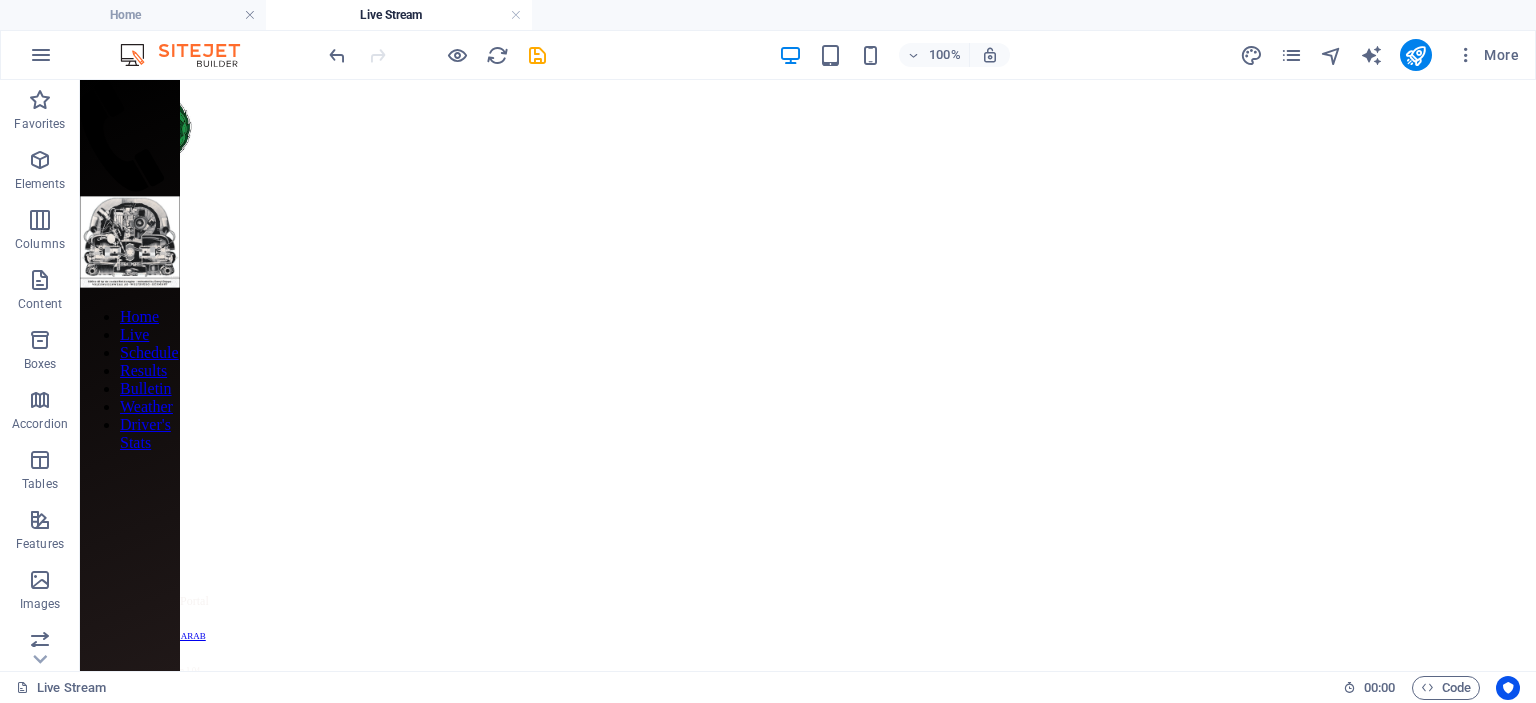 scroll, scrollTop: 500, scrollLeft: 0, axis: vertical 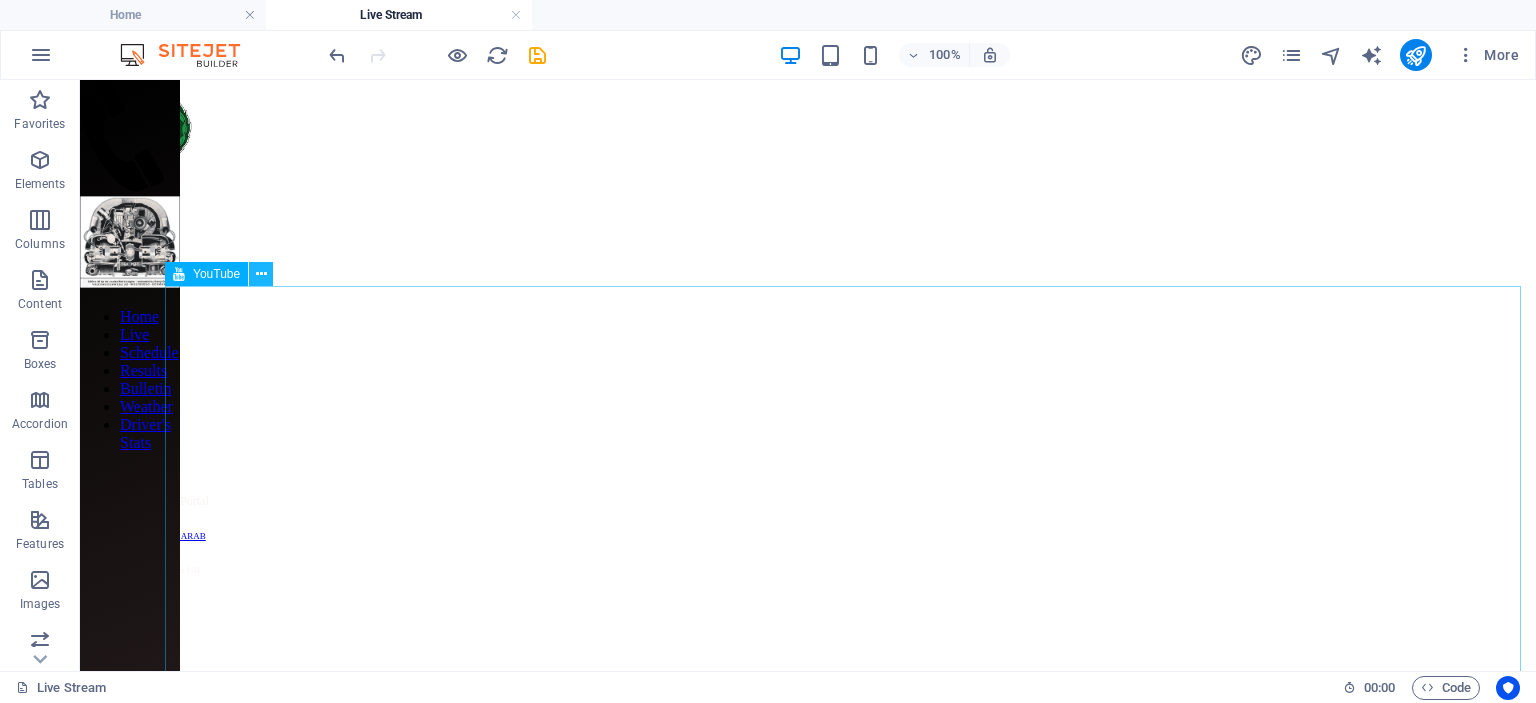 click at bounding box center [261, 274] 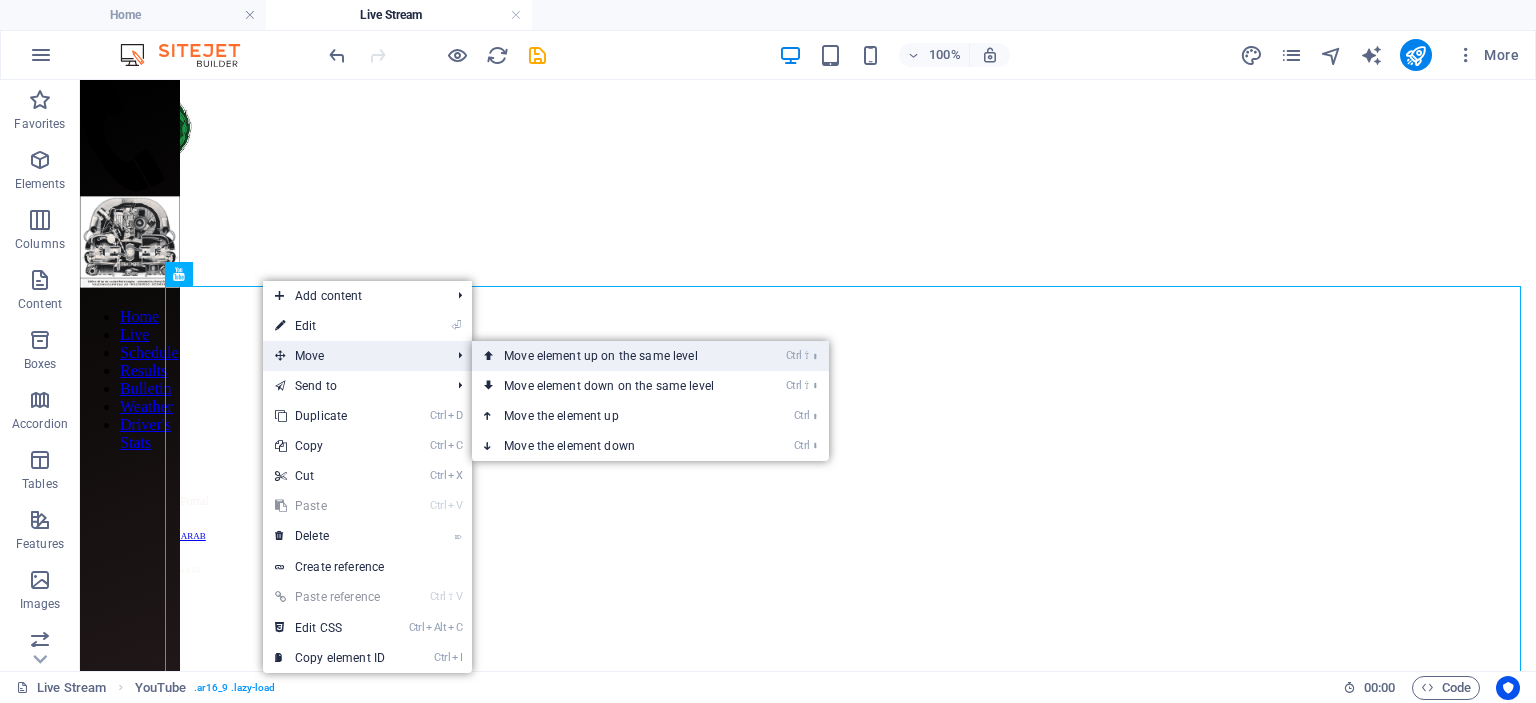 click on "Ctrl ⇧ ⬆  Move element up on the same level" at bounding box center (613, 356) 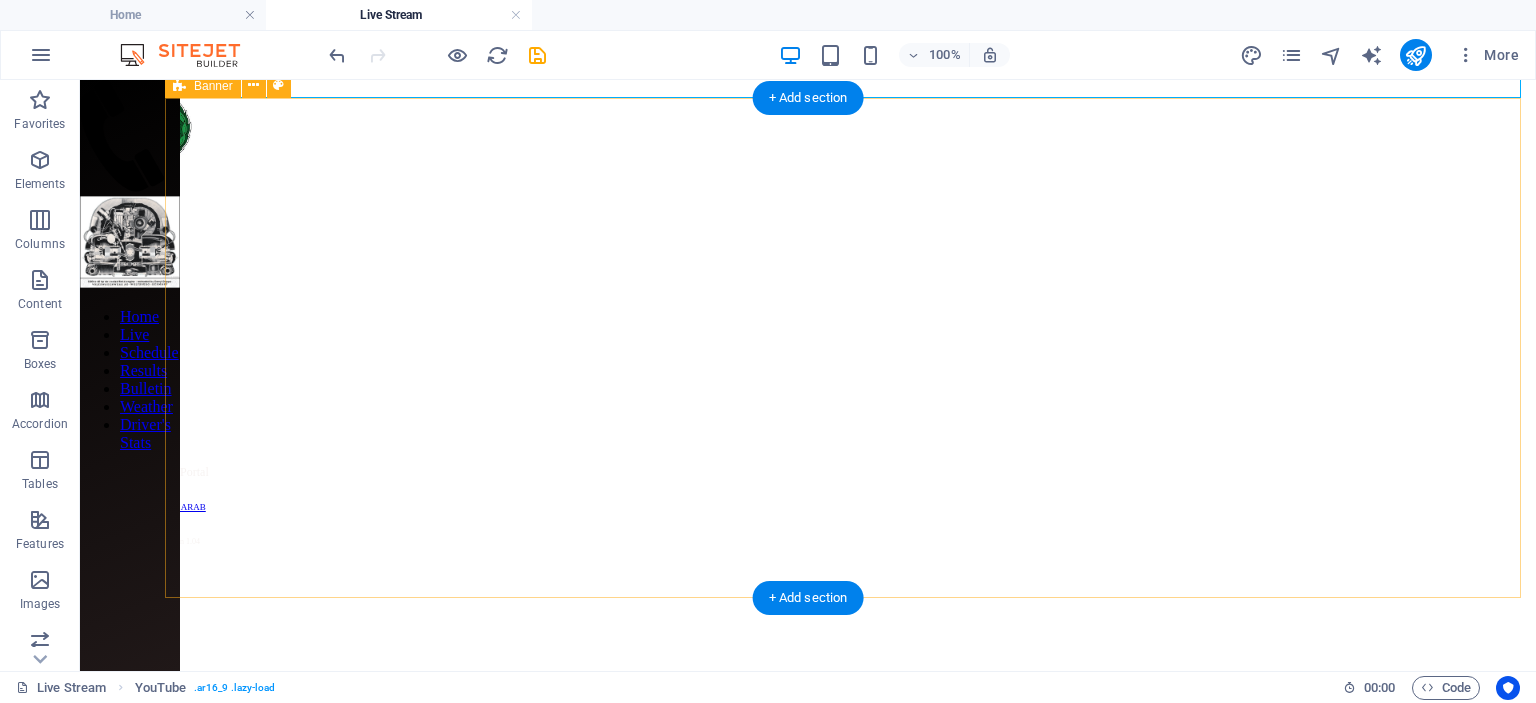 scroll, scrollTop: 760, scrollLeft: 0, axis: vertical 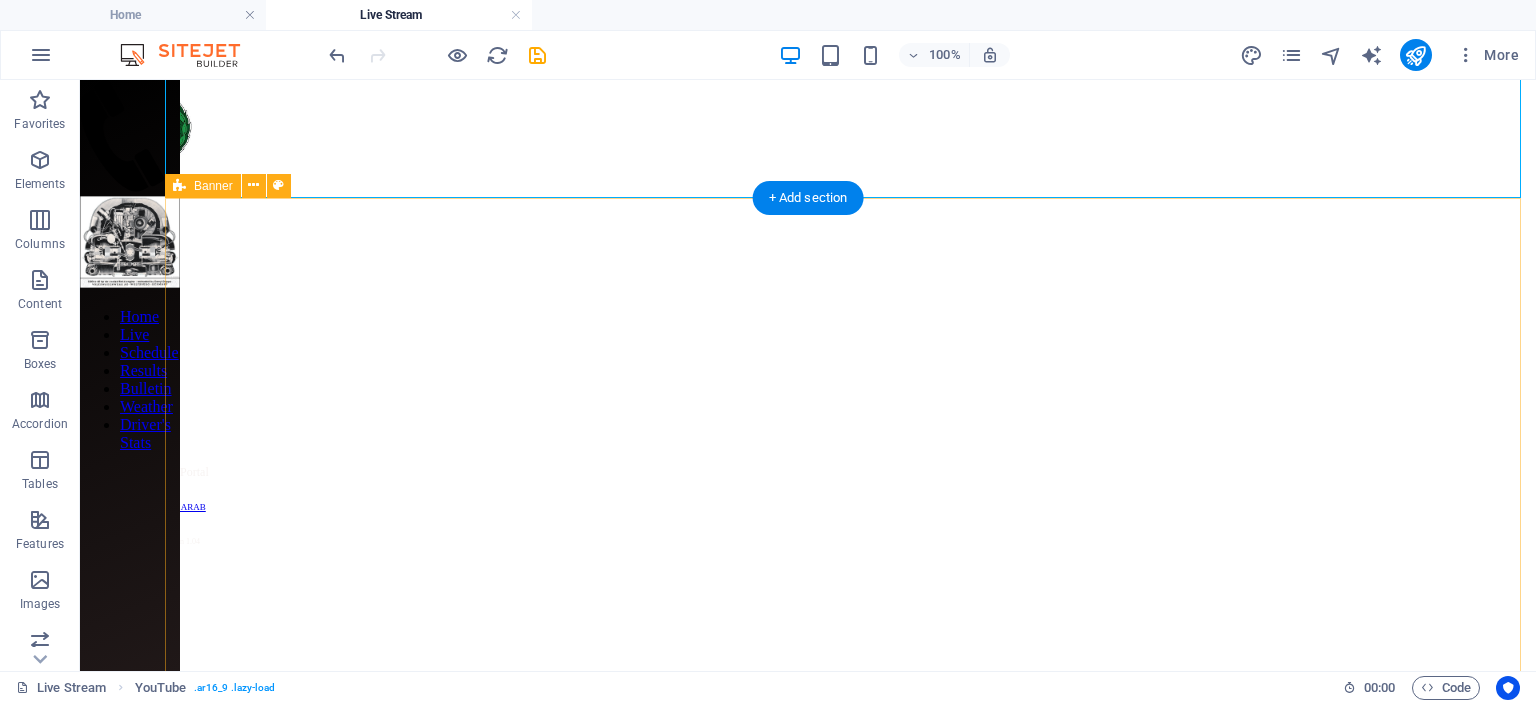click at bounding box center [808, 150] 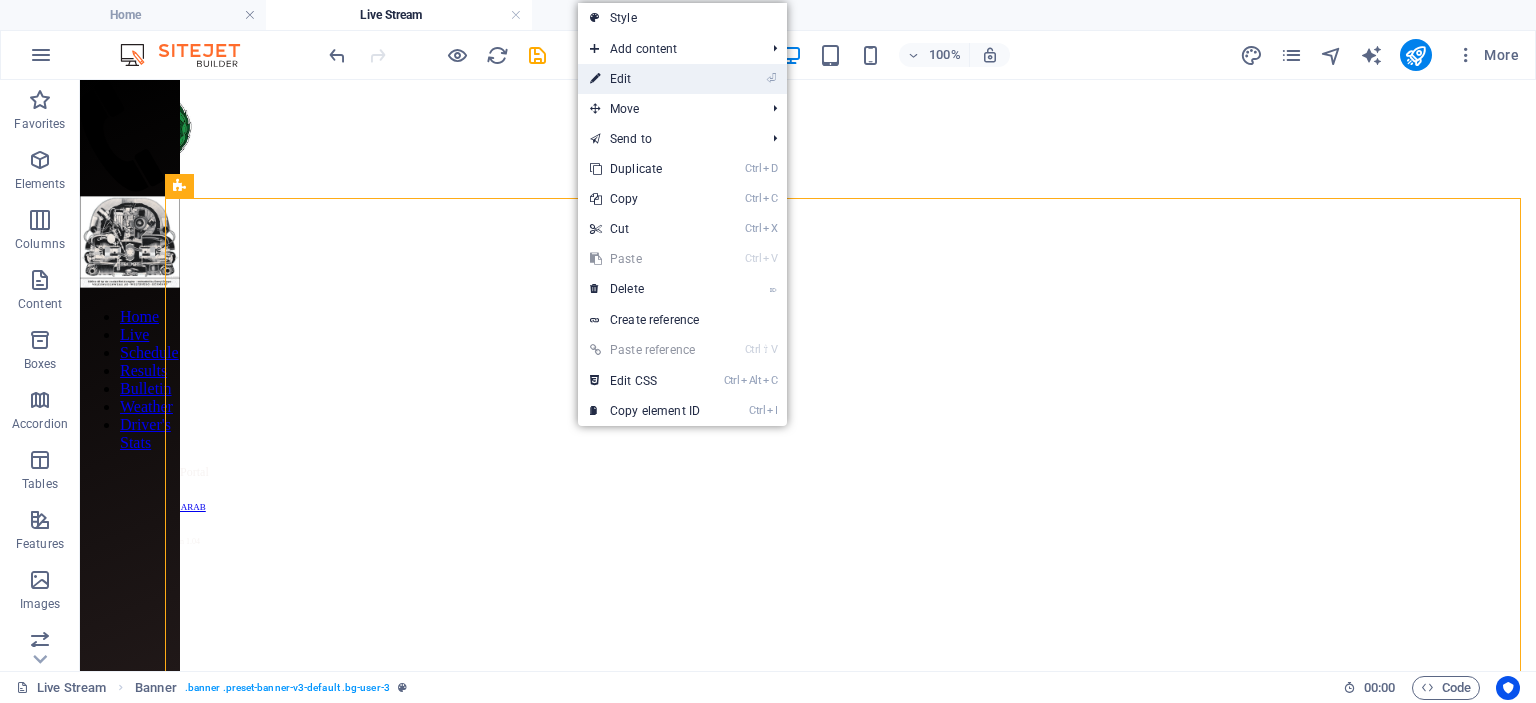 click on "⏎  Edit" at bounding box center (645, 79) 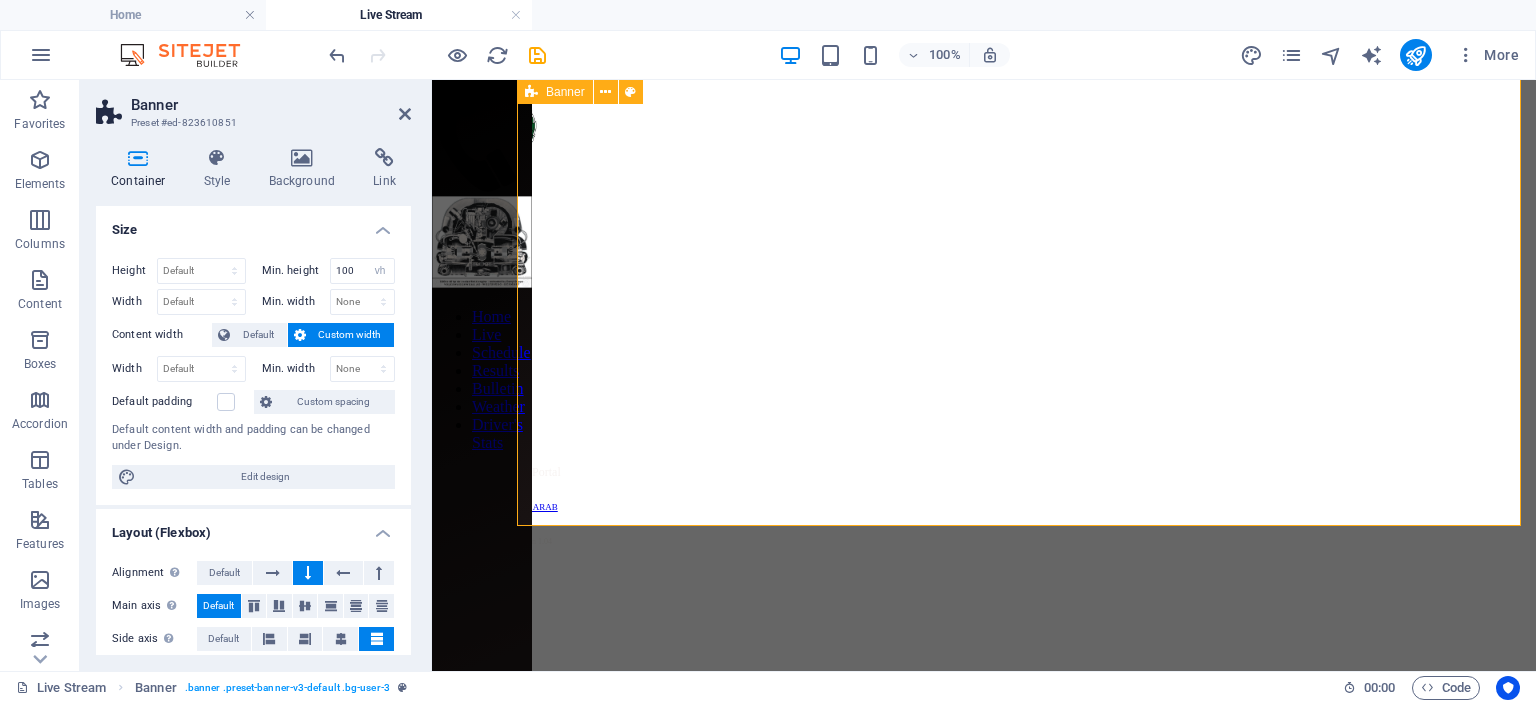 scroll, scrollTop: 732, scrollLeft: 0, axis: vertical 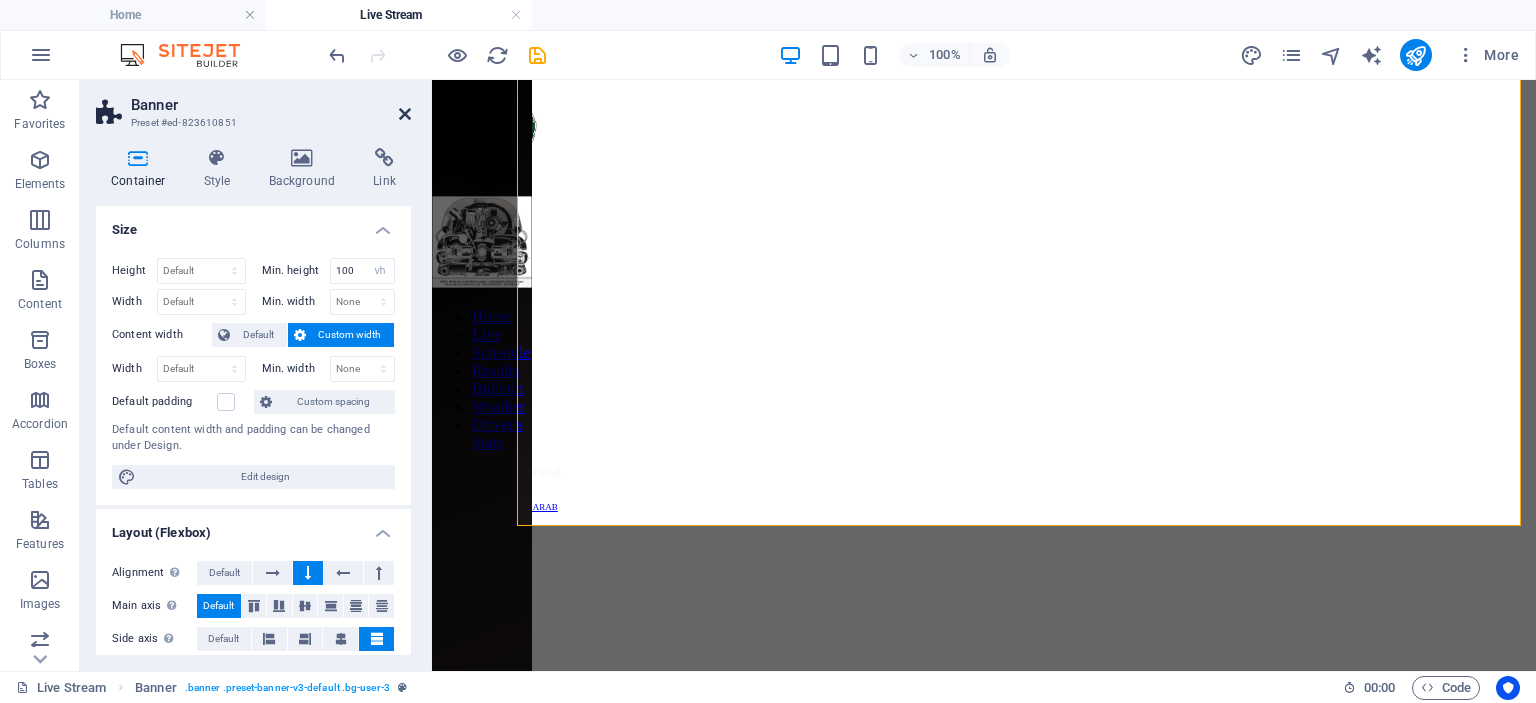 click at bounding box center (405, 114) 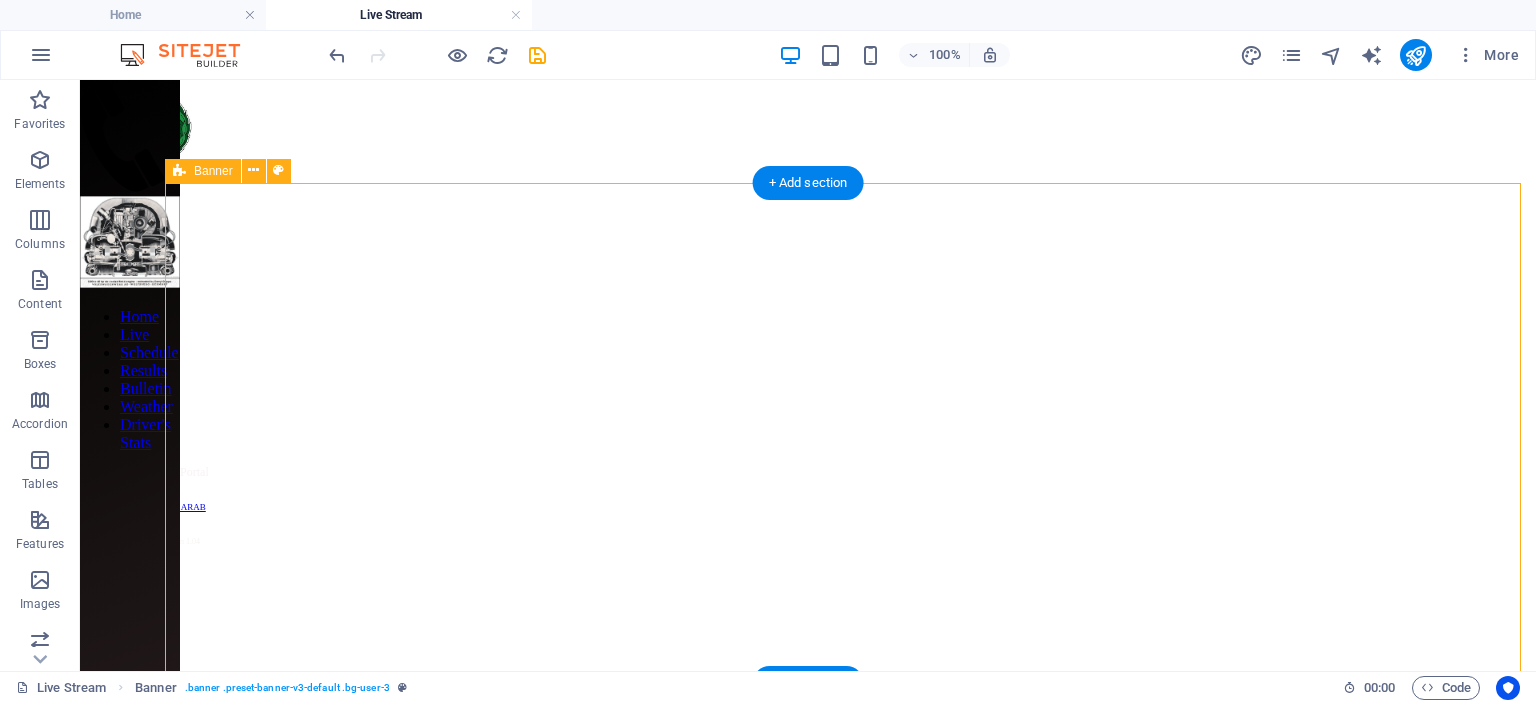 scroll, scrollTop: 860, scrollLeft: 0, axis: vertical 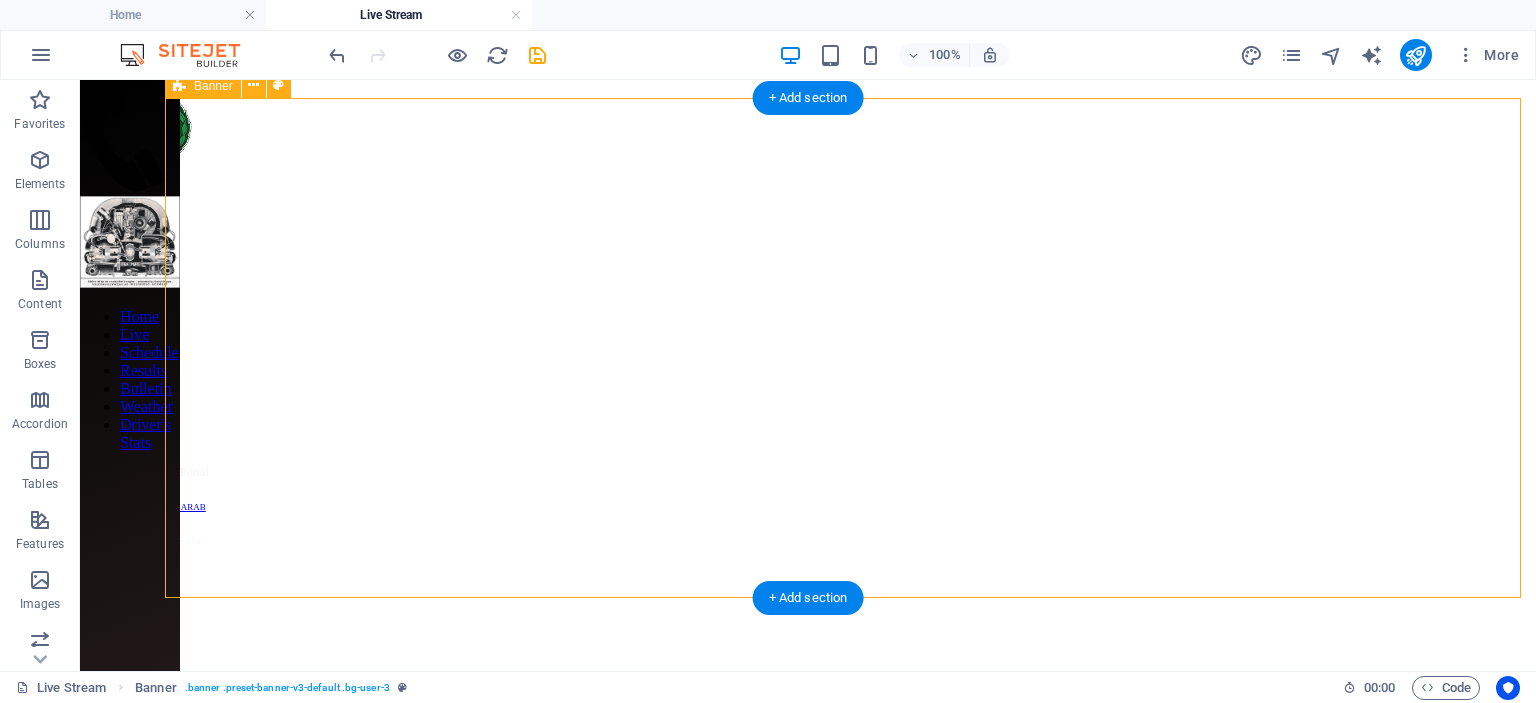click at bounding box center (808, 150) 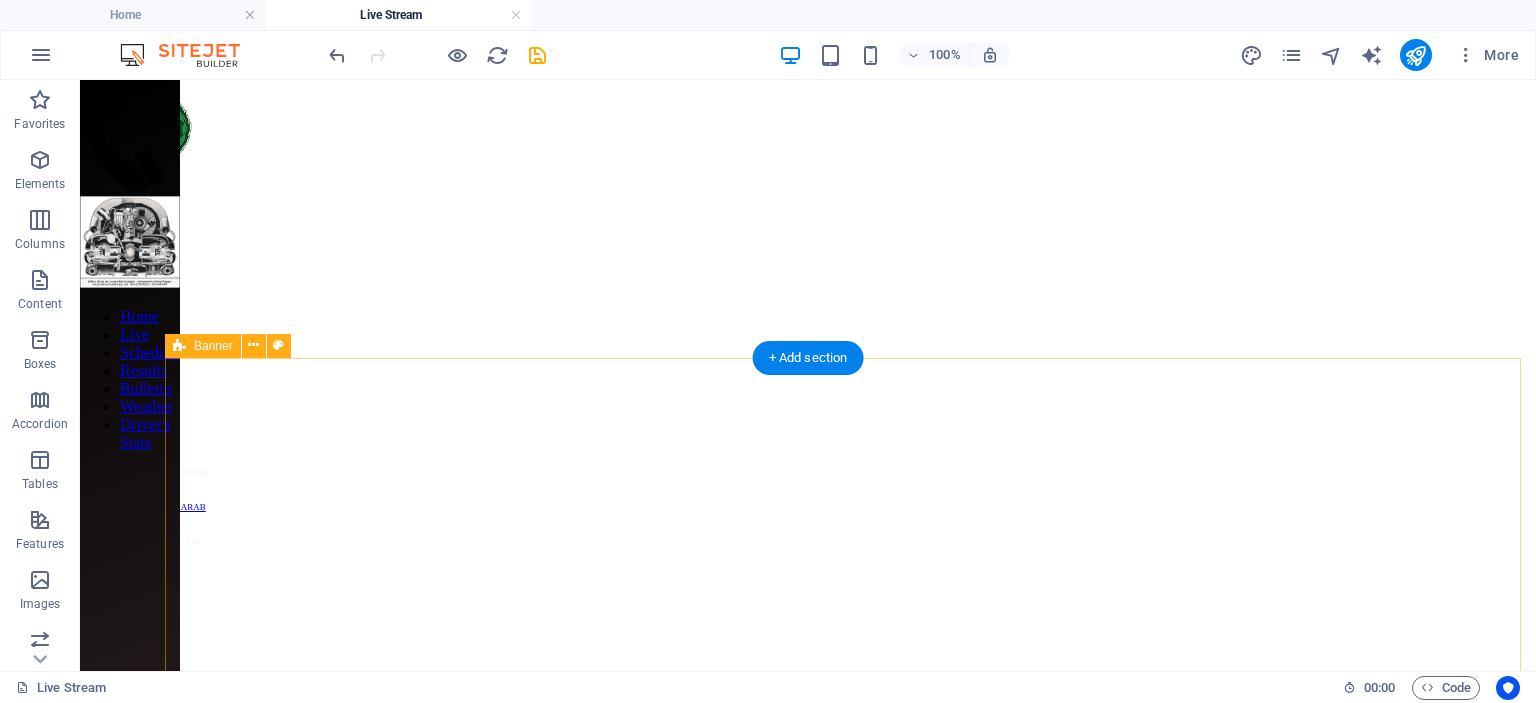 scroll, scrollTop: 860, scrollLeft: 0, axis: vertical 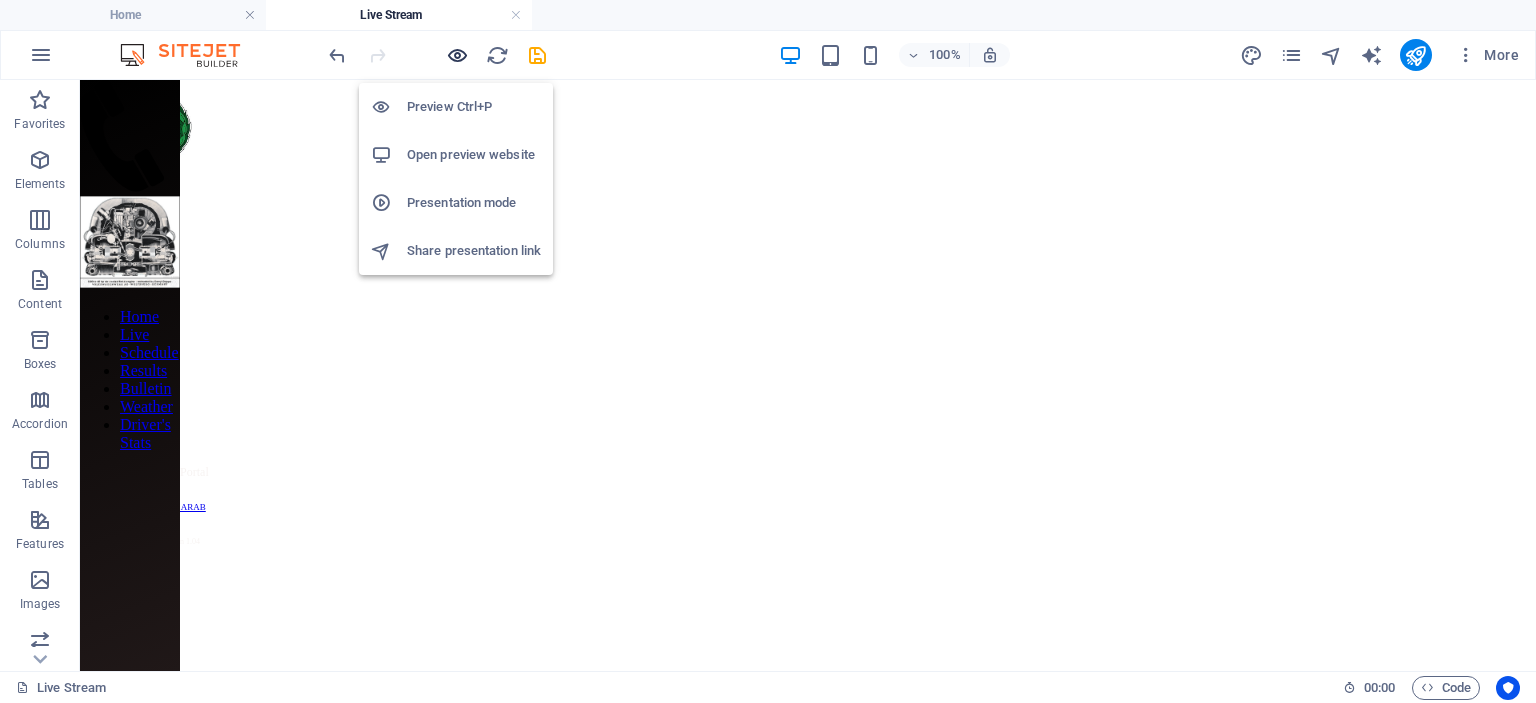 click at bounding box center [457, 55] 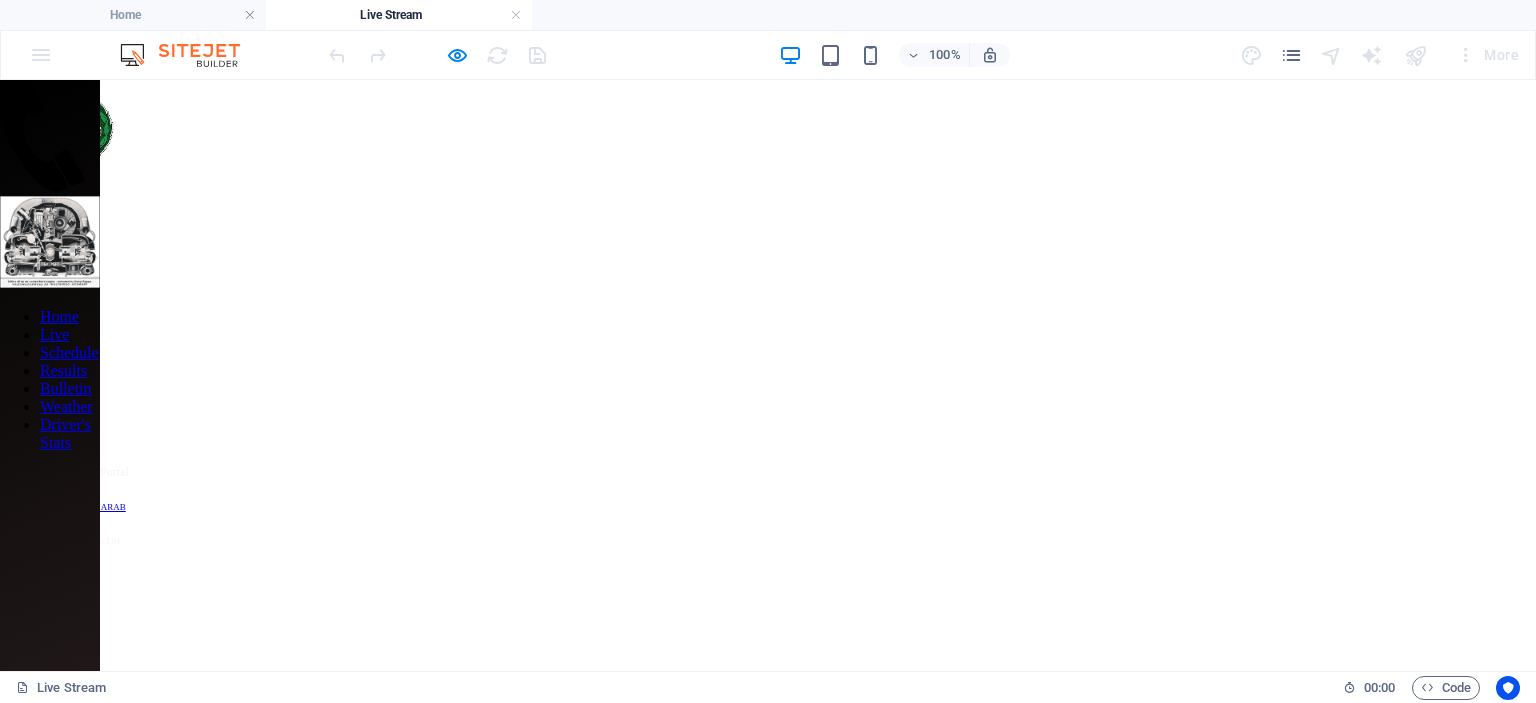 scroll, scrollTop: 604, scrollLeft: 0, axis: vertical 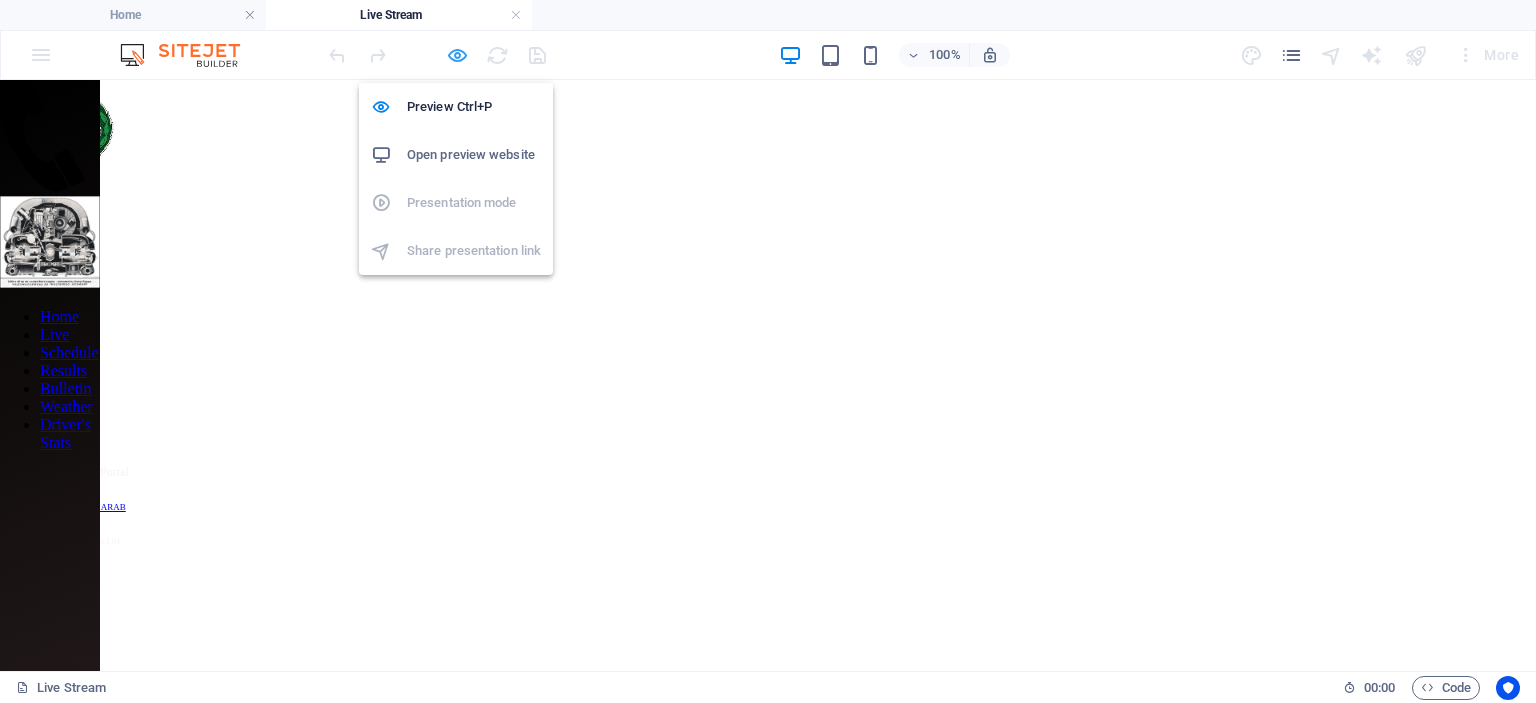 click at bounding box center (457, 55) 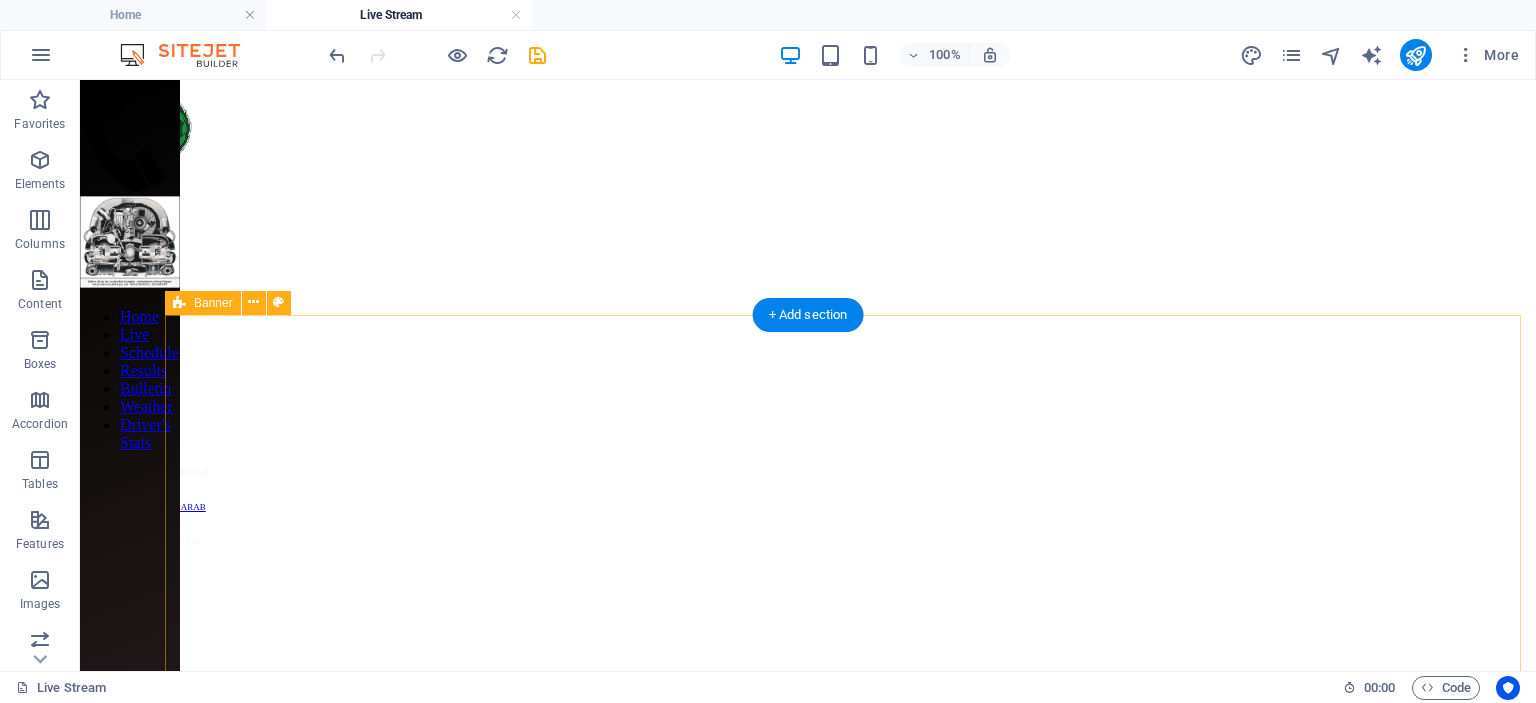 scroll, scrollTop: 860, scrollLeft: 0, axis: vertical 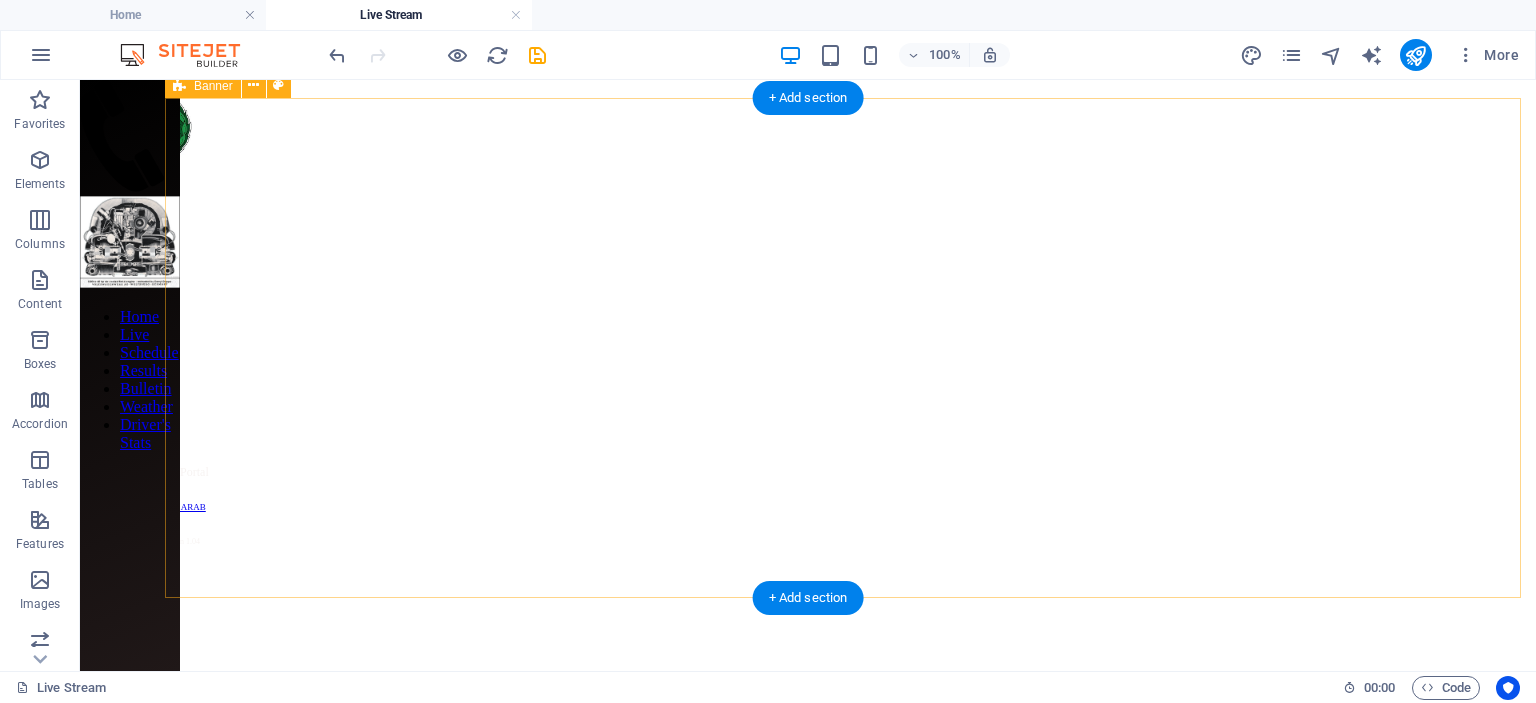 click at bounding box center [808, 150] 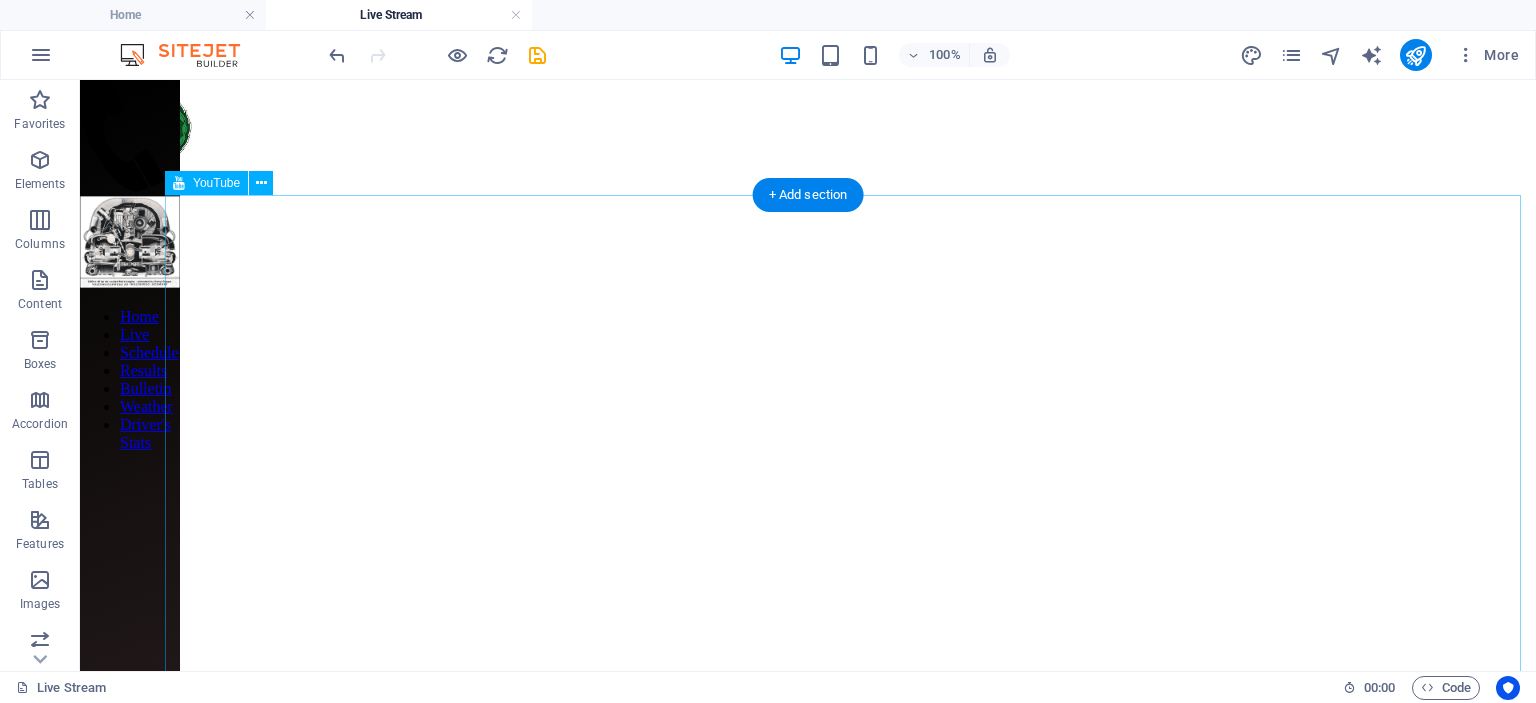 scroll, scrollTop: 600, scrollLeft: 0, axis: vertical 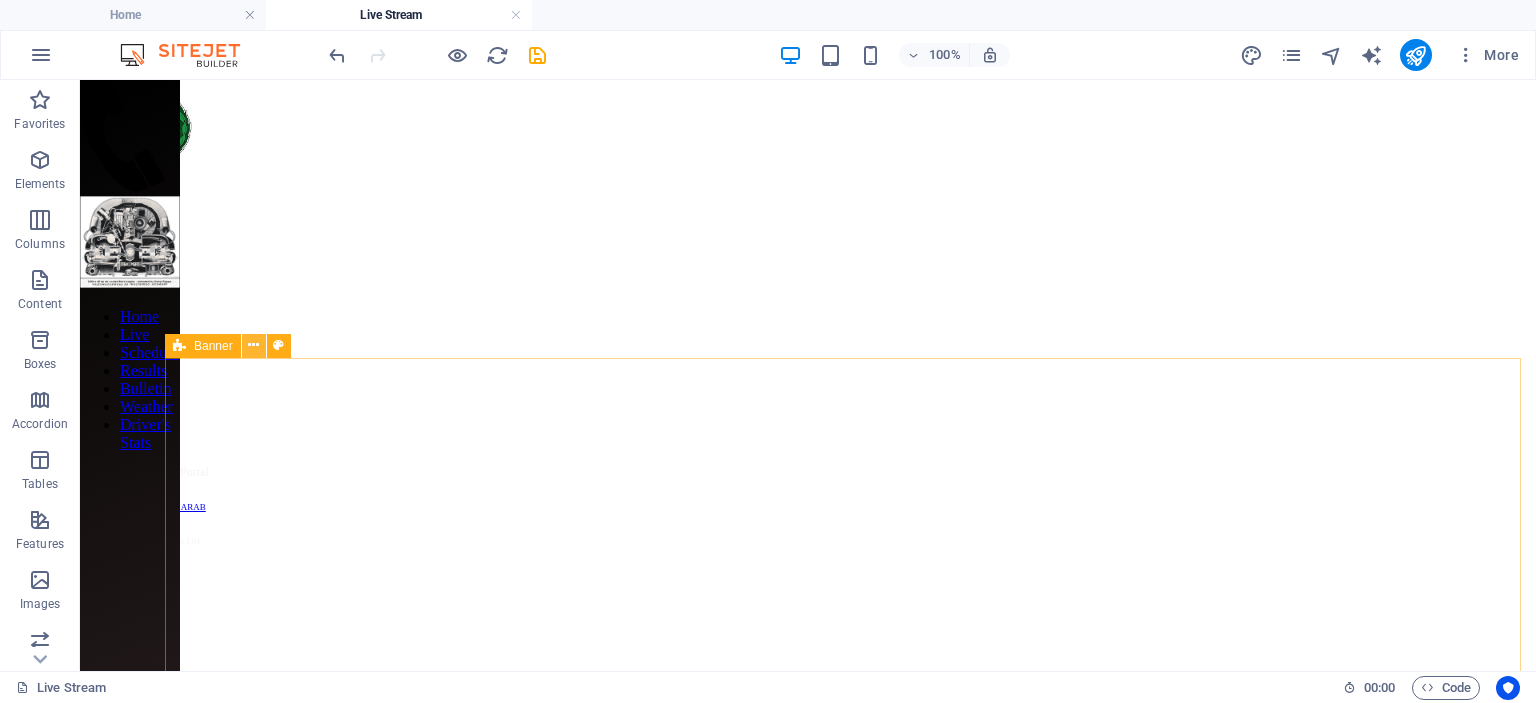 click at bounding box center (253, 345) 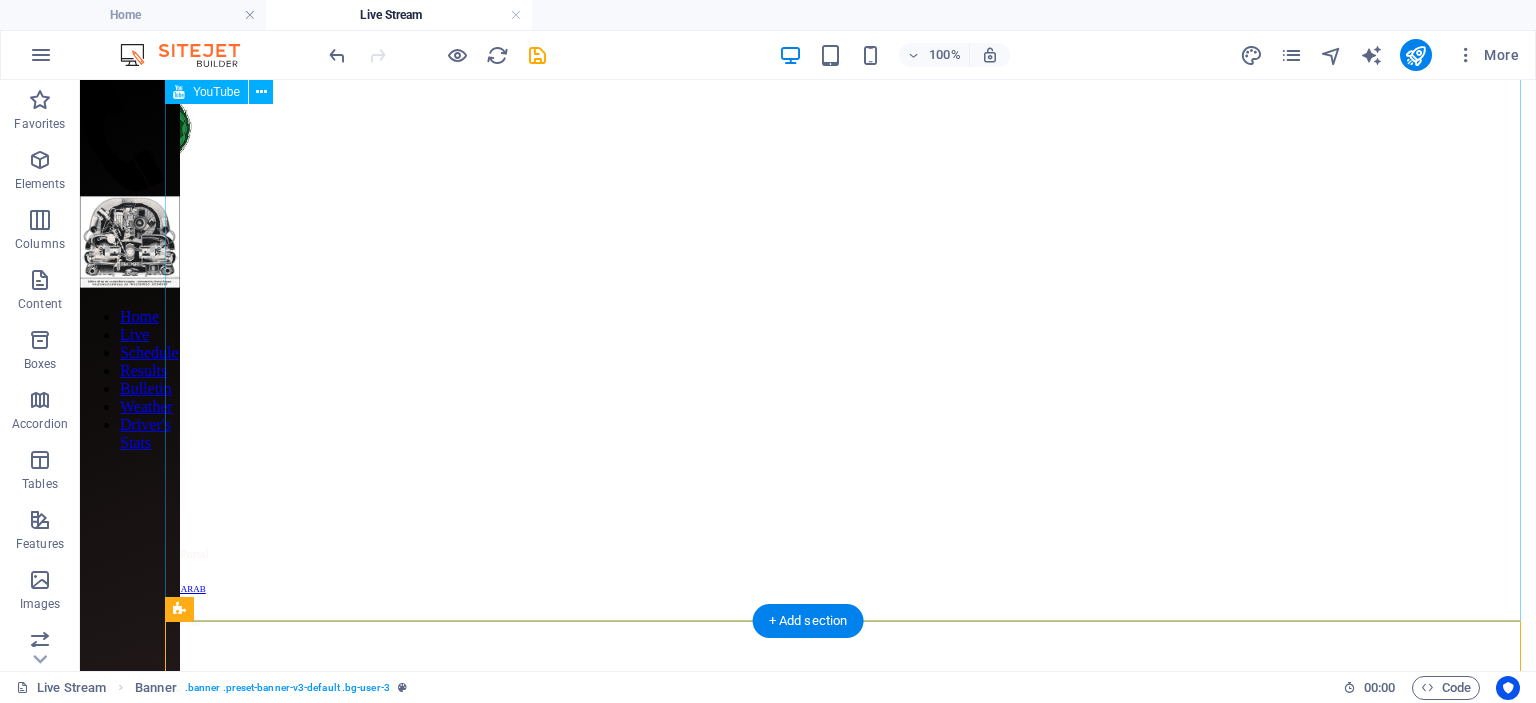 scroll, scrollTop: 100, scrollLeft: 0, axis: vertical 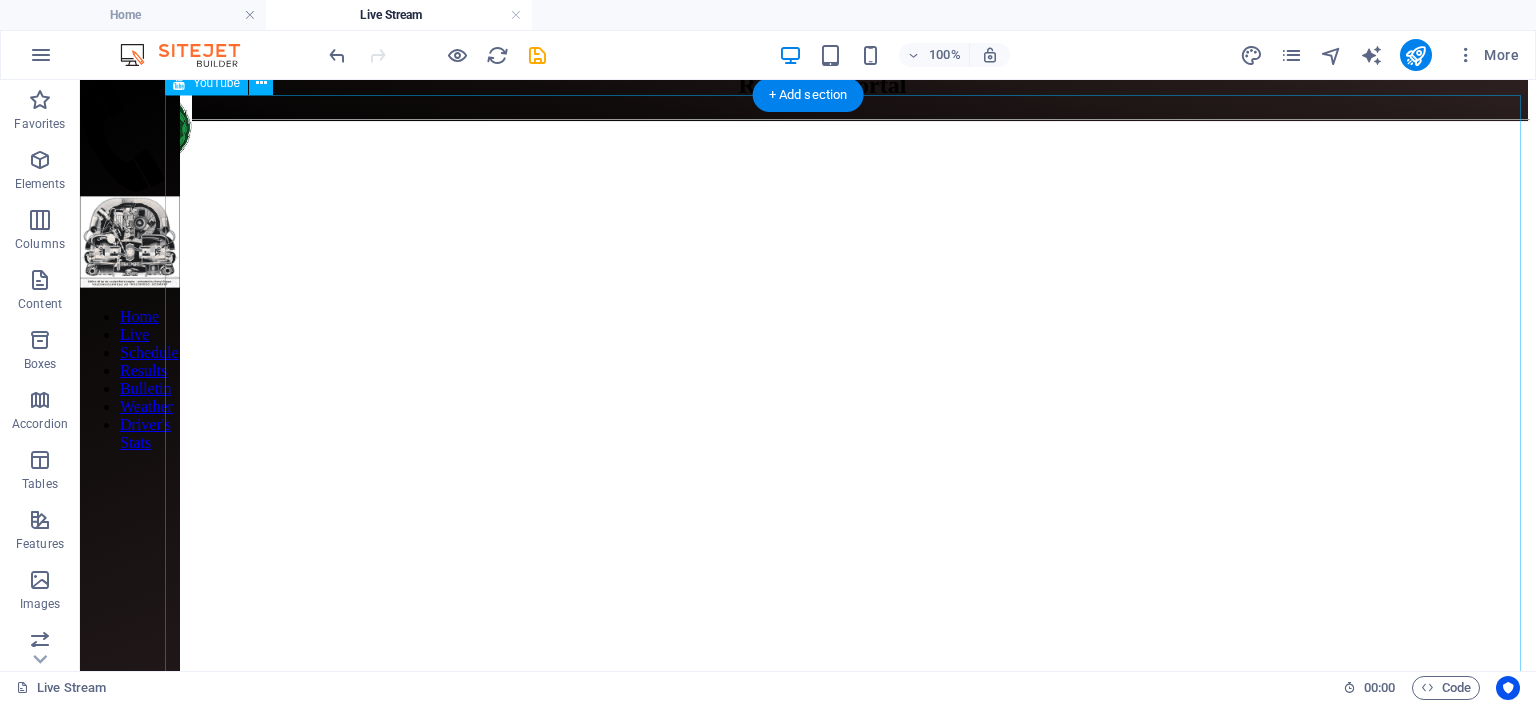 click at bounding box center [808, 207] 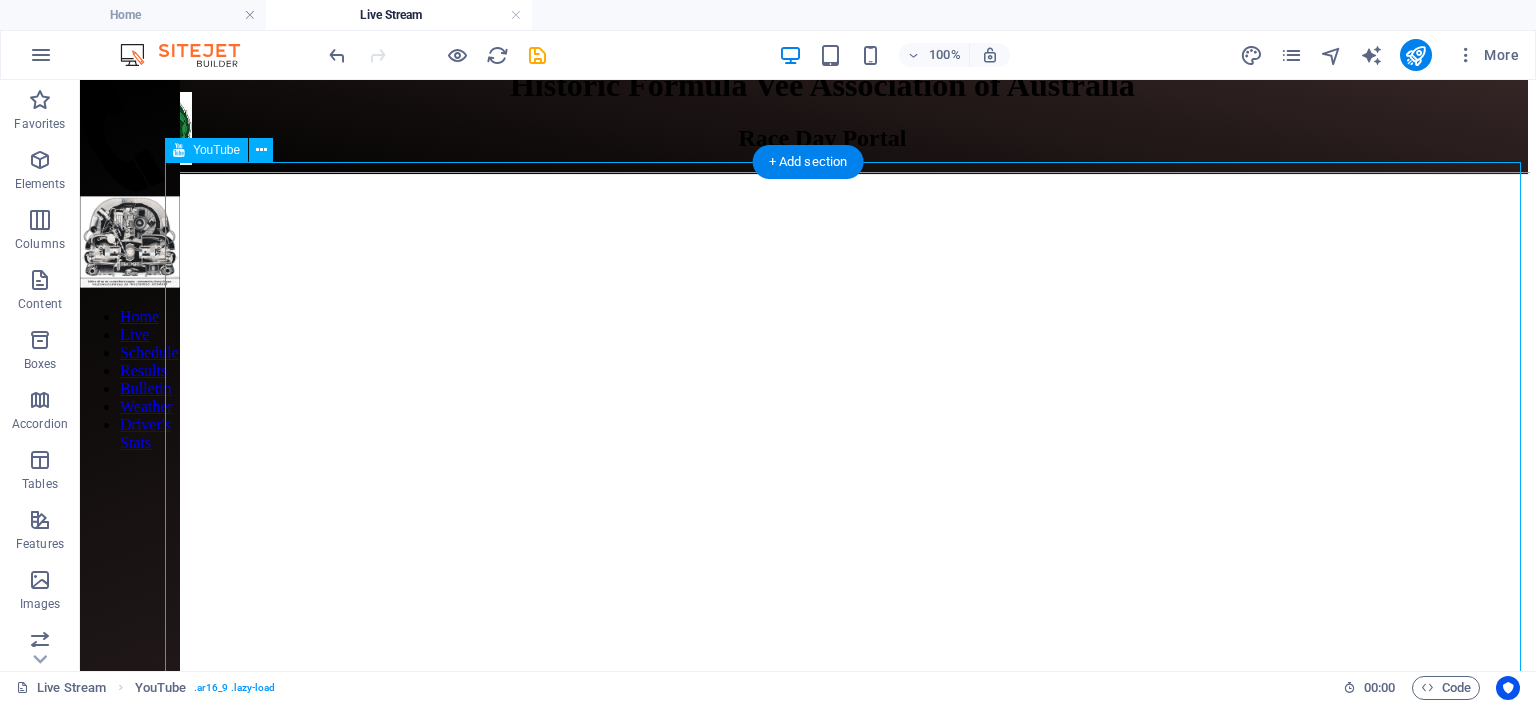 scroll, scrollTop: 0, scrollLeft: 0, axis: both 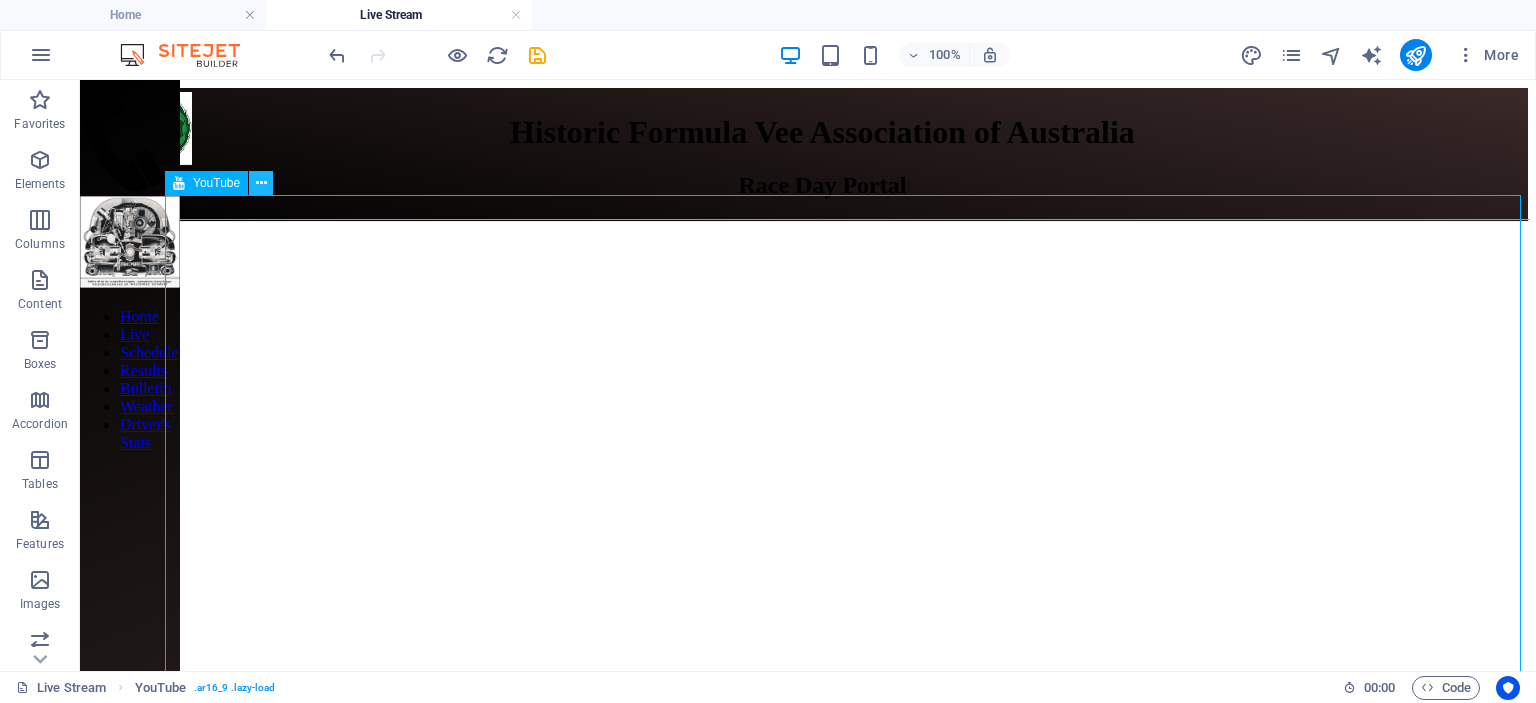click at bounding box center [261, 183] 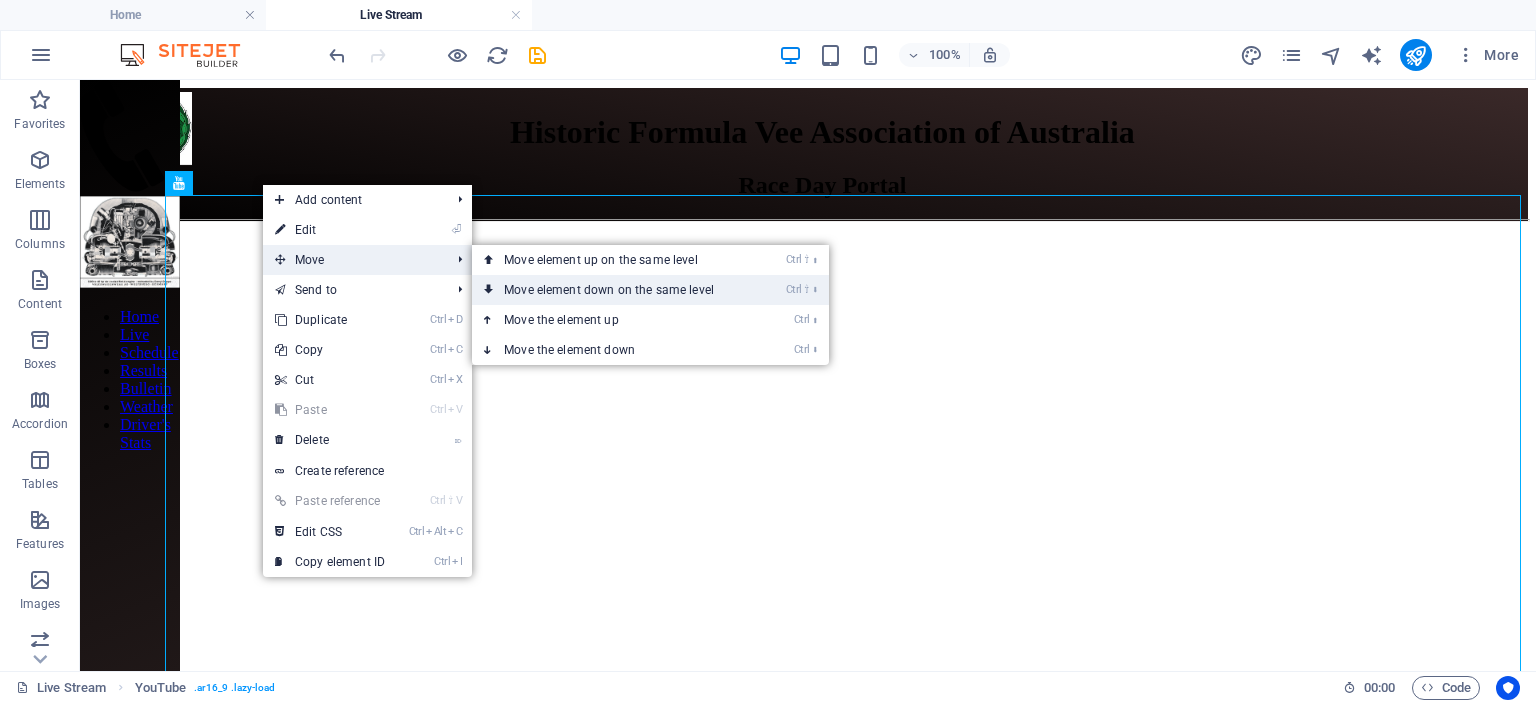 click on "Ctrl ⇧ ⬇  Move element down on the same level" at bounding box center [613, 290] 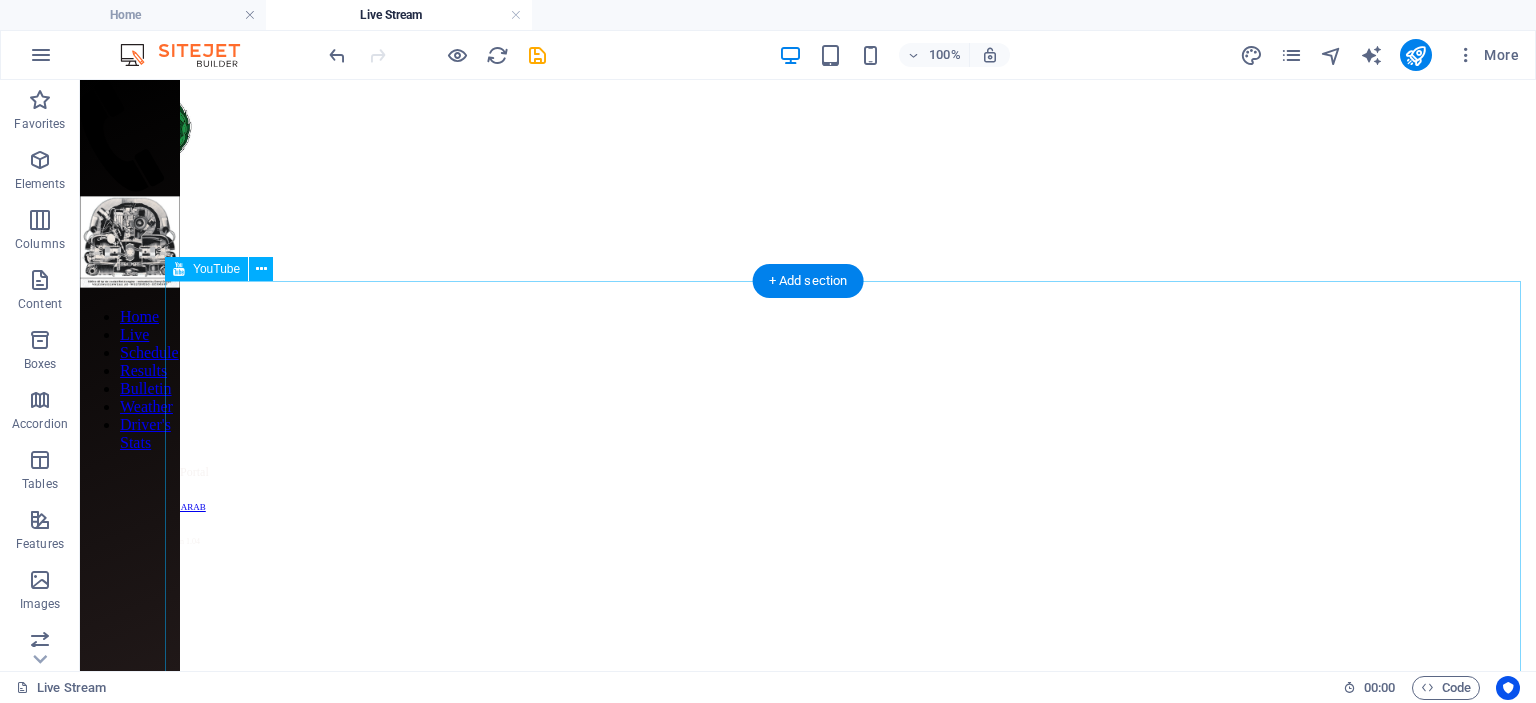 scroll, scrollTop: 1200, scrollLeft: 0, axis: vertical 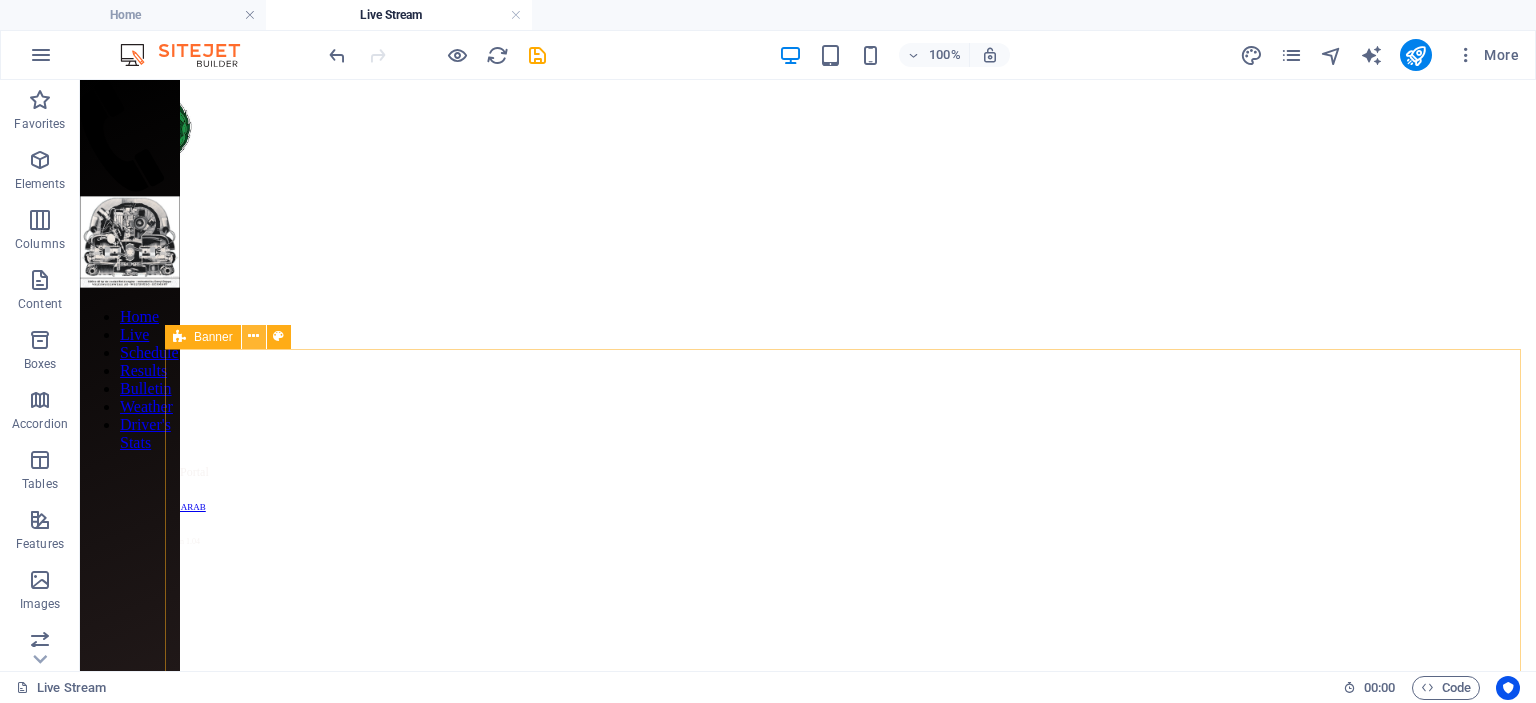 click at bounding box center (253, 336) 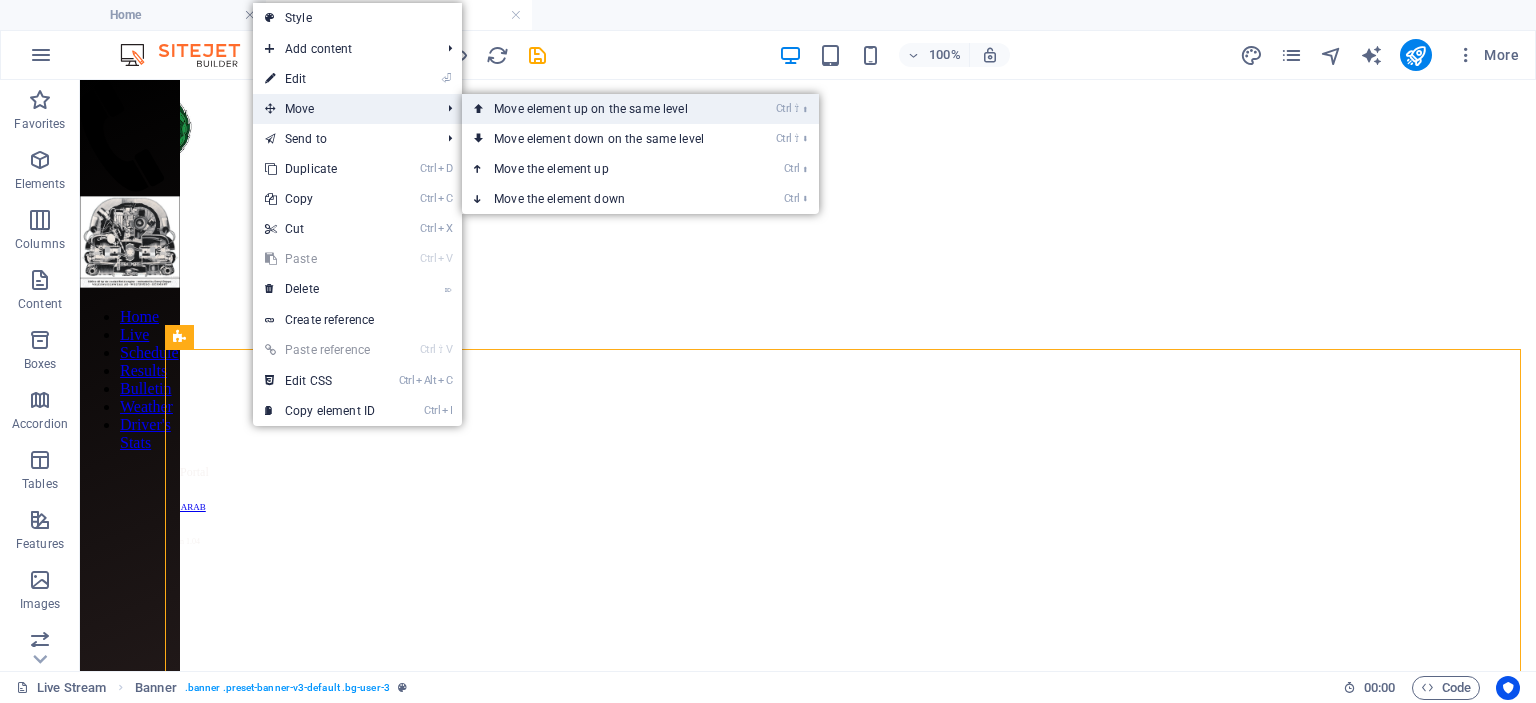click on "Ctrl ⇧ ⬆  Move element up on the same level" at bounding box center (603, 109) 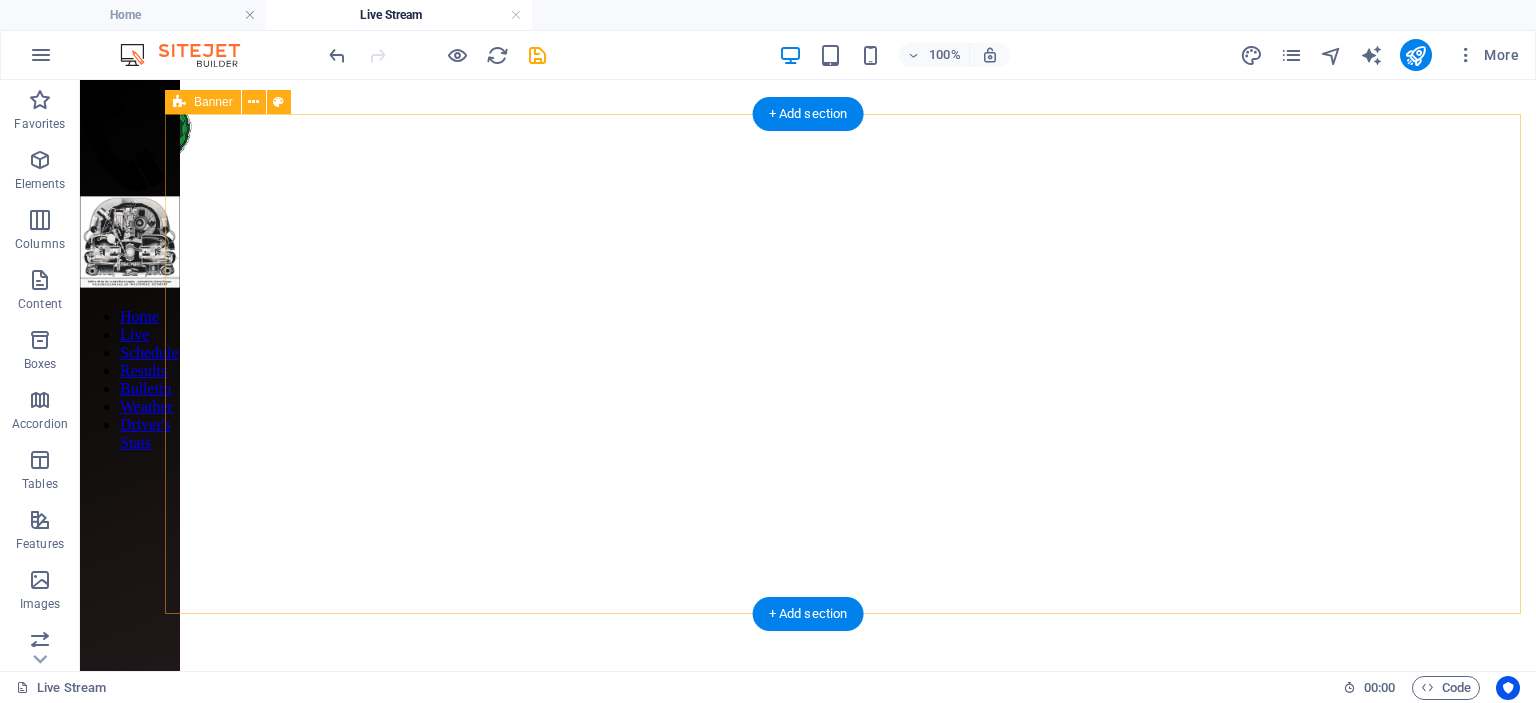 scroll, scrollTop: 460, scrollLeft: 0, axis: vertical 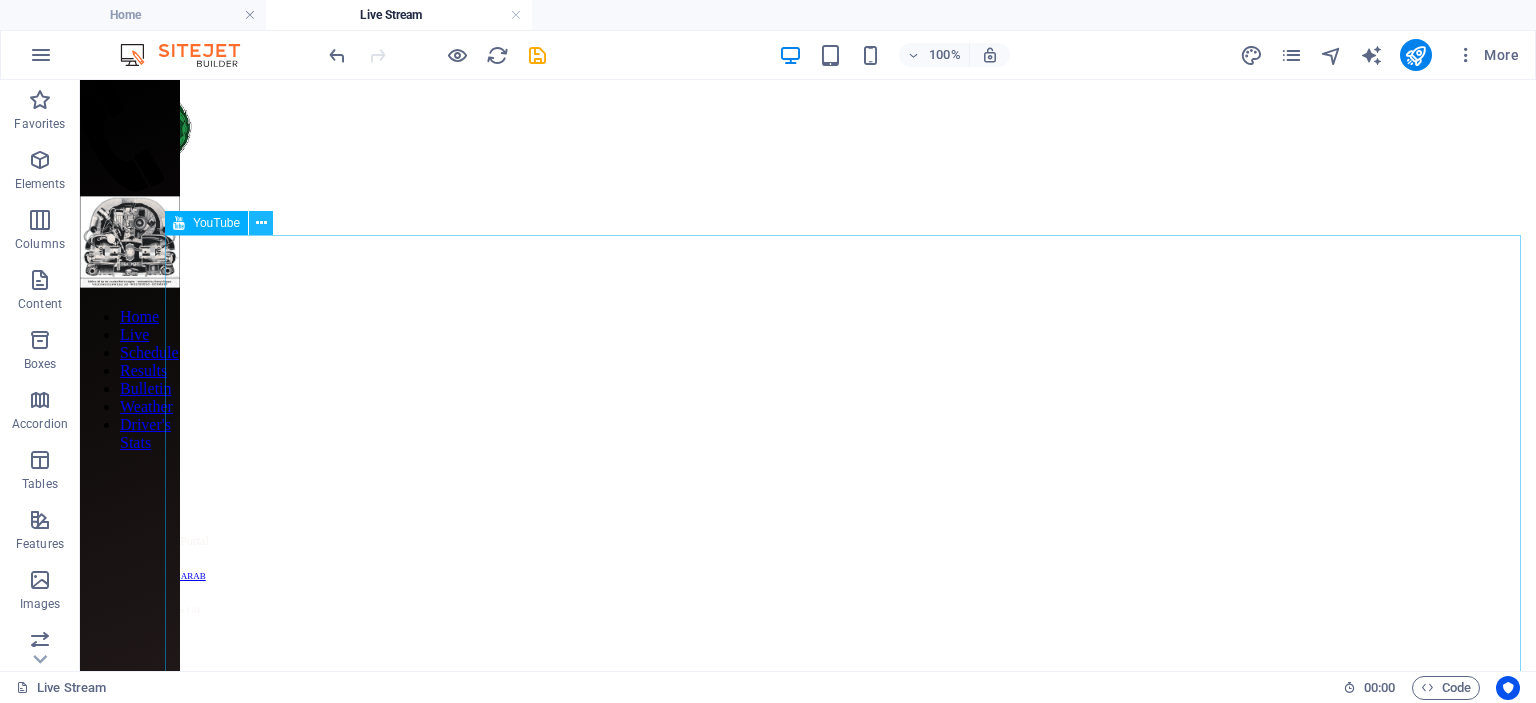 click at bounding box center [261, 223] 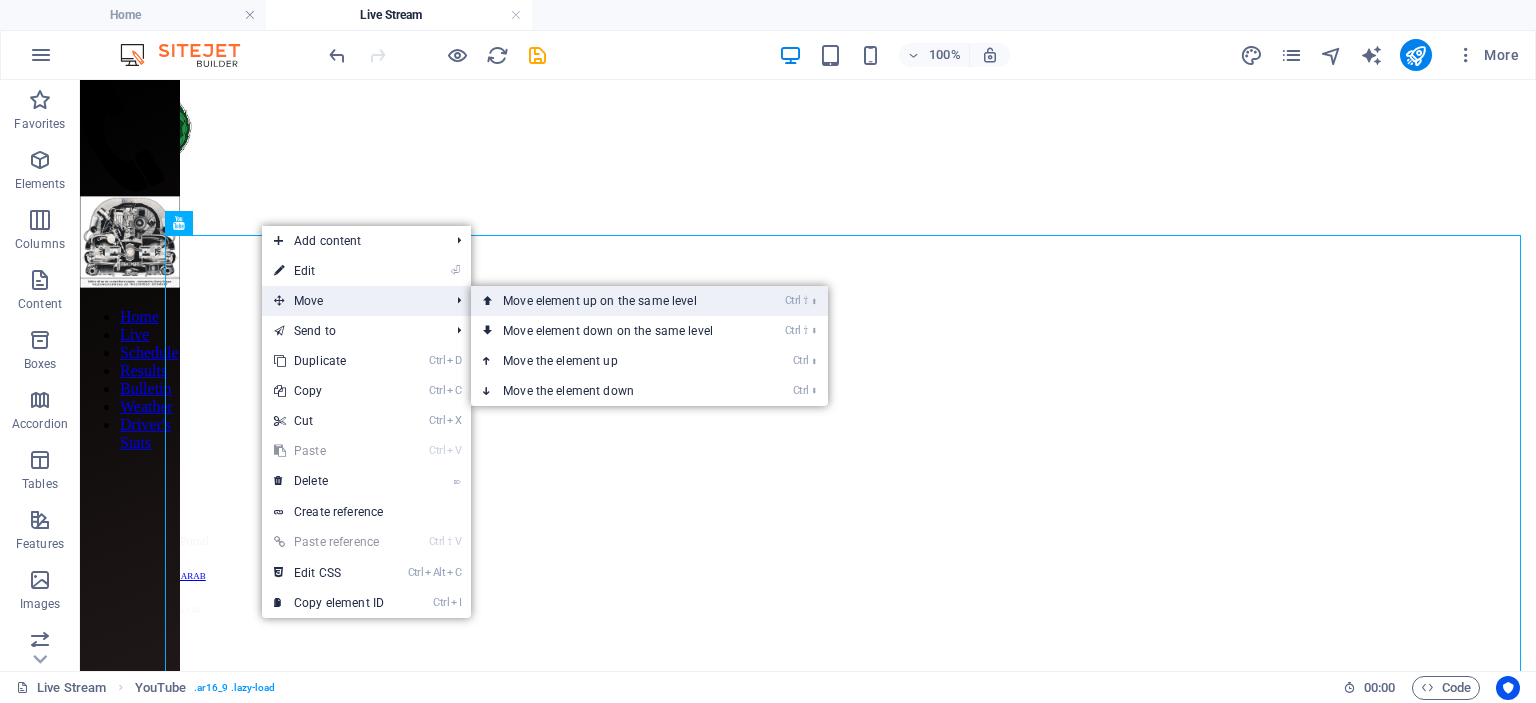 click on "Ctrl ⇧ ⬆  Move element up on the same level" at bounding box center [612, 301] 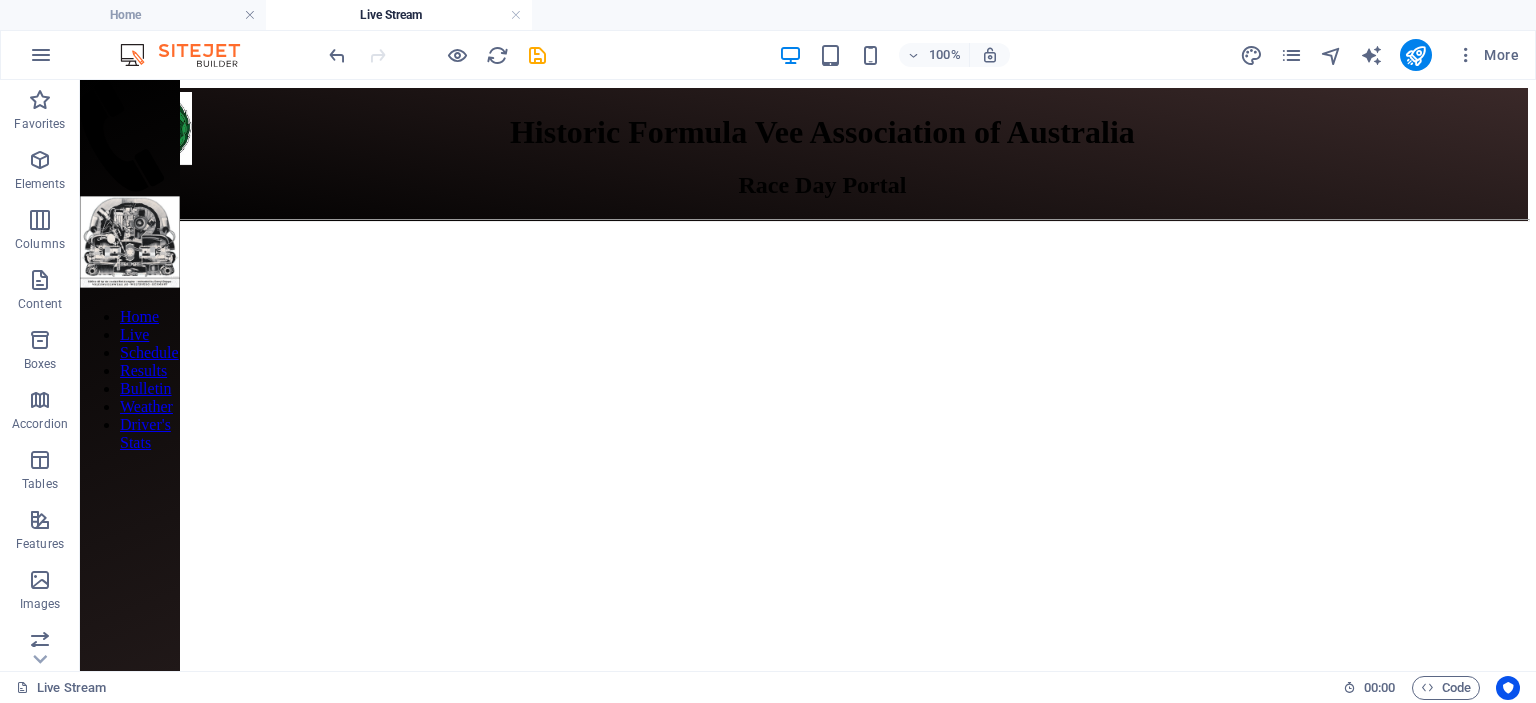 scroll, scrollTop: 500, scrollLeft: 0, axis: vertical 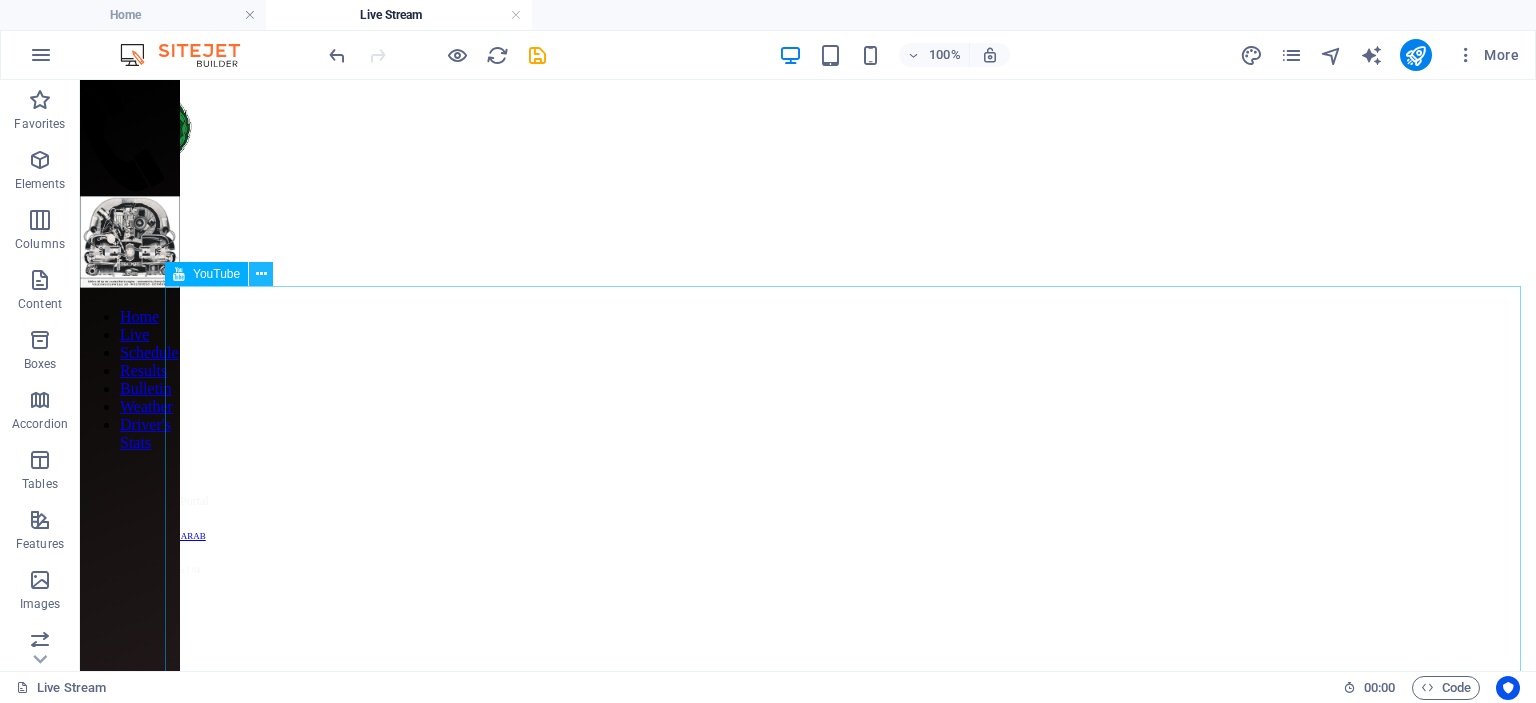 click at bounding box center [261, 274] 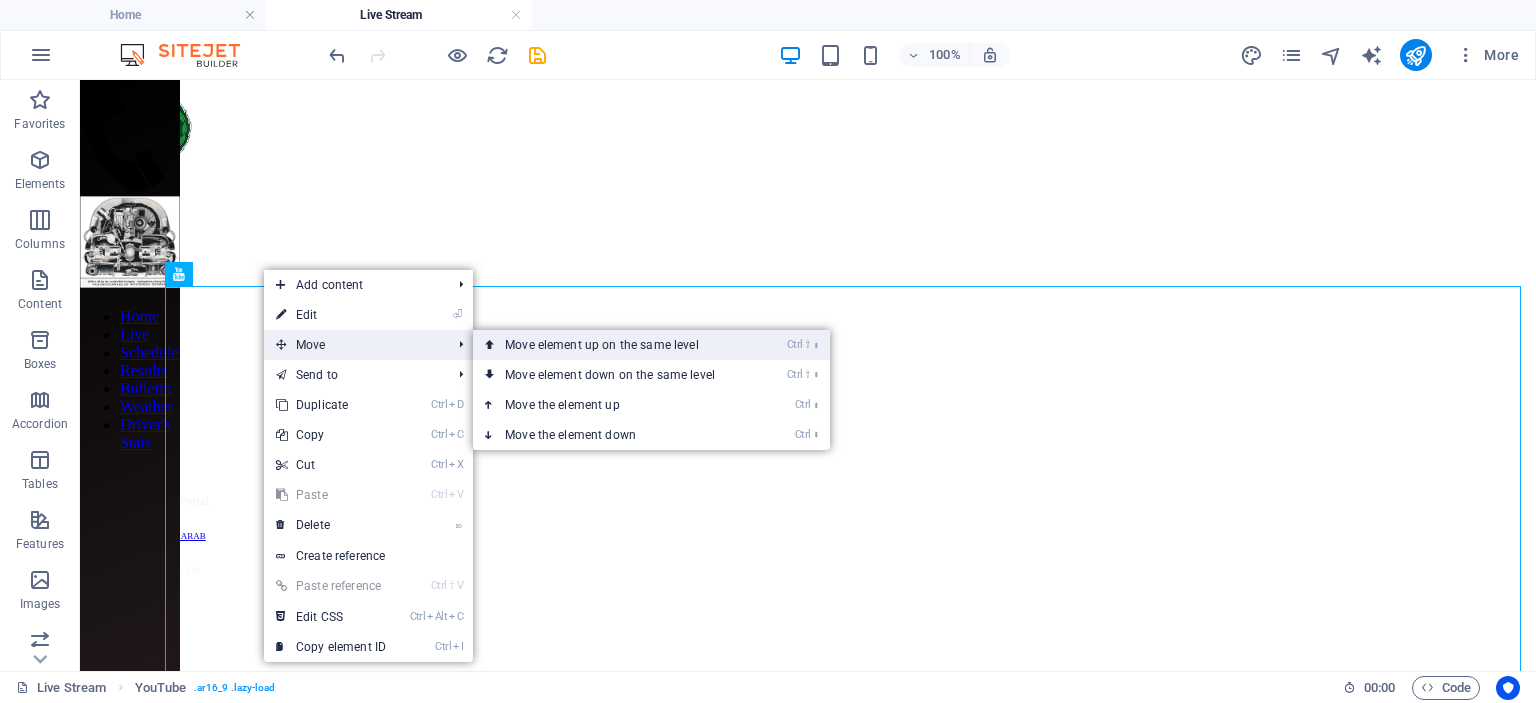 click on "Ctrl ⇧ ⬆  Move element up on the same level" at bounding box center (614, 345) 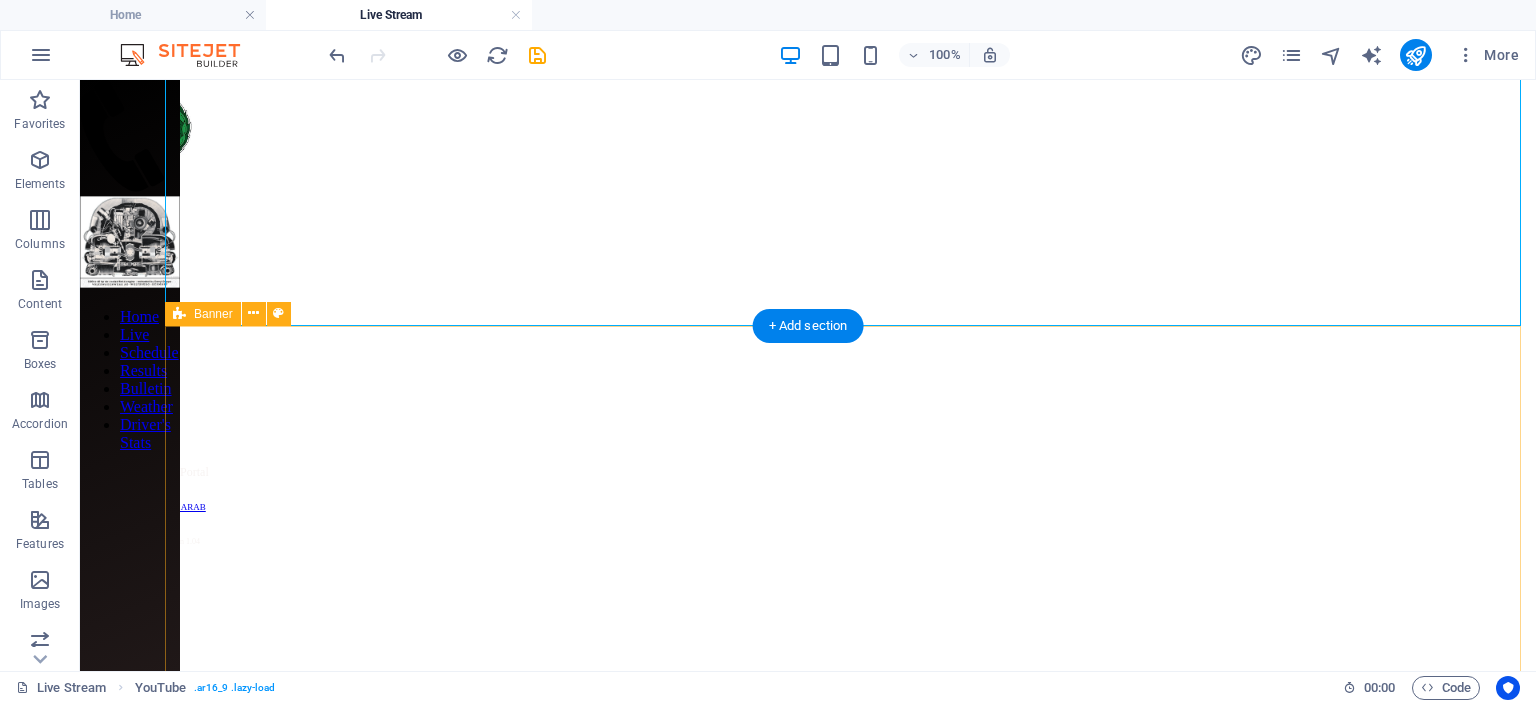 scroll, scrollTop: 860, scrollLeft: 0, axis: vertical 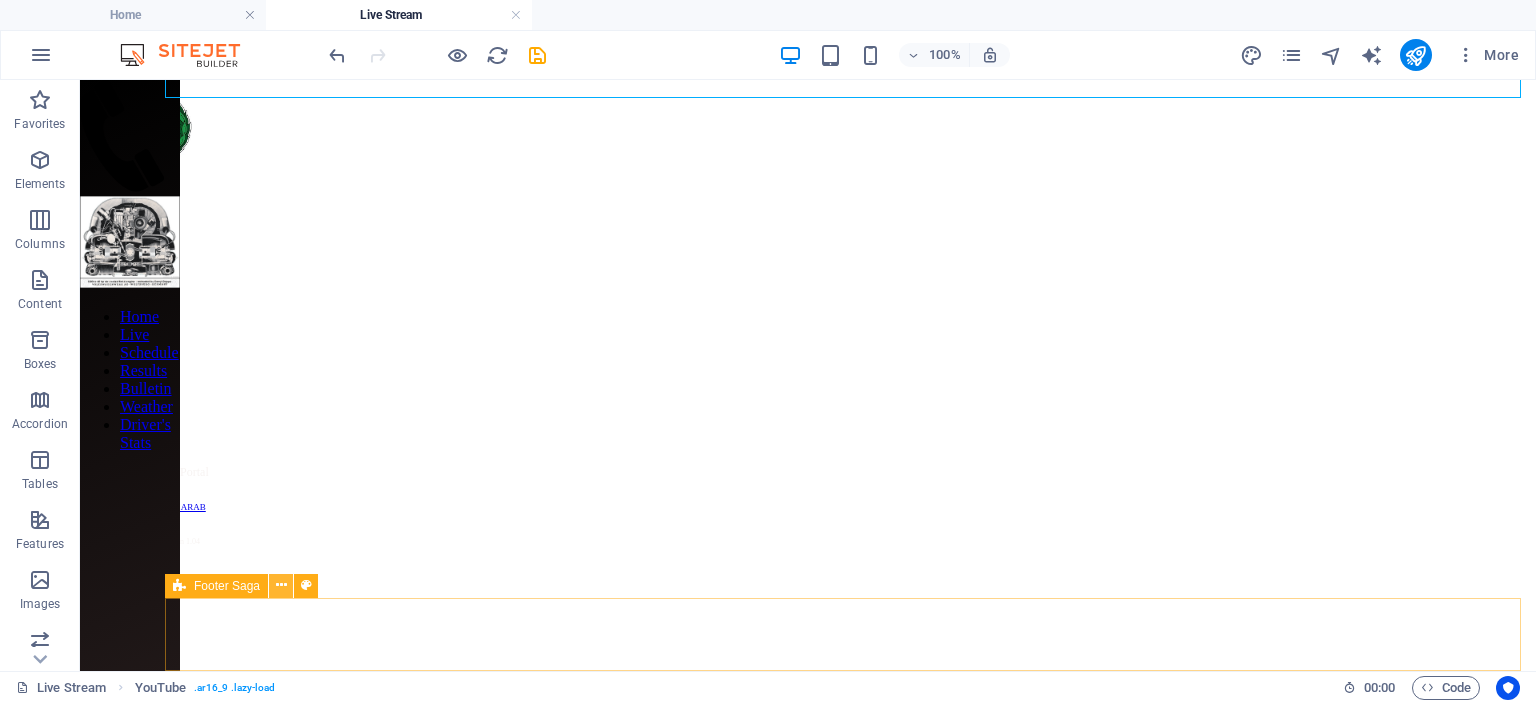 click at bounding box center (281, 585) 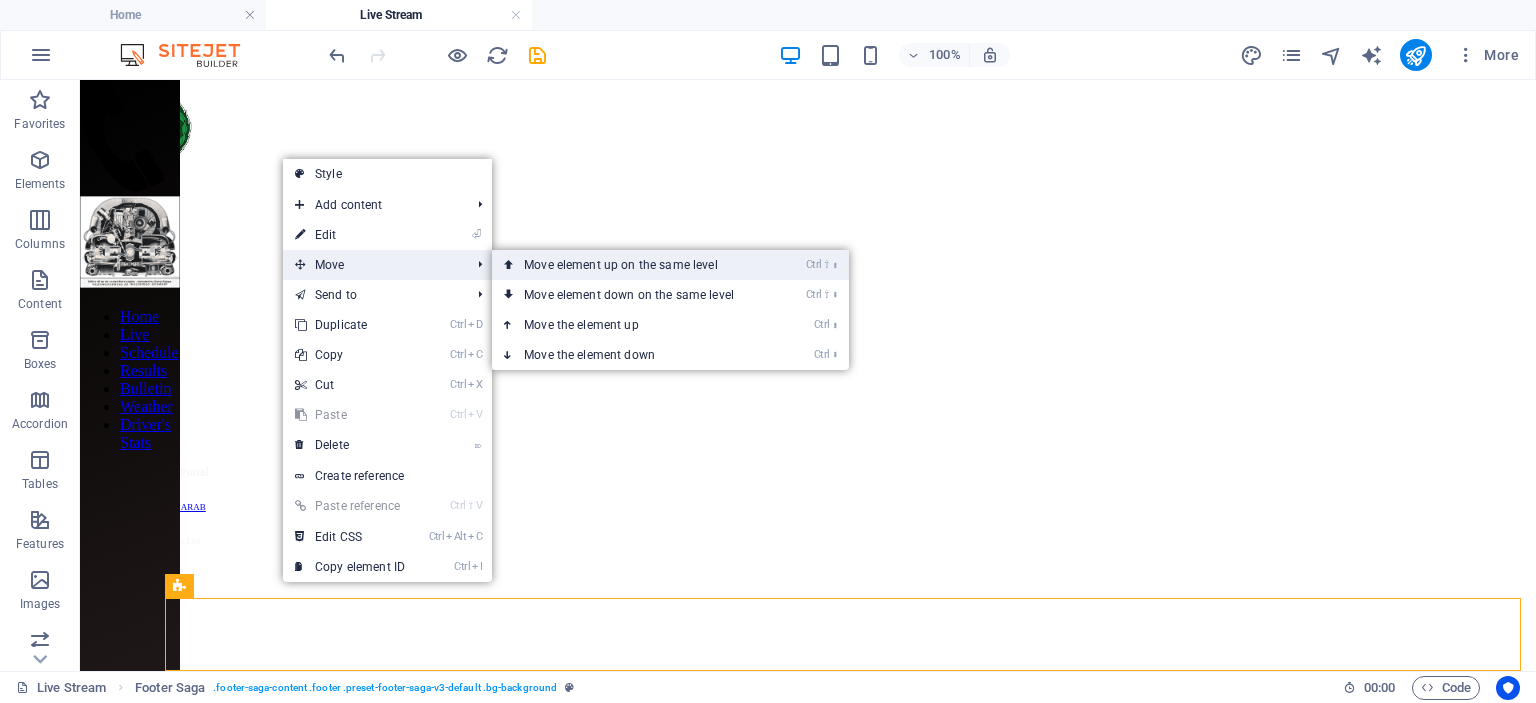 click on "Ctrl ⇧ ⬆  Move element up on the same level" at bounding box center (633, 265) 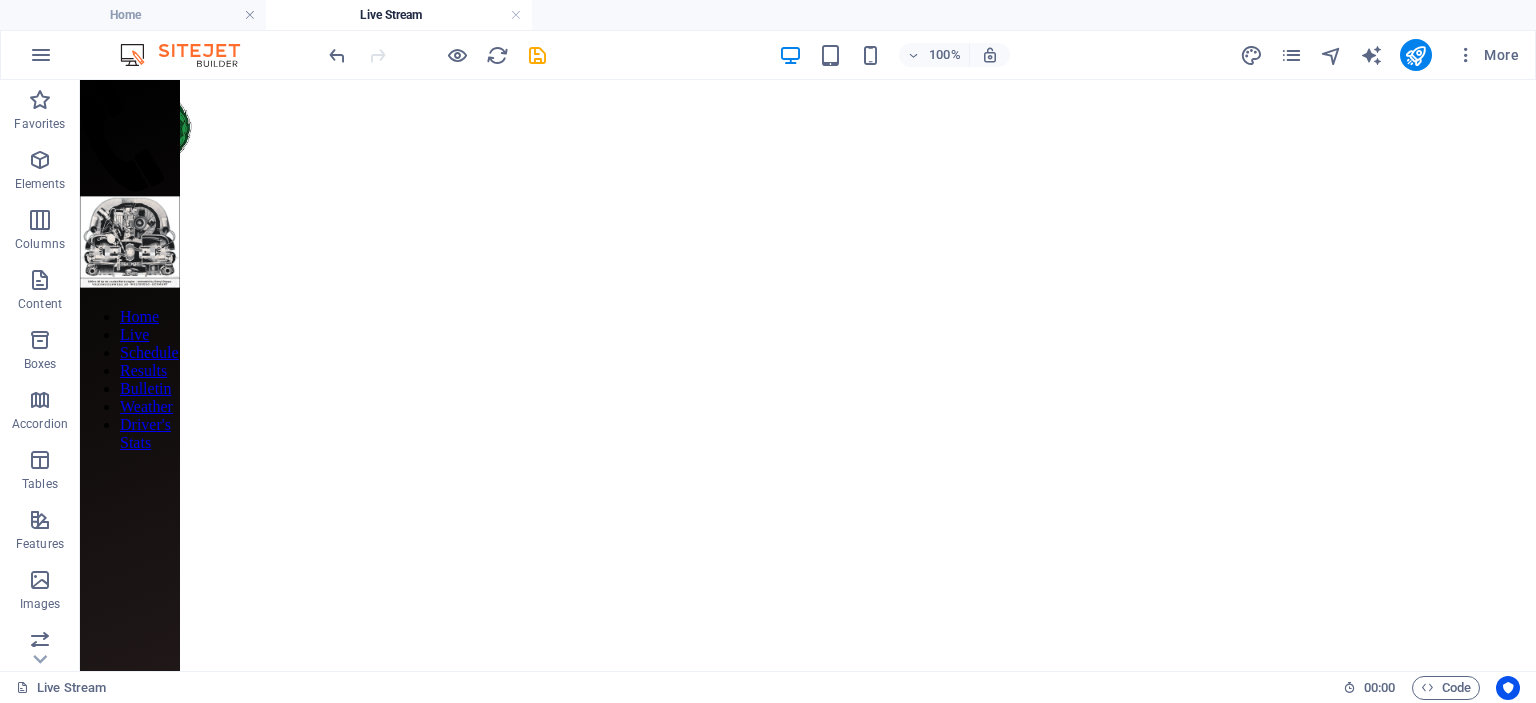 scroll, scrollTop: 1210, scrollLeft: 0, axis: vertical 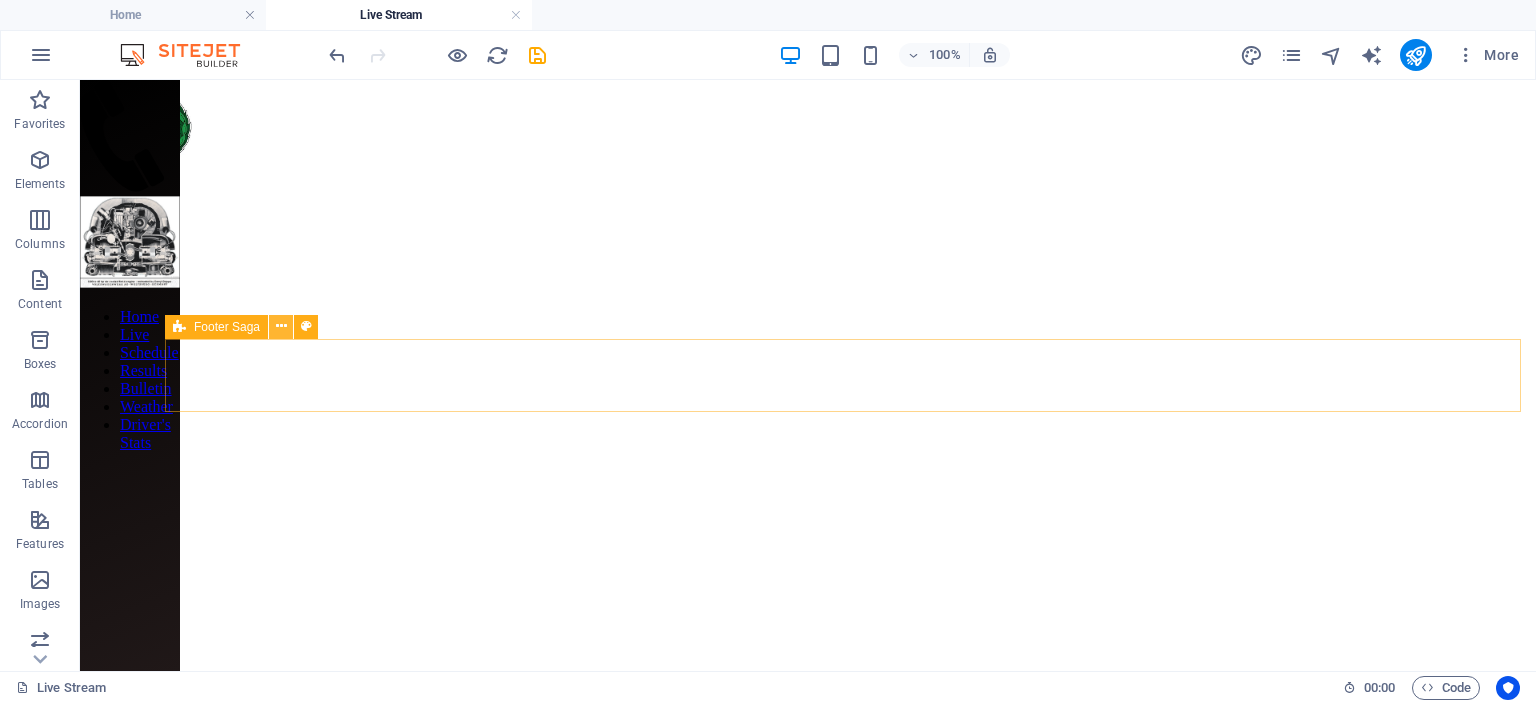 click at bounding box center [281, 326] 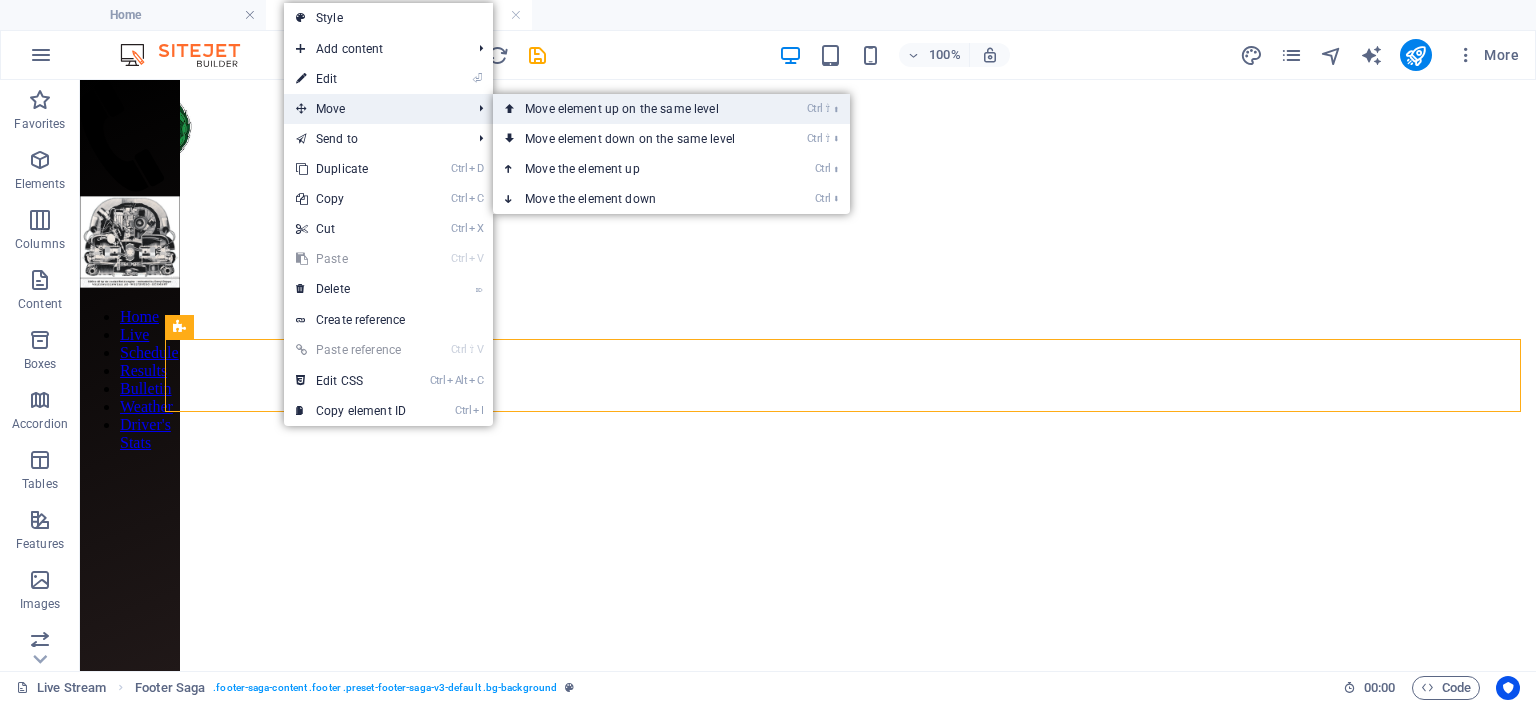 click on "Ctrl ⇧ ⬆  Move element up on the same level" at bounding box center (634, 109) 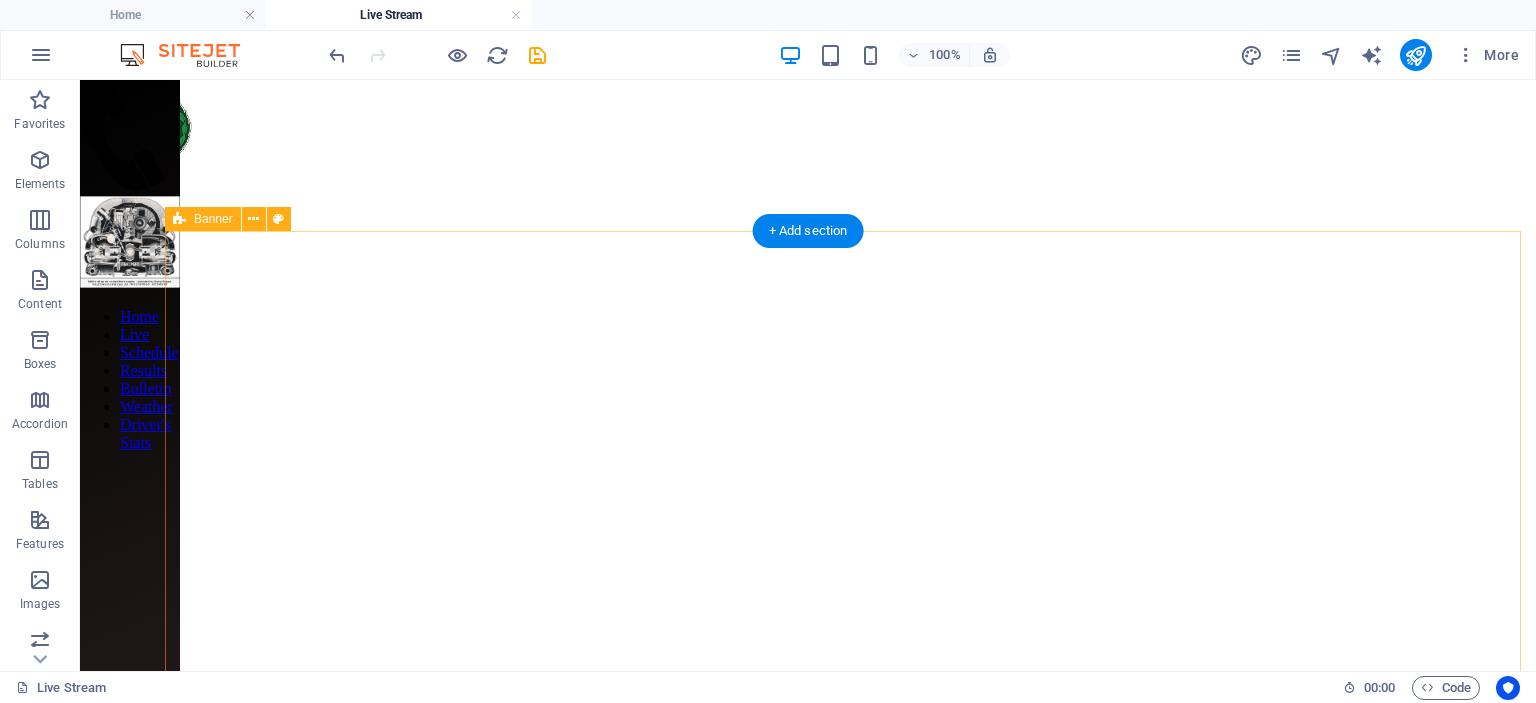 scroll, scrollTop: 800, scrollLeft: 0, axis: vertical 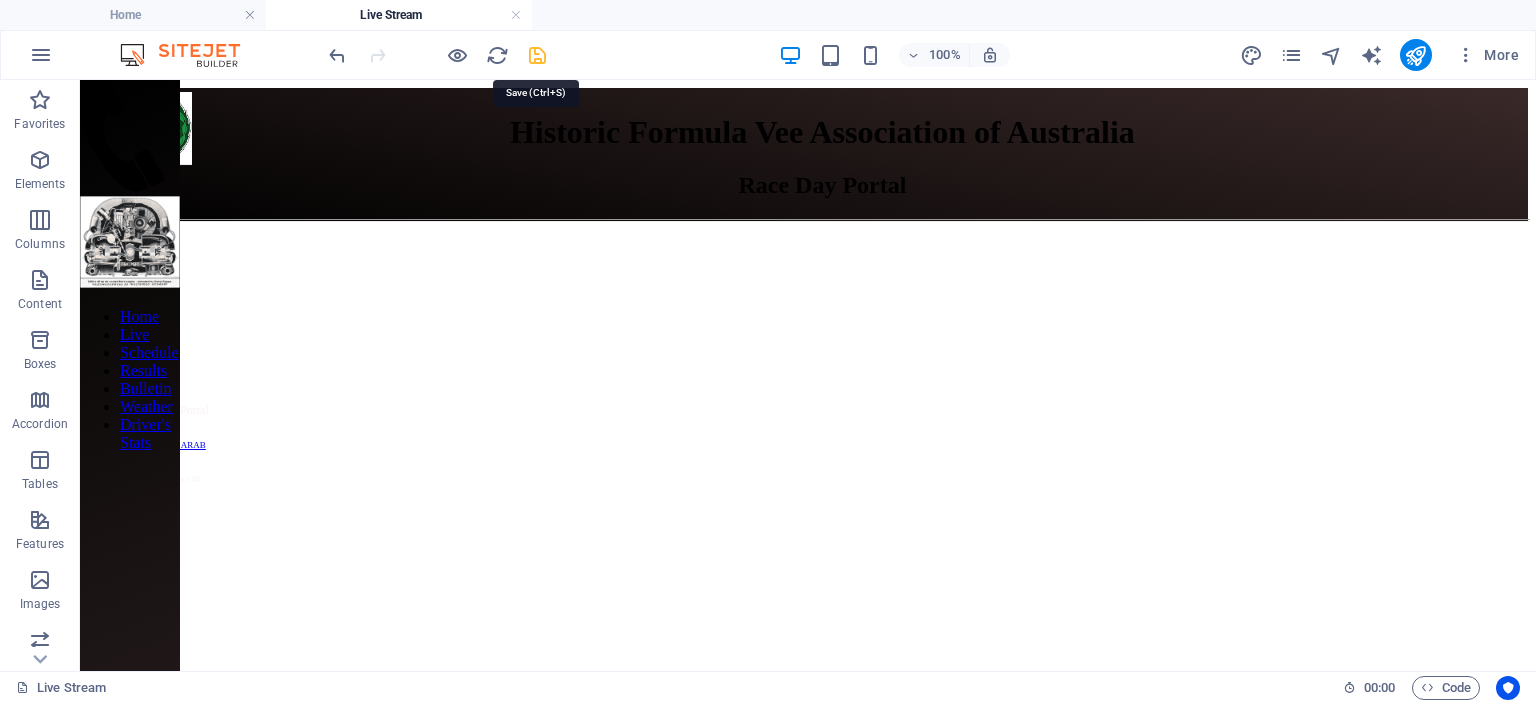 click at bounding box center (537, 55) 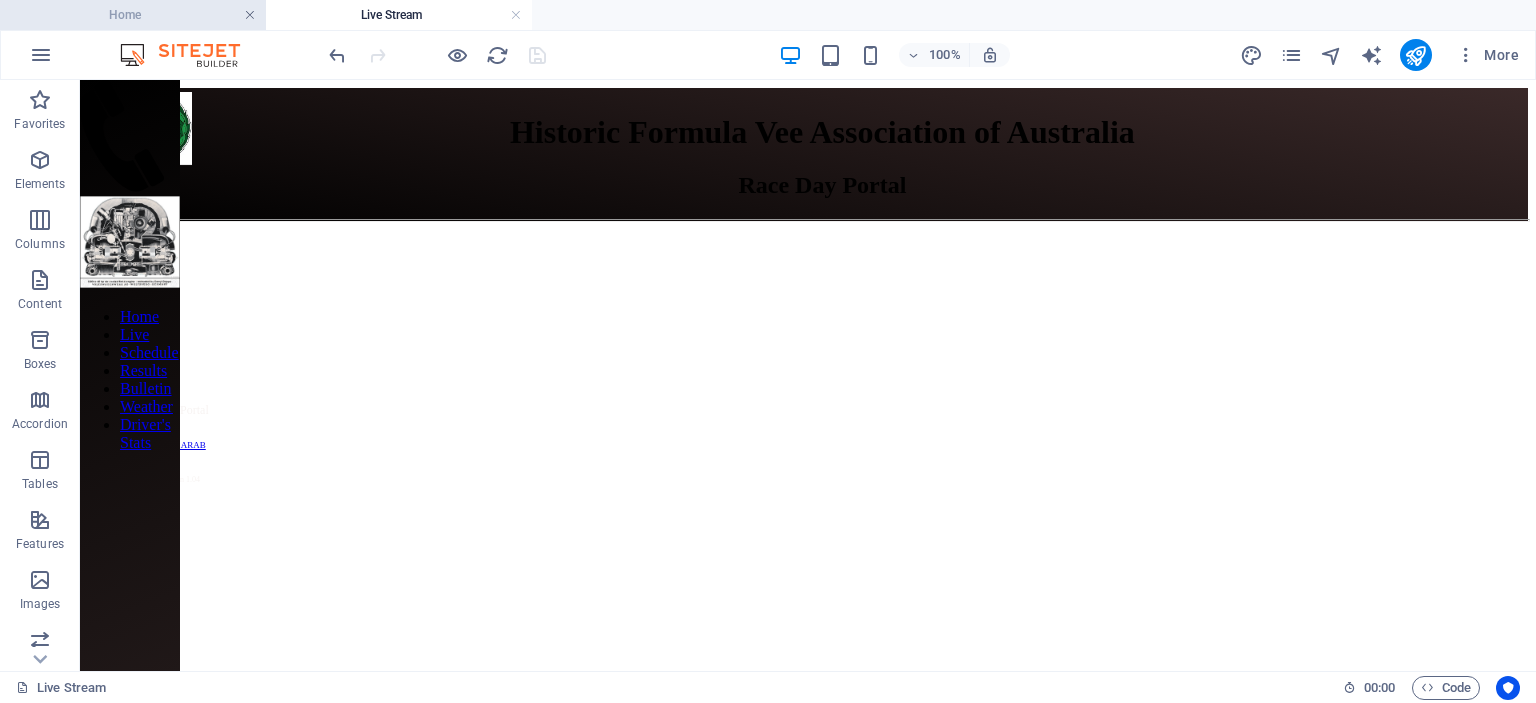 click at bounding box center [250, 15] 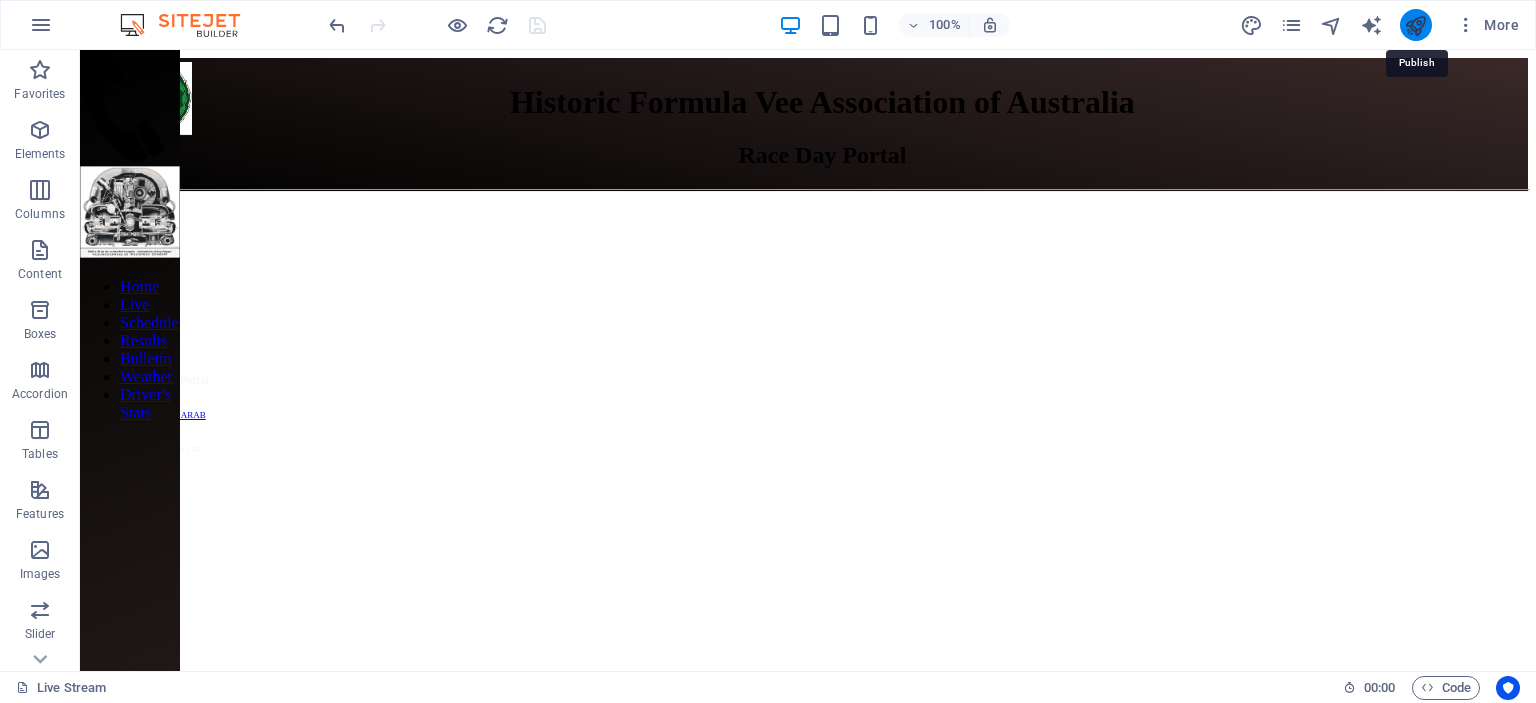 click at bounding box center (1415, 25) 